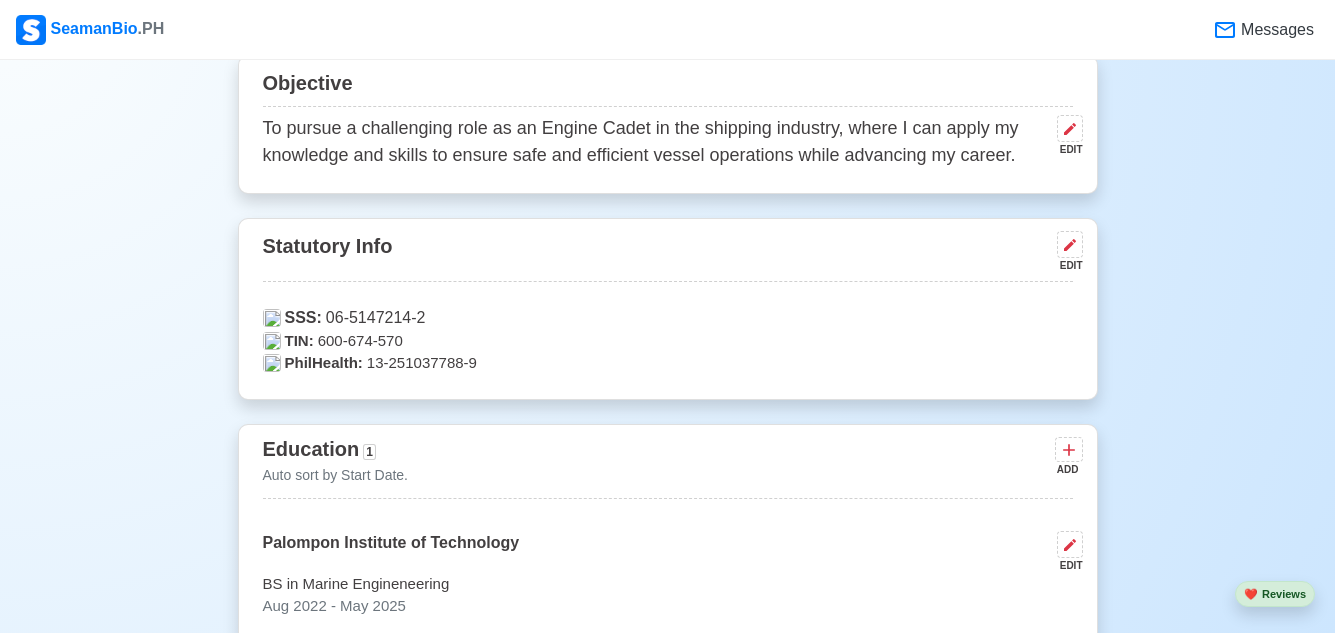 scroll, scrollTop: 1100, scrollLeft: 0, axis: vertical 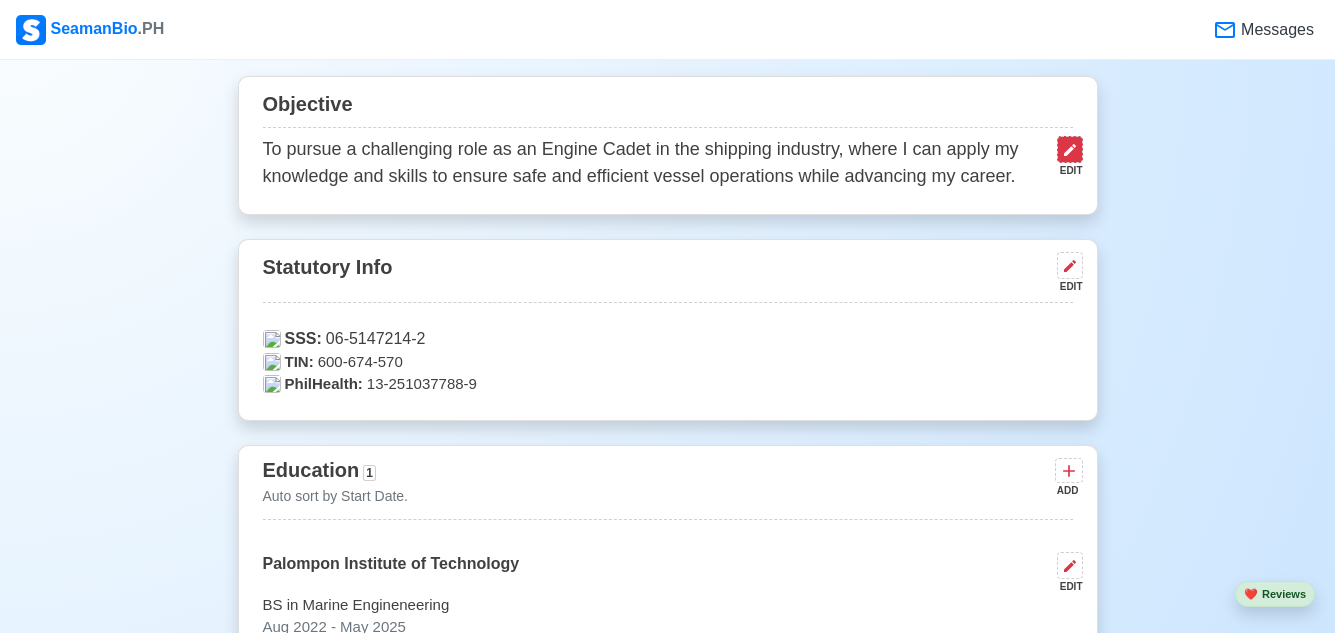 click 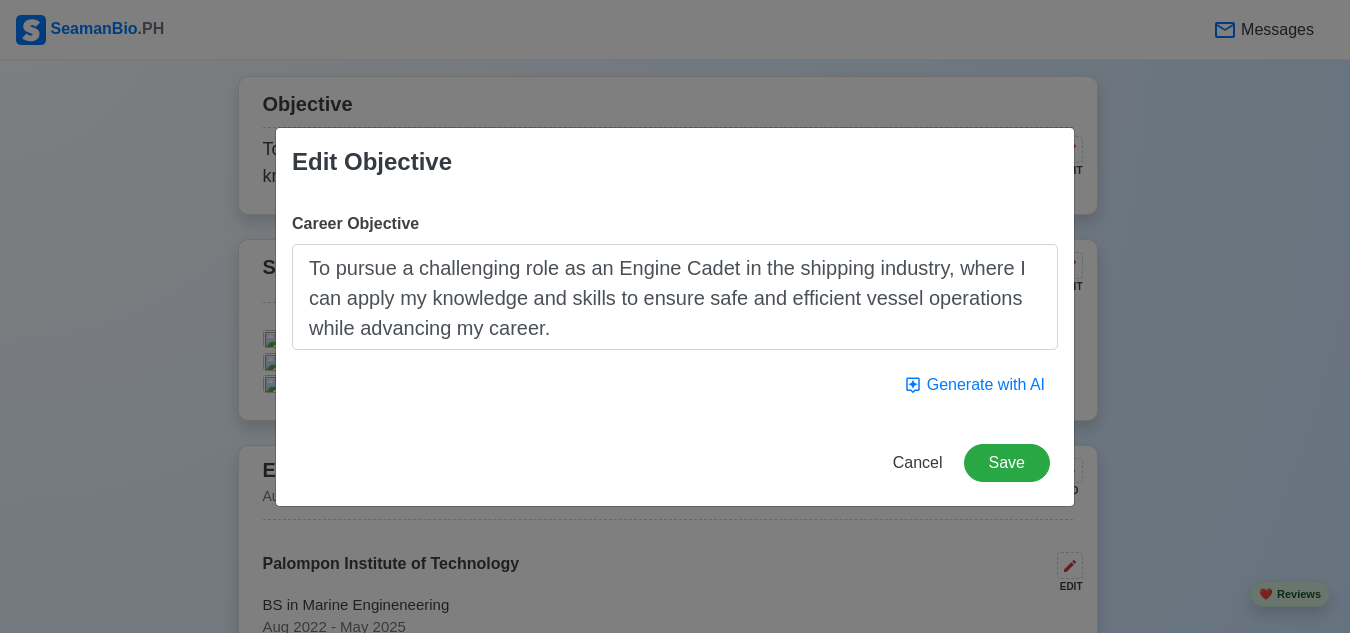 click on "Edit Objective Career Objective To pursue a challenging role as an Engine Cadet in the shipping industry, where I can apply my knowledge and skills to ensure safe and efficient vessel operations while advancing my career.   Generate with AI   Cancel Save" at bounding box center [675, 316] 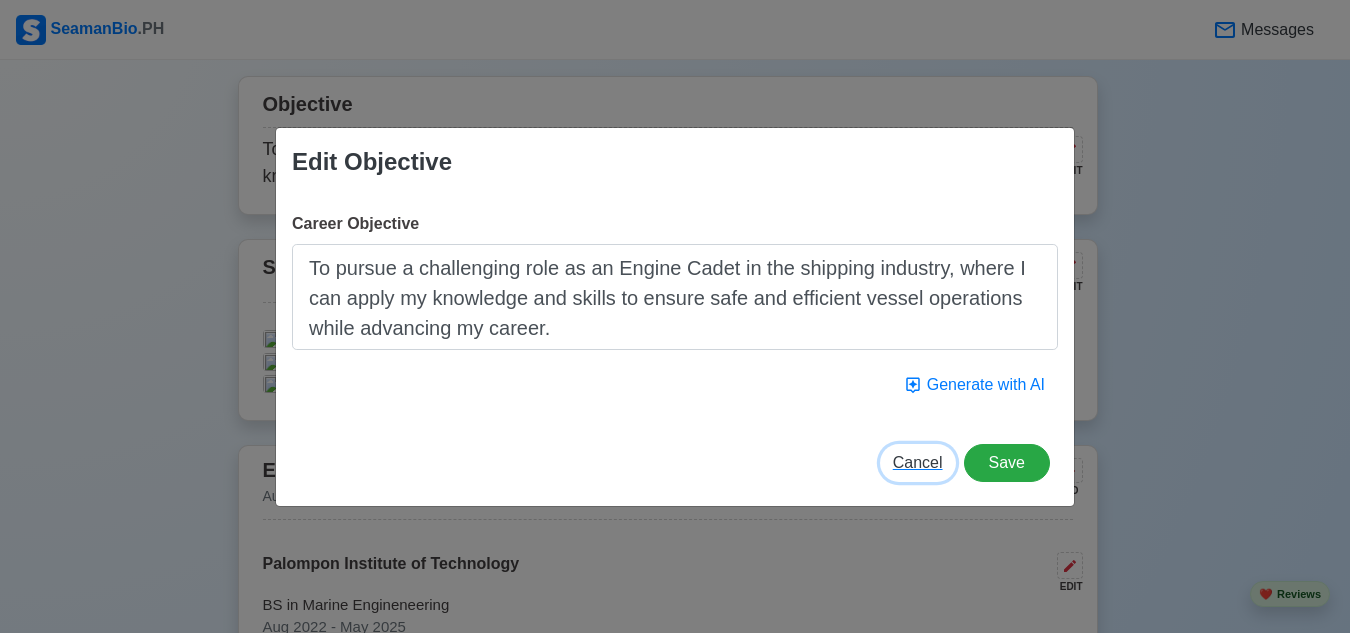 click on "Cancel" at bounding box center [918, 462] 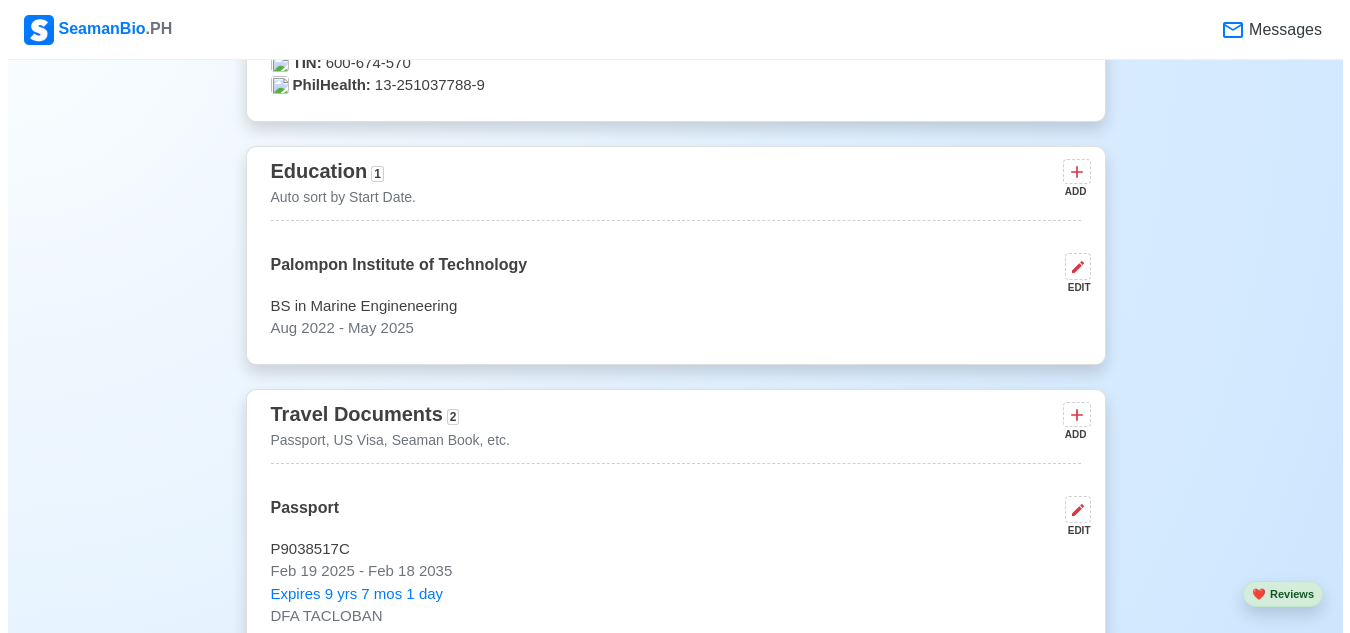 scroll, scrollTop: 1400, scrollLeft: 0, axis: vertical 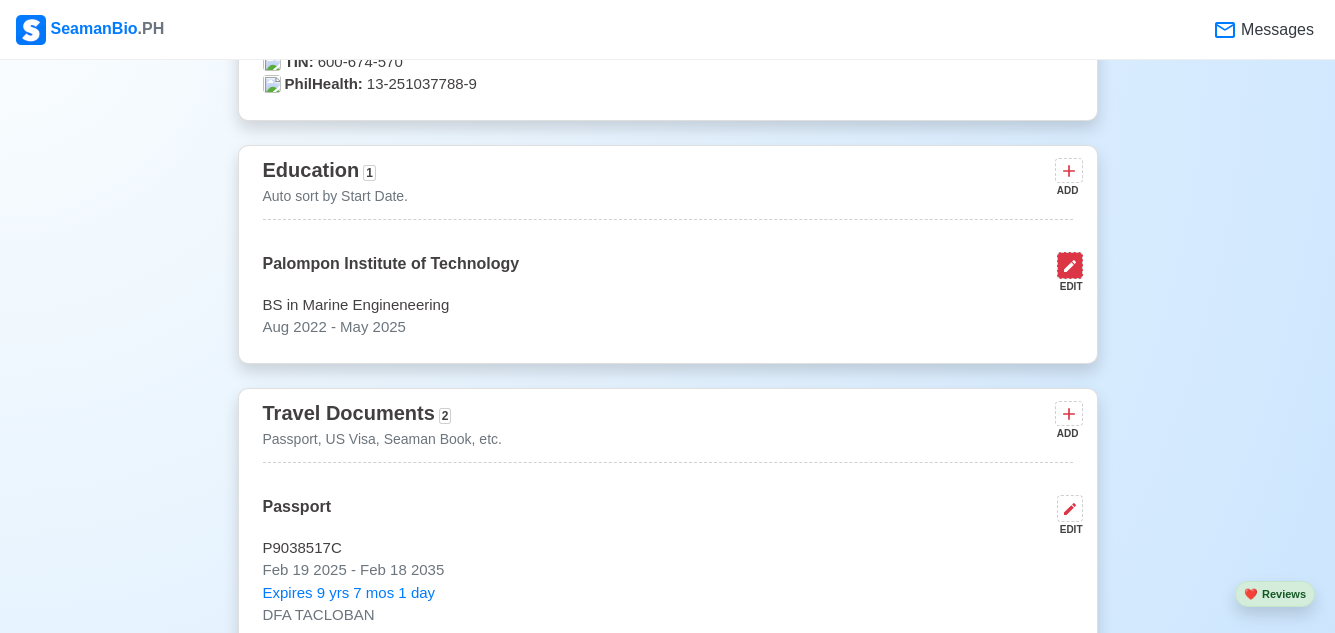 click 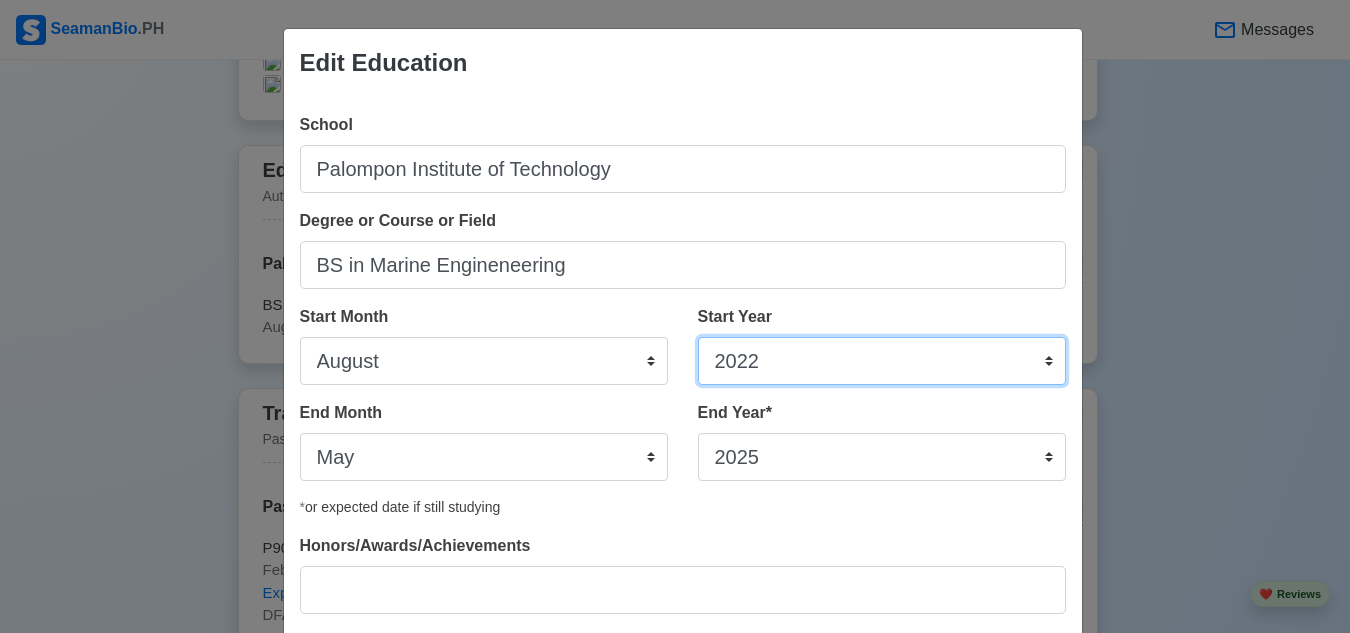 click on "2025 2024 2023 2022 2021 2020 2019 2018 2017 2016 2015 2014 2013 2012 2011 2010 2009 2008 2007 2006 2005 2004 2003 2002 2001 2000 1999 1998 1997 1996 1995 1994 1993 1992 1991 1990 1989 1988 1987 1986 1985 1984 1983 1982 1981 1980 1979 1978 1977 1976 1975 1974 1973 1972 1971 1970 1969 1968 1967 1966 1965 1964 1963 1962 1961 1960 1959 1958 1957 1956 1955 1954 1953 1952 1951 1950 1949 1948 1947 1946 1945 1944 1943 1942 1941 1940 1939 1938 1937 1936 1935 1934 1933 1932 1931 1930 1929 1928 1927 1926 1925" at bounding box center [882, 361] 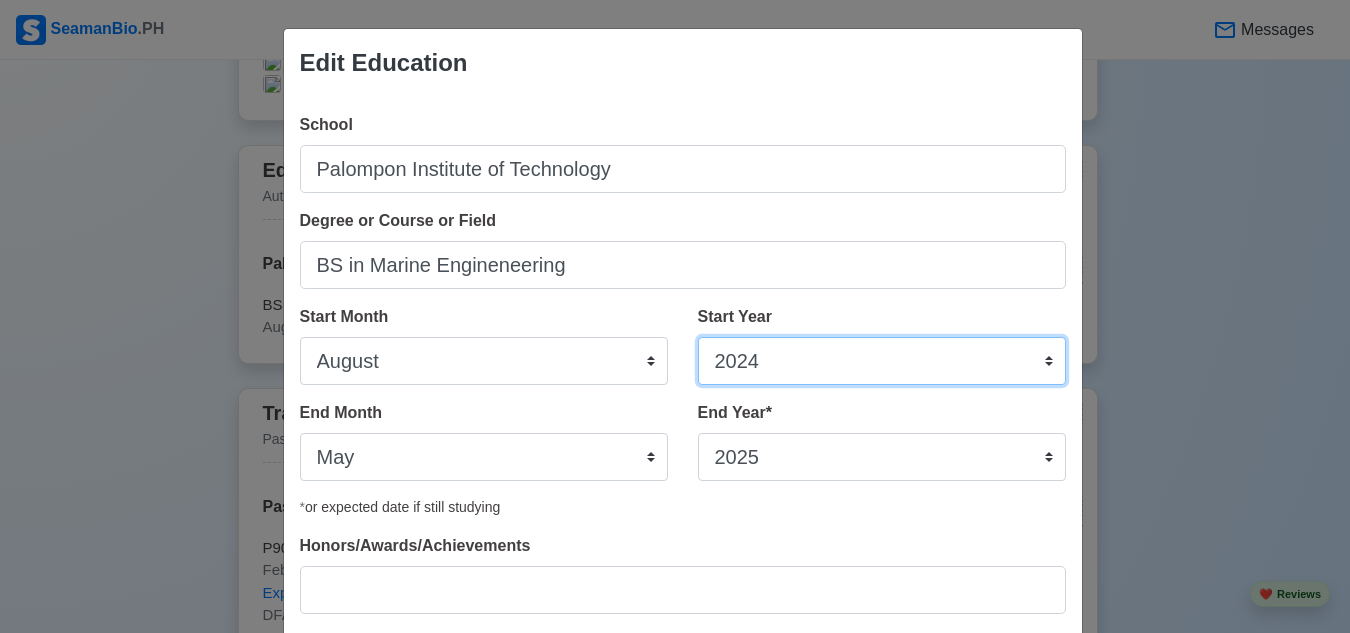 click on "2025 2024 2023 2022 2021 2020 2019 2018 2017 2016 2015 2014 2013 2012 2011 2010 2009 2008 2007 2006 2005 2004 2003 2002 2001 2000 1999 1998 1997 1996 1995 1994 1993 1992 1991 1990 1989 1988 1987 1986 1985 1984 1983 1982 1981 1980 1979 1978 1977 1976 1975 1974 1973 1972 1971 1970 1969 1968 1967 1966 1965 1964 1963 1962 1961 1960 1959 1958 1957 1956 1955 1954 1953 1952 1951 1950 1949 1948 1947 1946 1945 1944 1943 1942 1941 1940 1939 1938 1937 1936 1935 1934 1933 1932 1931 1930 1929 1928 1927 1926 1925" at bounding box center [882, 361] 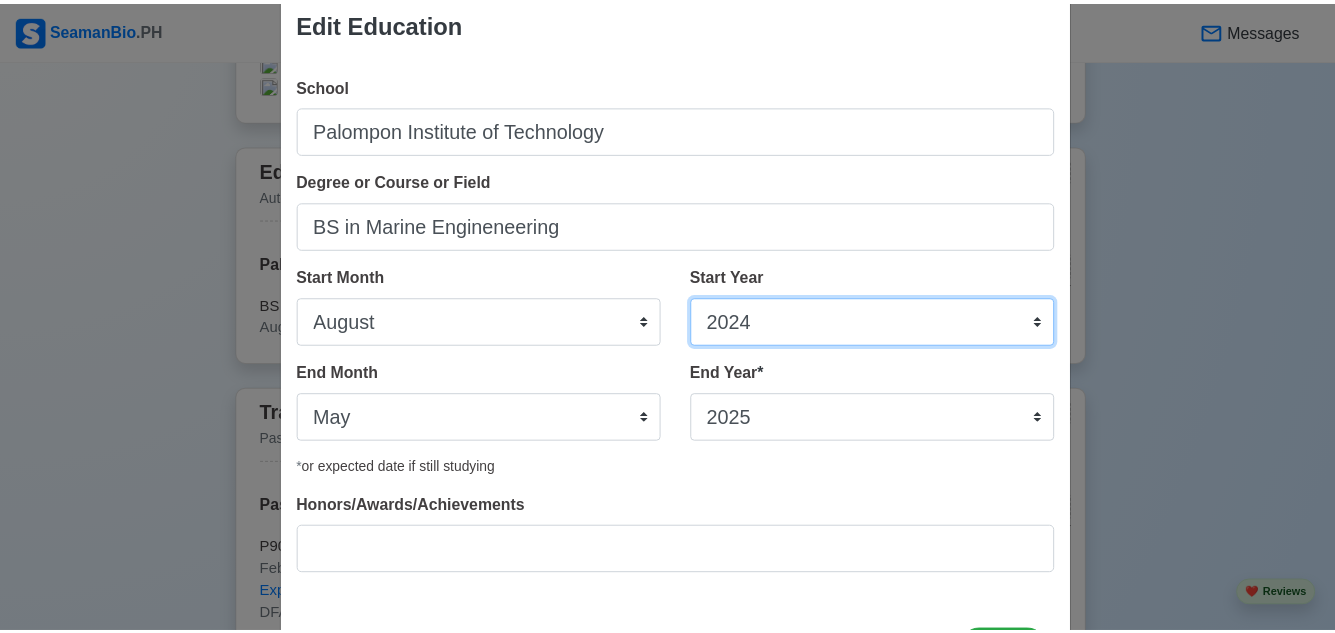 scroll, scrollTop: 100, scrollLeft: 0, axis: vertical 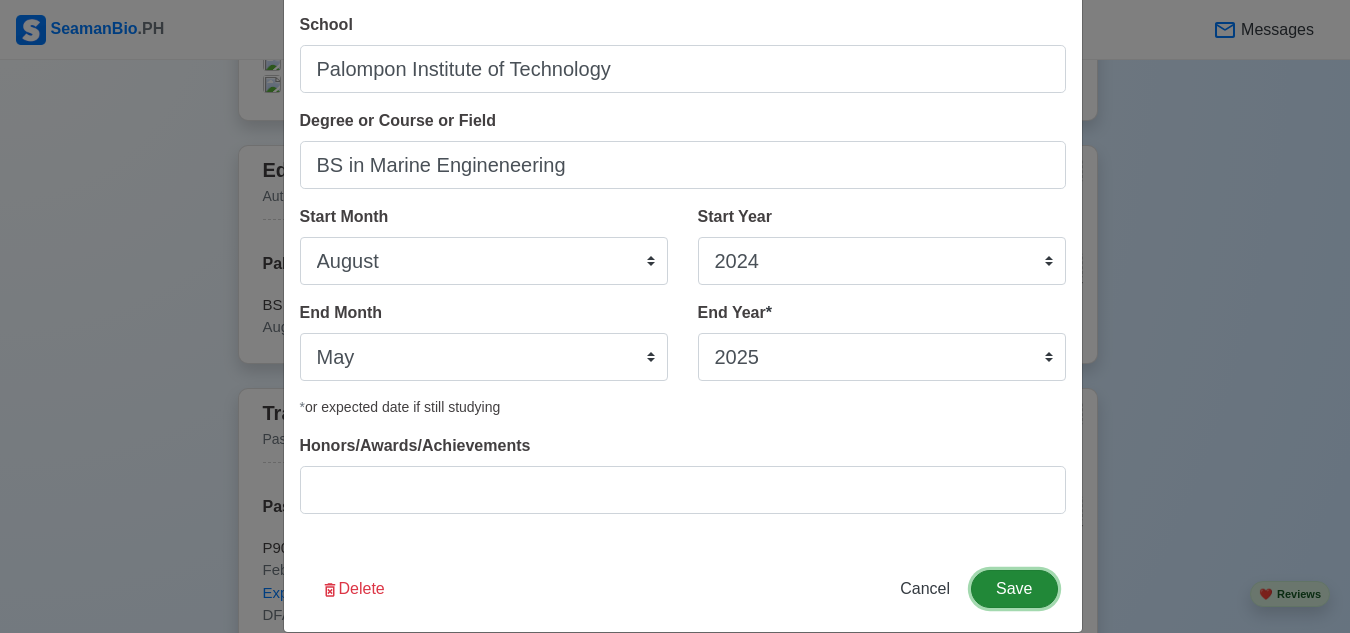 click on "Save" at bounding box center [1014, 589] 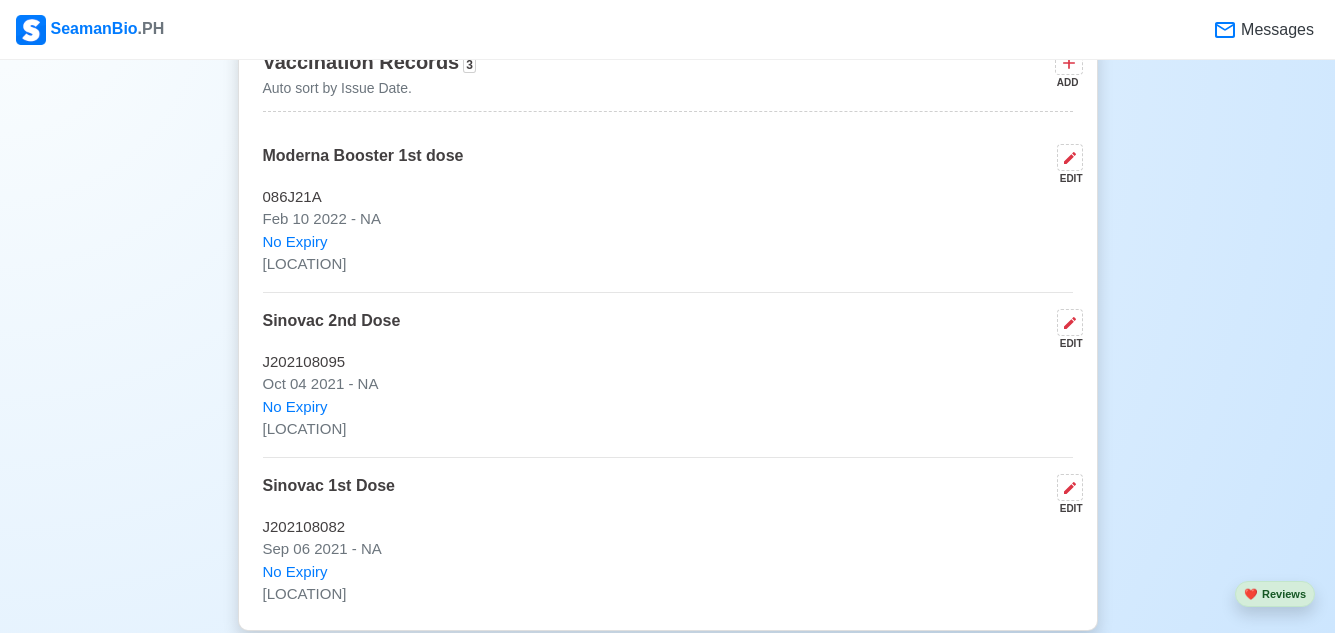 scroll, scrollTop: 2100, scrollLeft: 0, axis: vertical 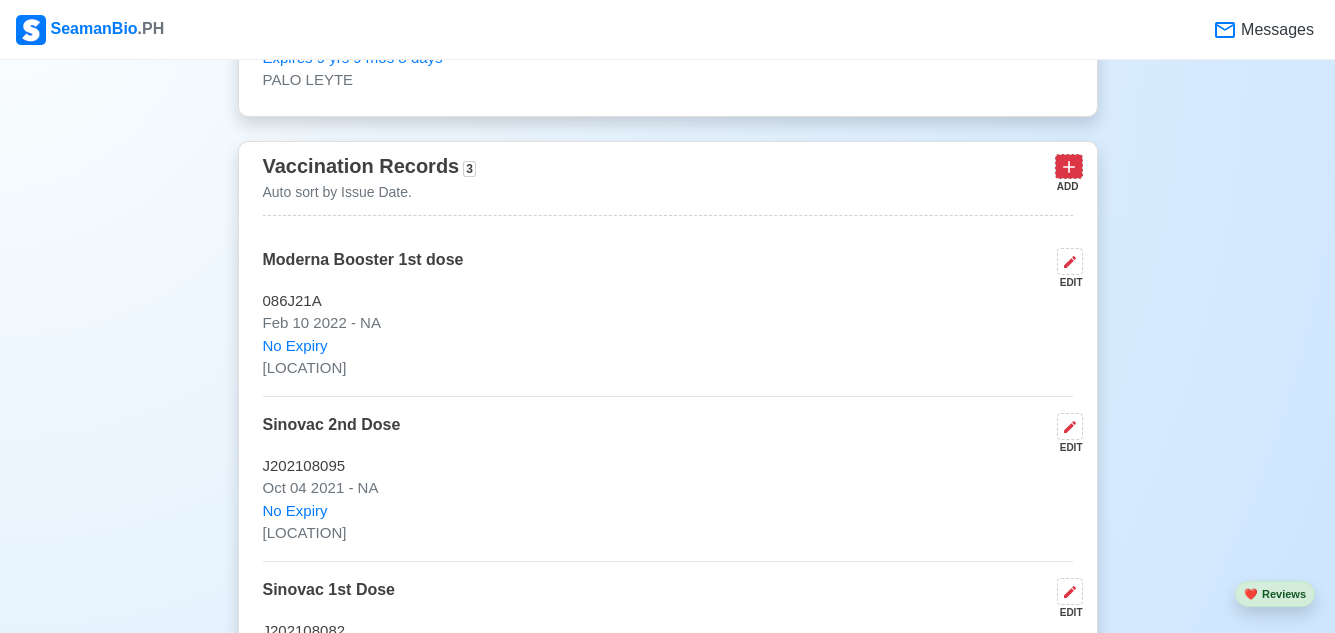 click 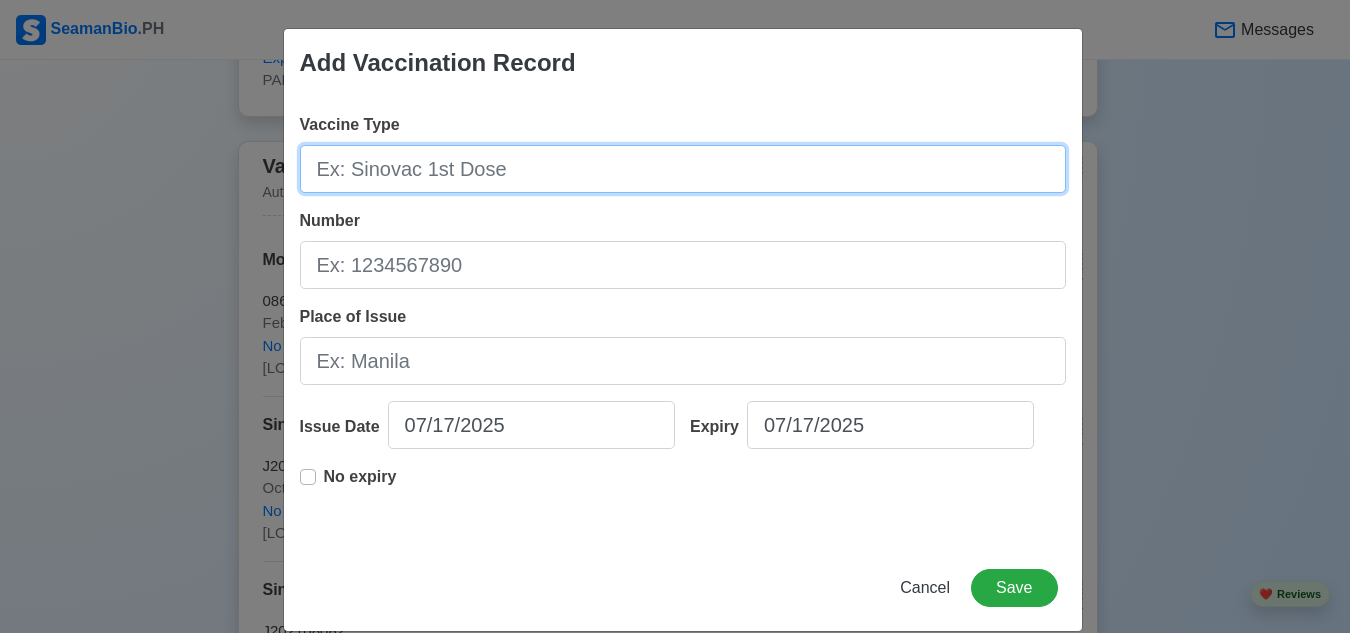 drag, startPoint x: 594, startPoint y: 175, endPoint x: 584, endPoint y: 169, distance: 11.661903 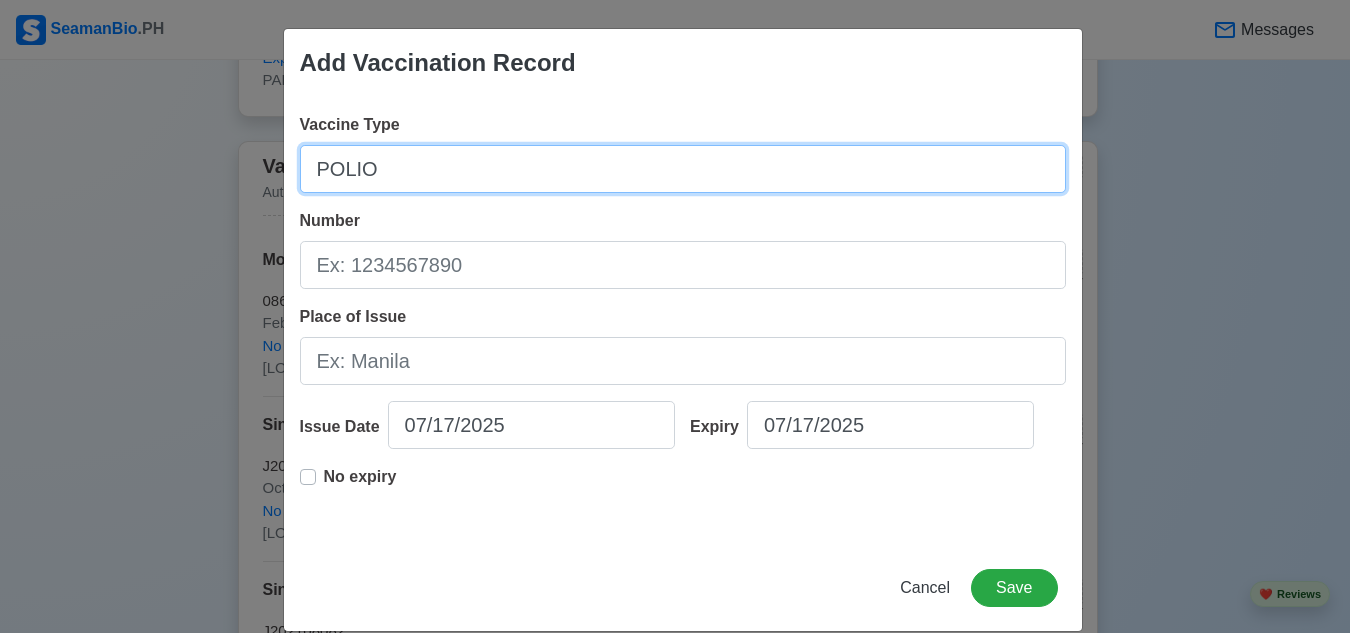 type on "POLIO" 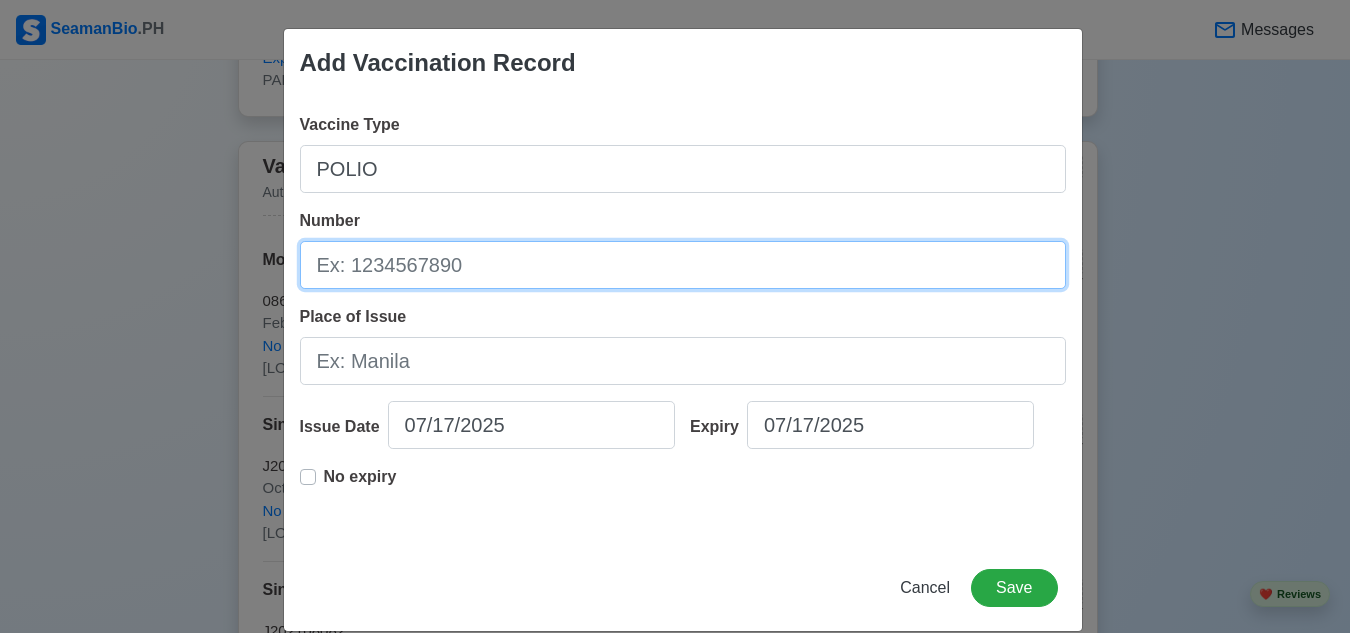 drag, startPoint x: 794, startPoint y: 276, endPoint x: 806, endPoint y: 265, distance: 16.27882 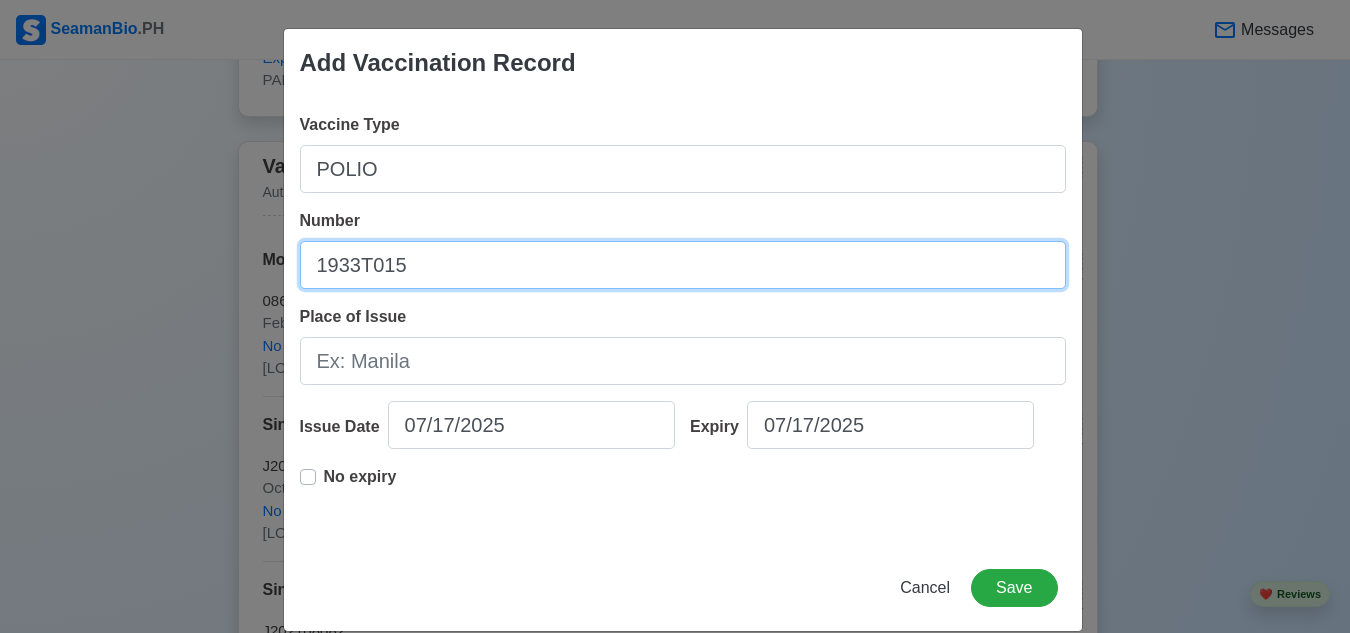 type on "1933T015" 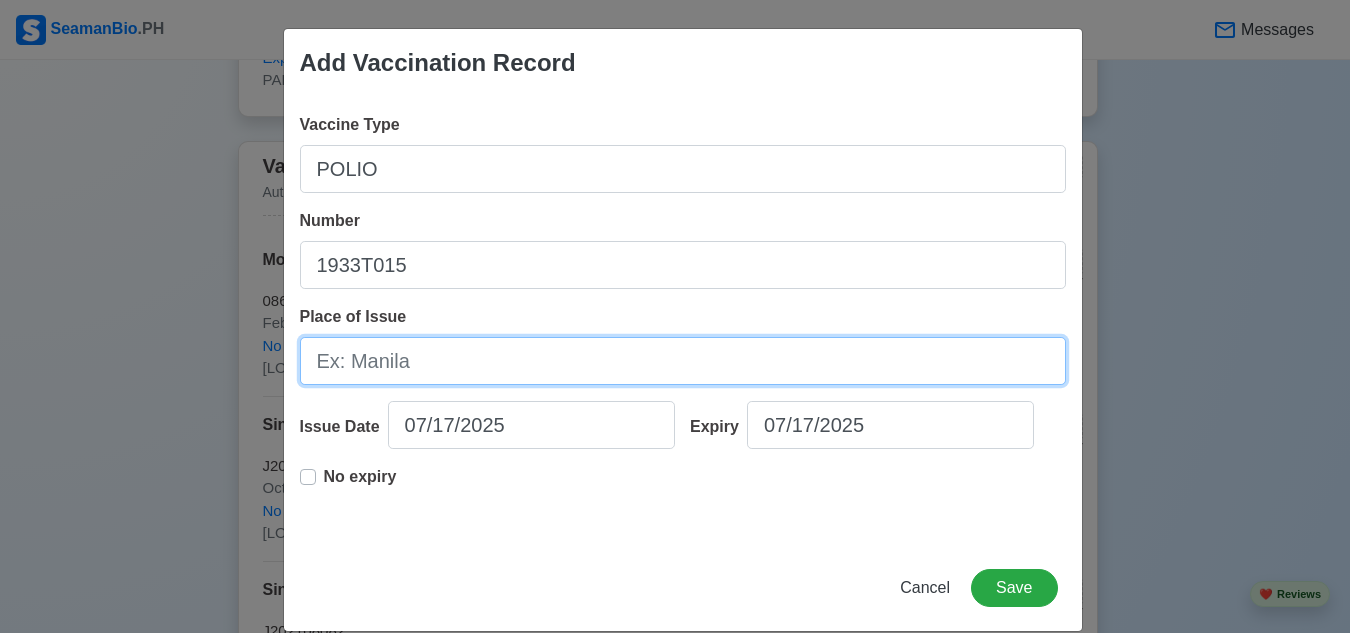 click on "Place of Issue" at bounding box center [683, 361] 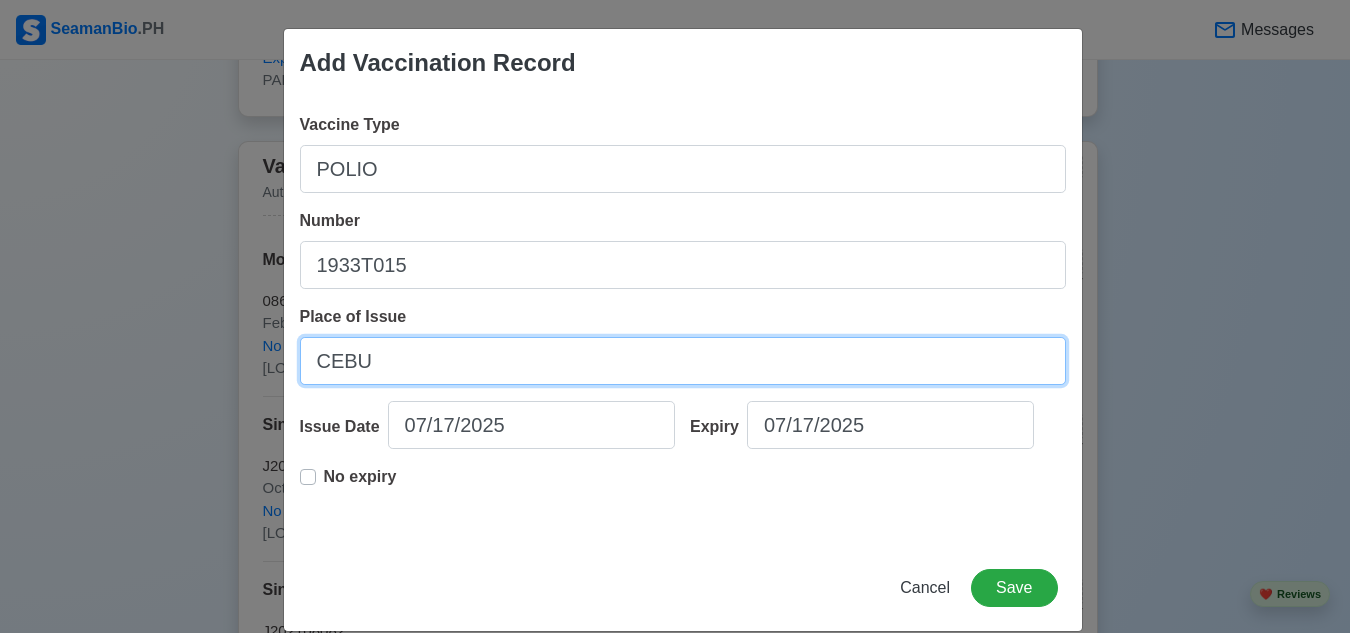 type on "CEBU" 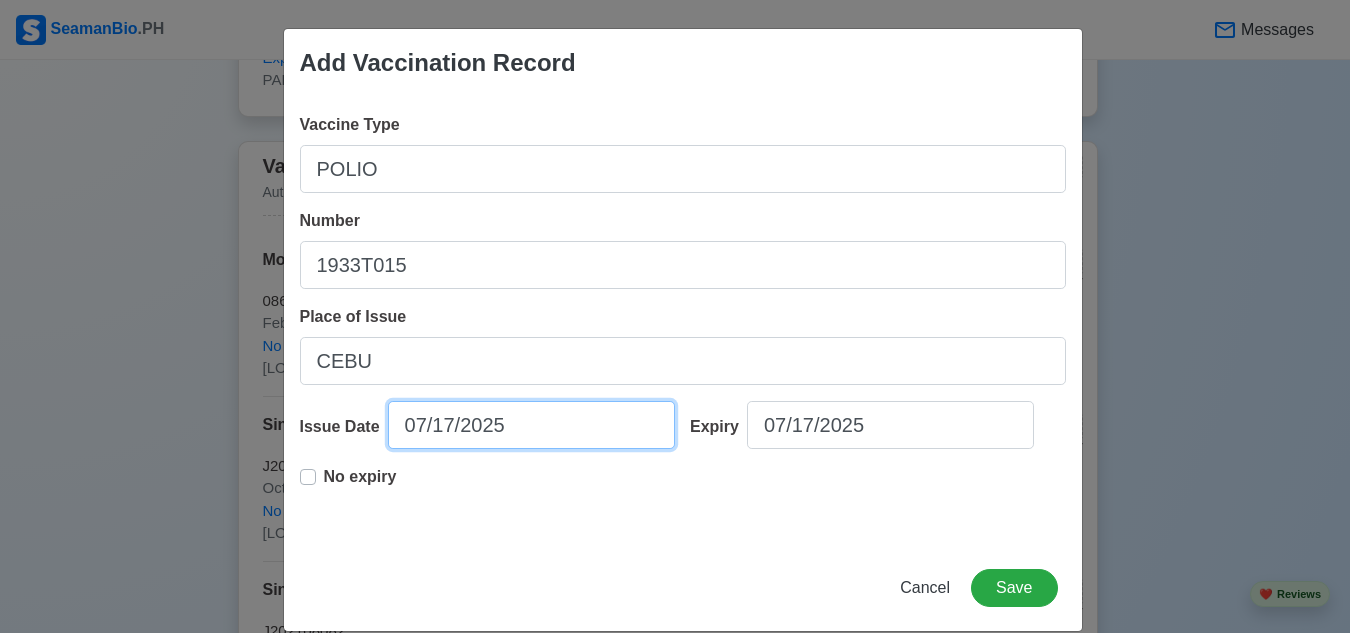 click on "07/17/2025" at bounding box center (531, 425) 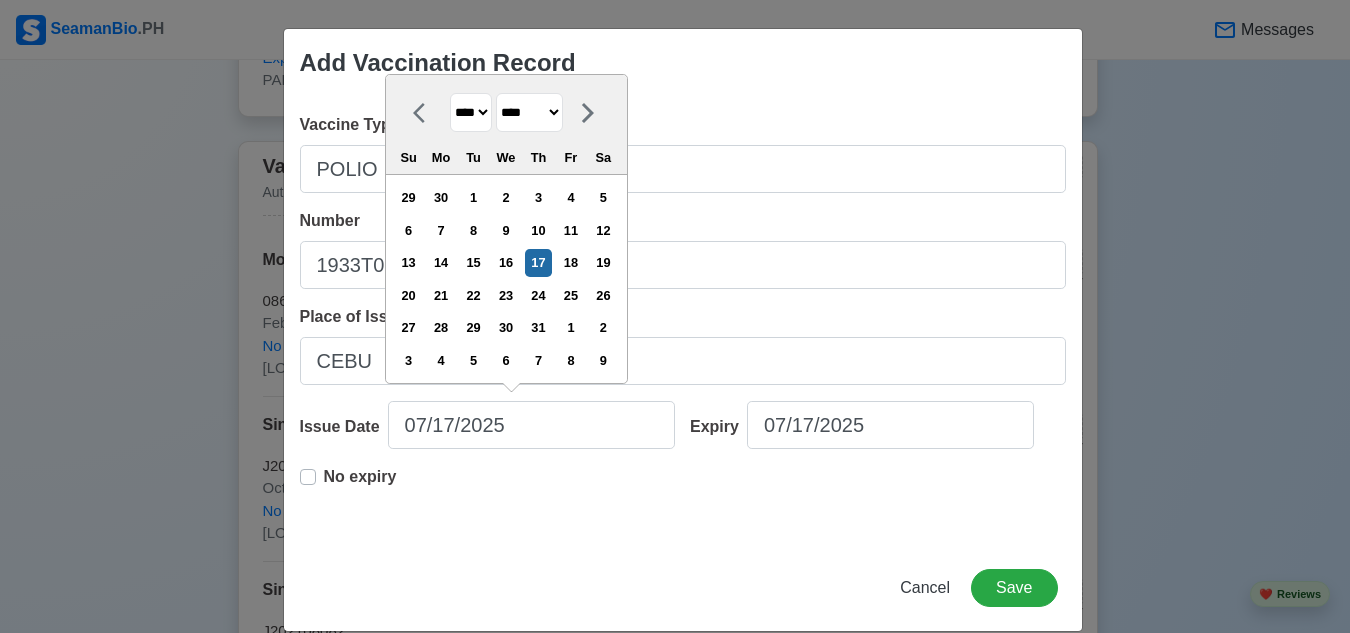 drag, startPoint x: 510, startPoint y: 229, endPoint x: 488, endPoint y: 191, distance: 43.908997 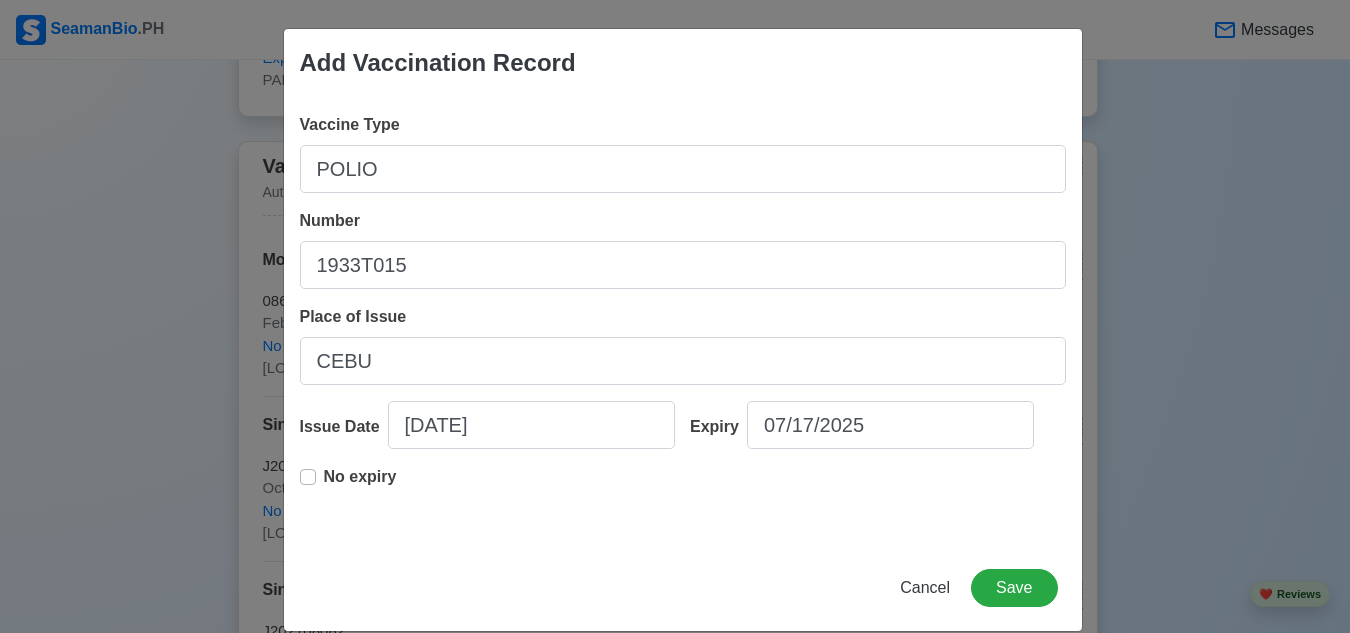 click on "No expiry" at bounding box center [348, 485] 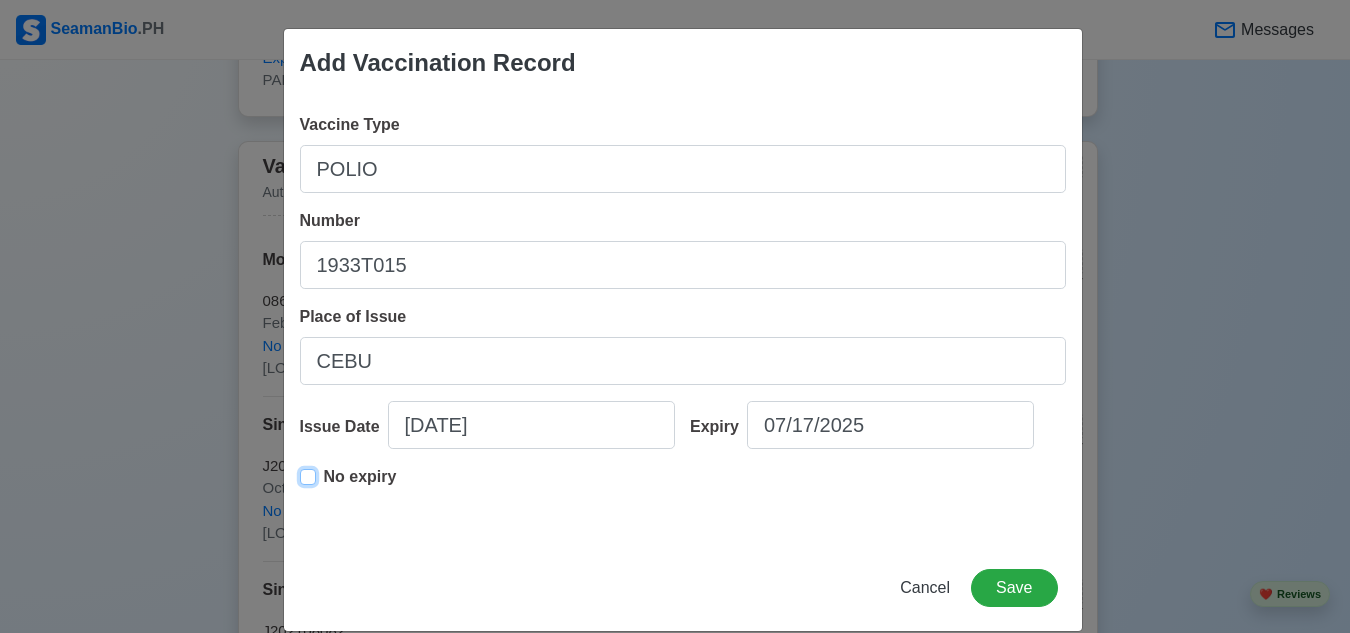 type on "[DATE]" 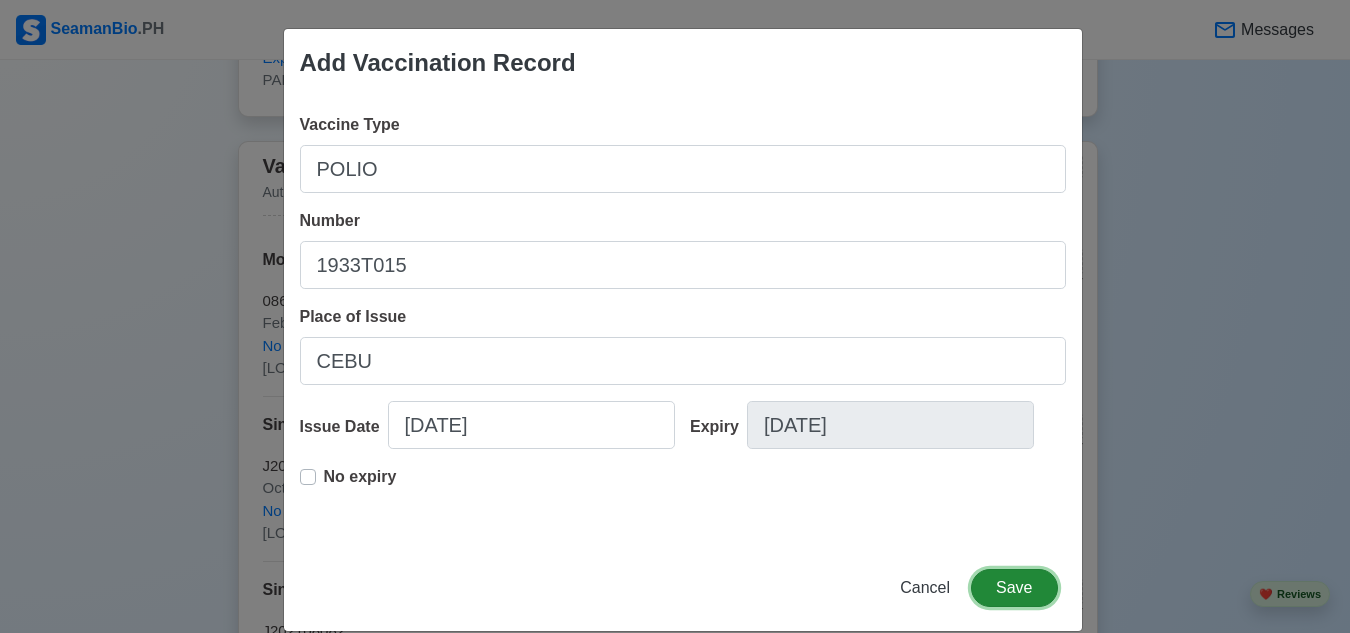 click on "Save" at bounding box center [1014, 588] 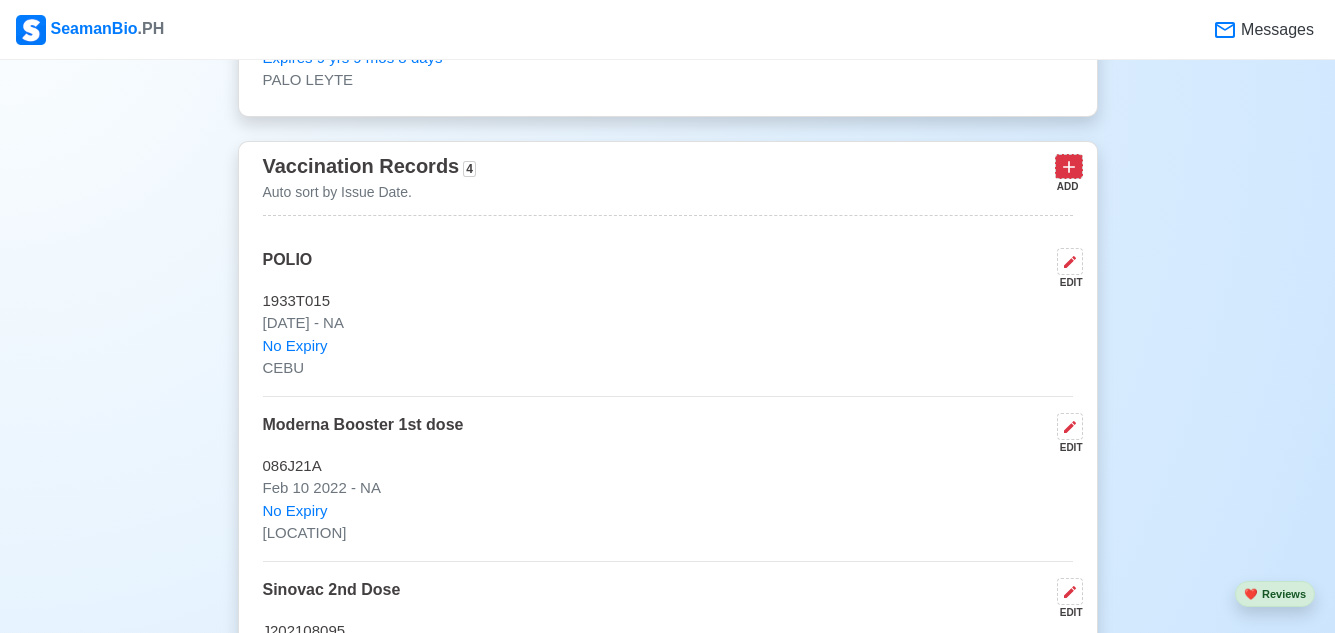 click 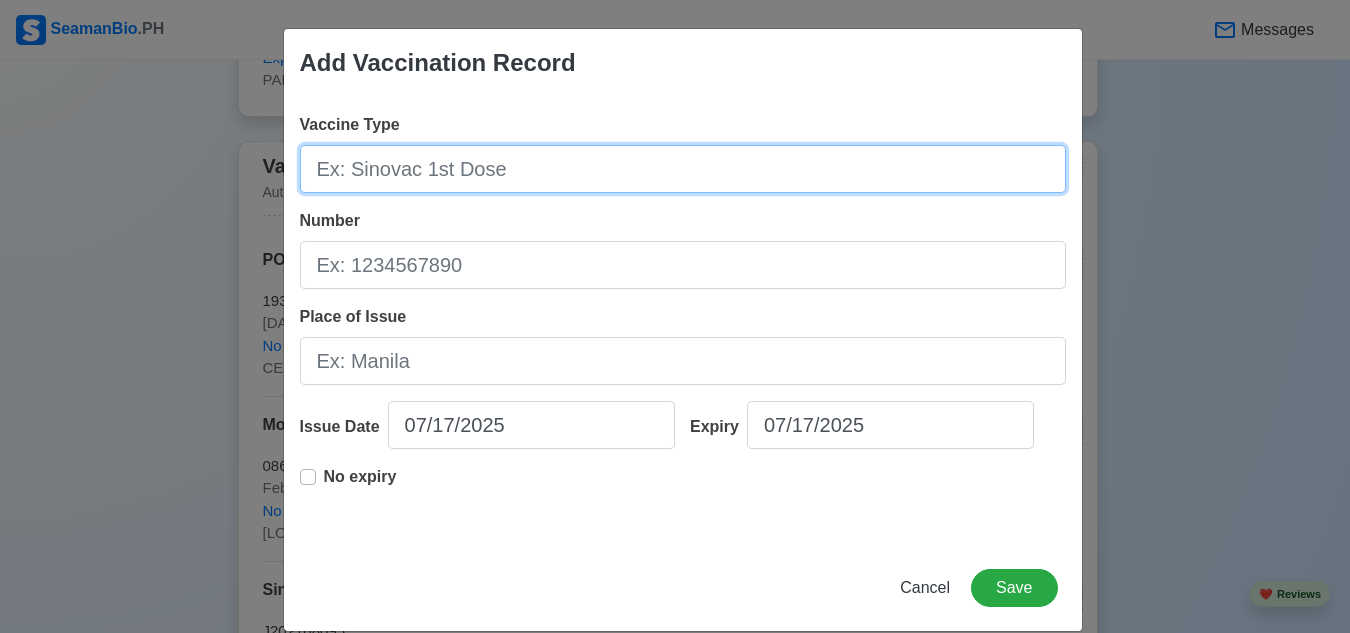 click on "Vaccine Type" at bounding box center (683, 169) 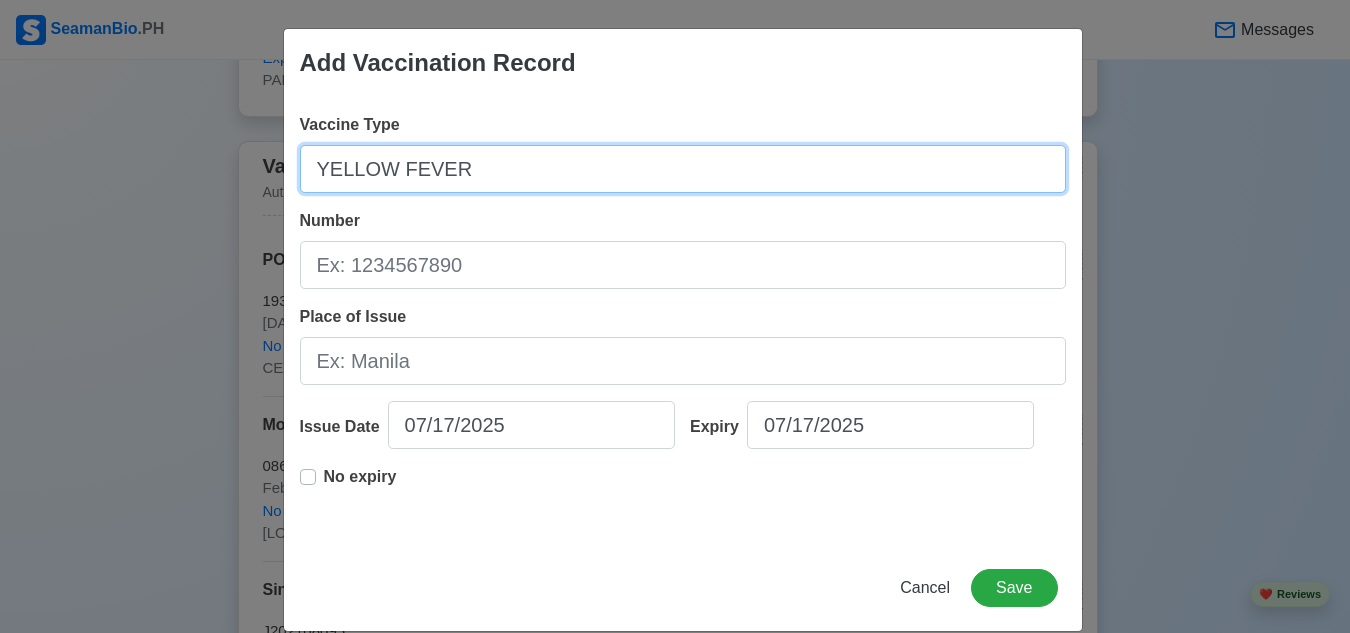 type on "YELLOW FEVER" 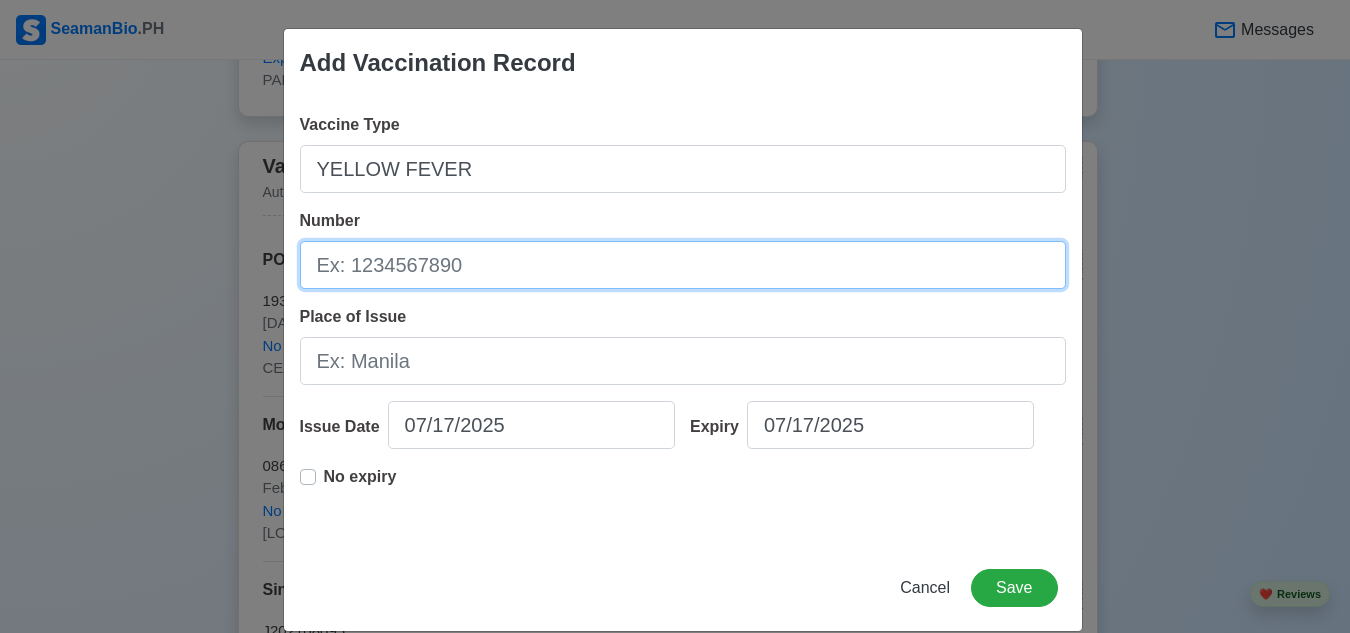 click on "Number" at bounding box center [683, 265] 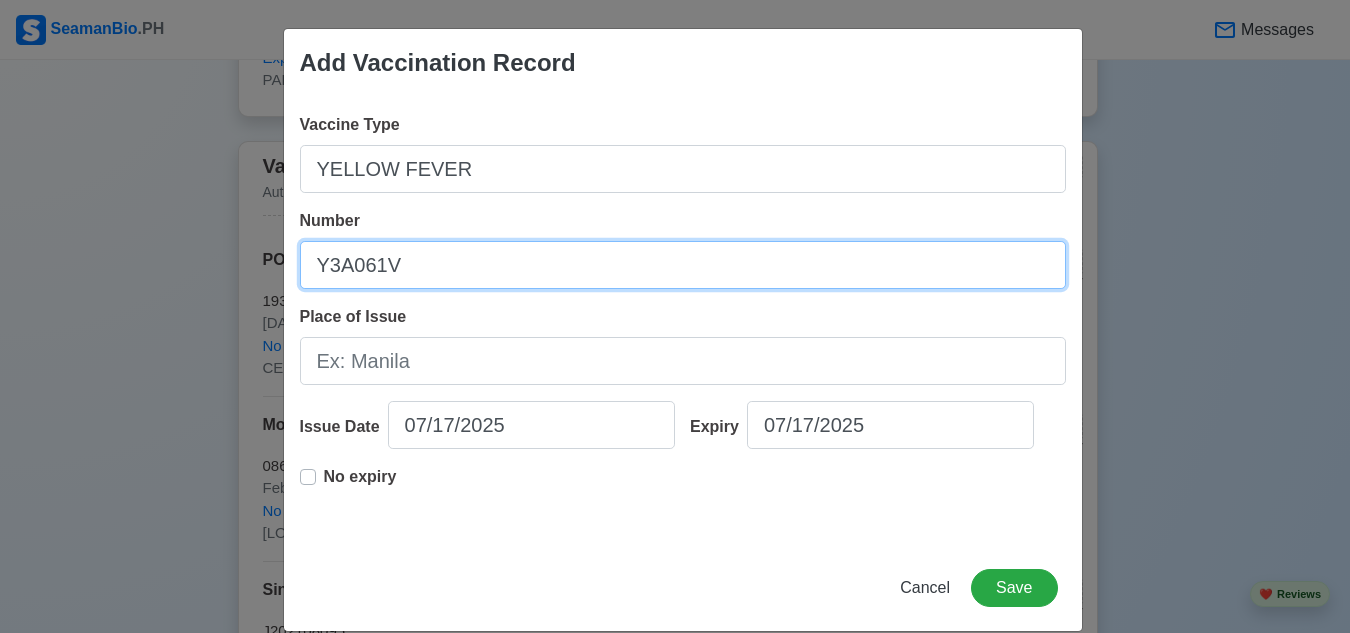 type on "Y3A061V" 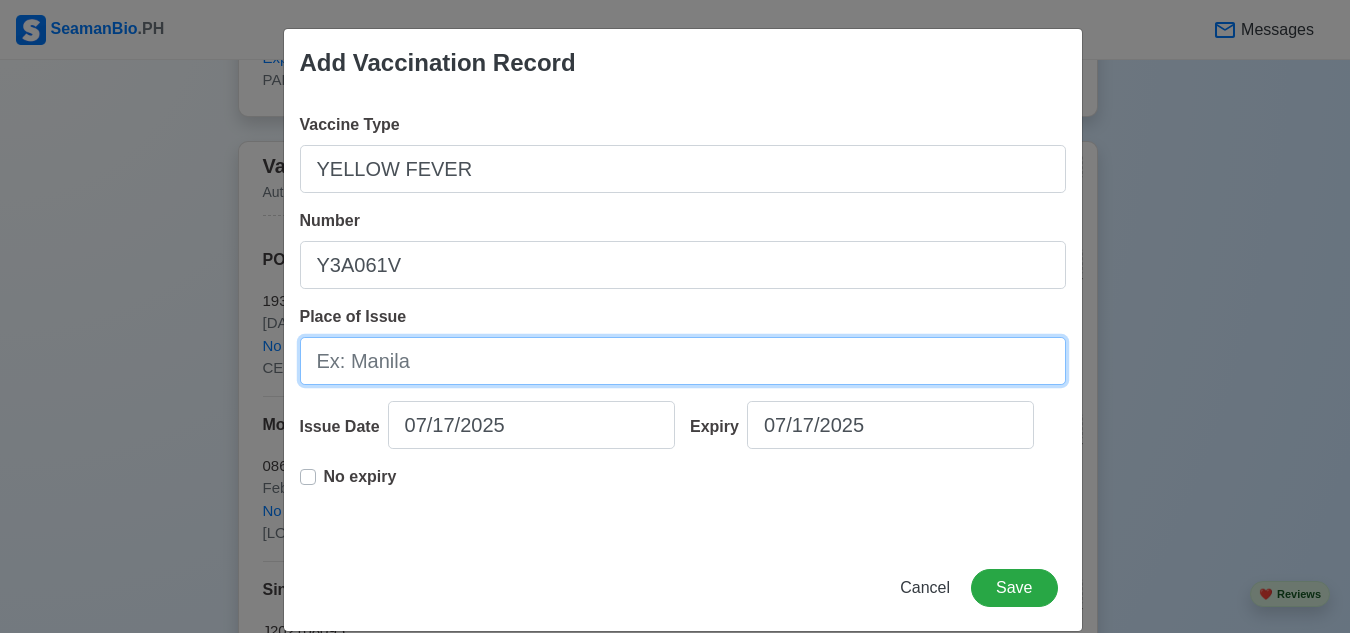 click on "Place of Issue" at bounding box center [683, 361] 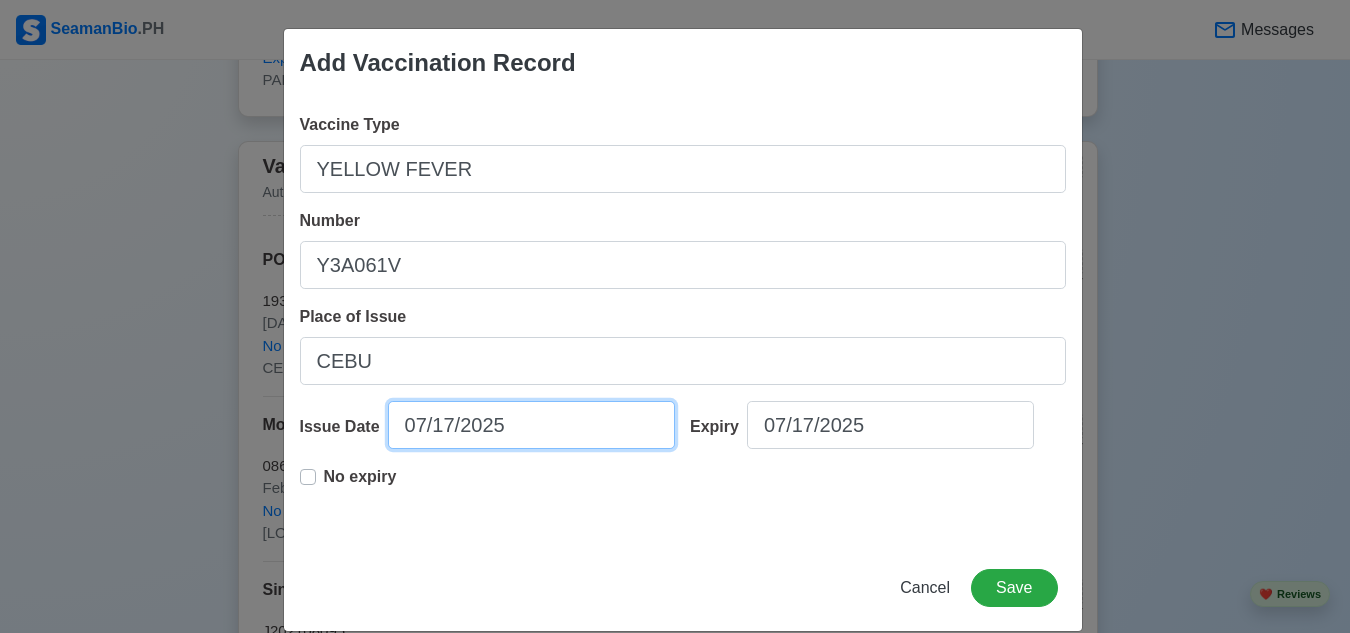 click on "07/17/2025" at bounding box center (531, 425) 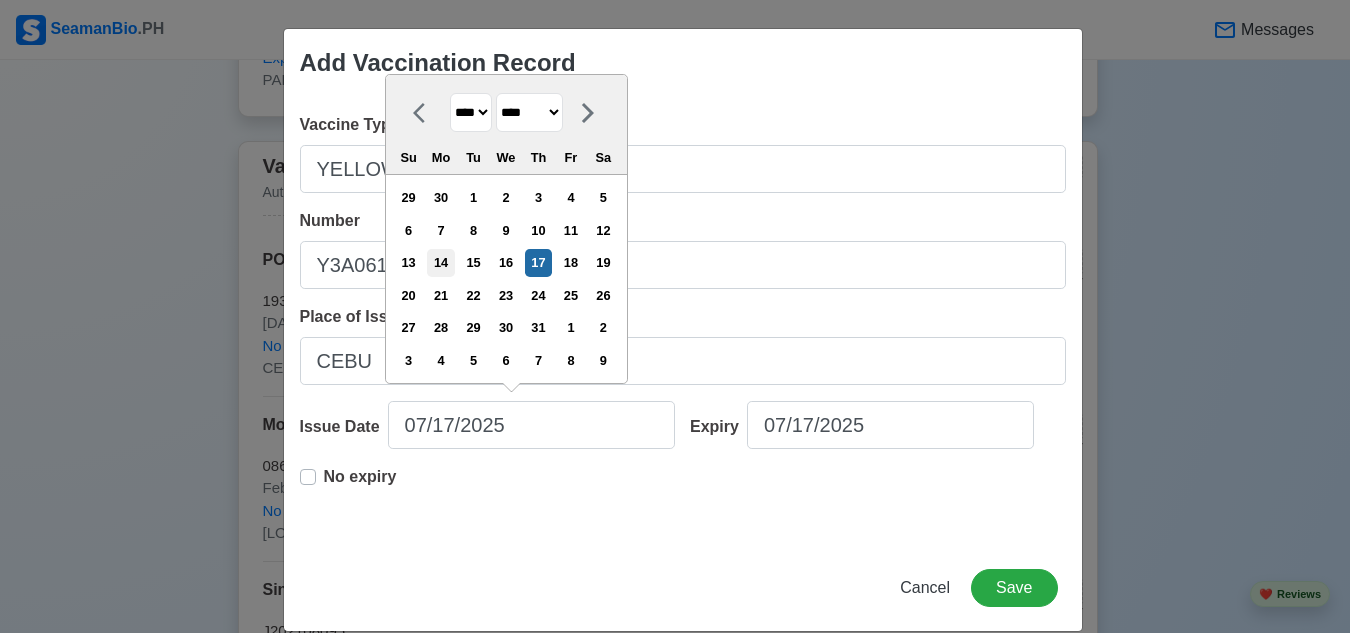 click on "14" at bounding box center (440, 262) 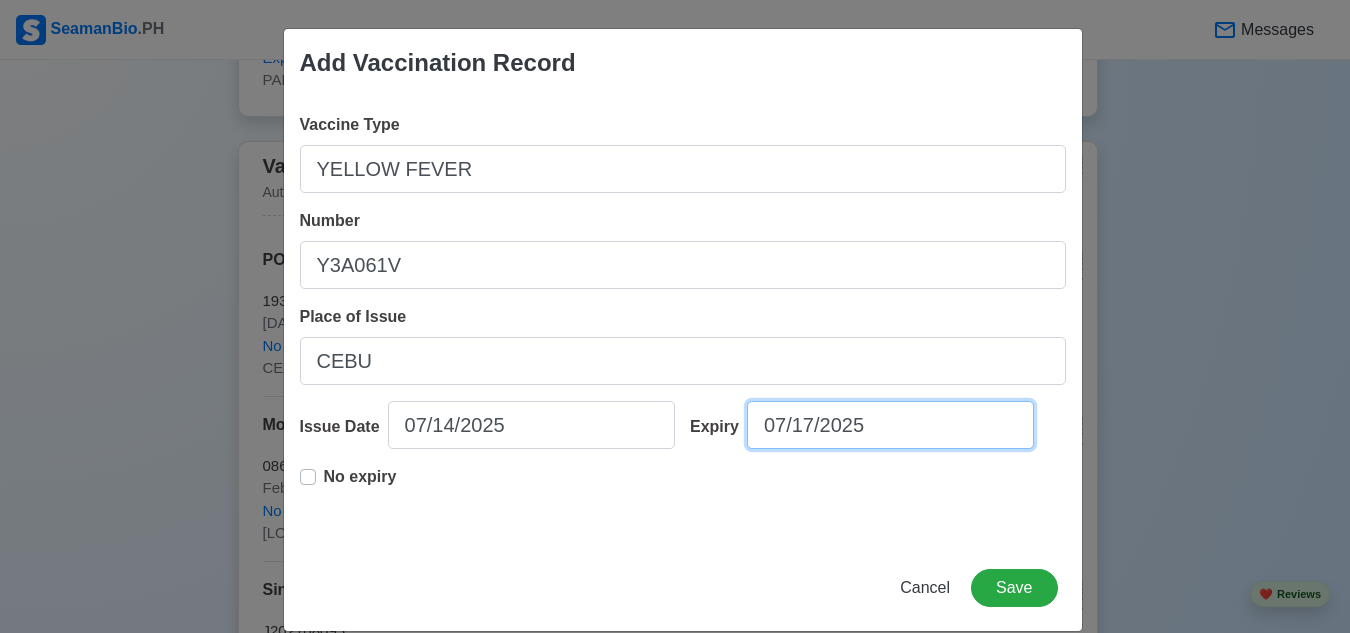 click on "07/17/2025" at bounding box center (890, 425) 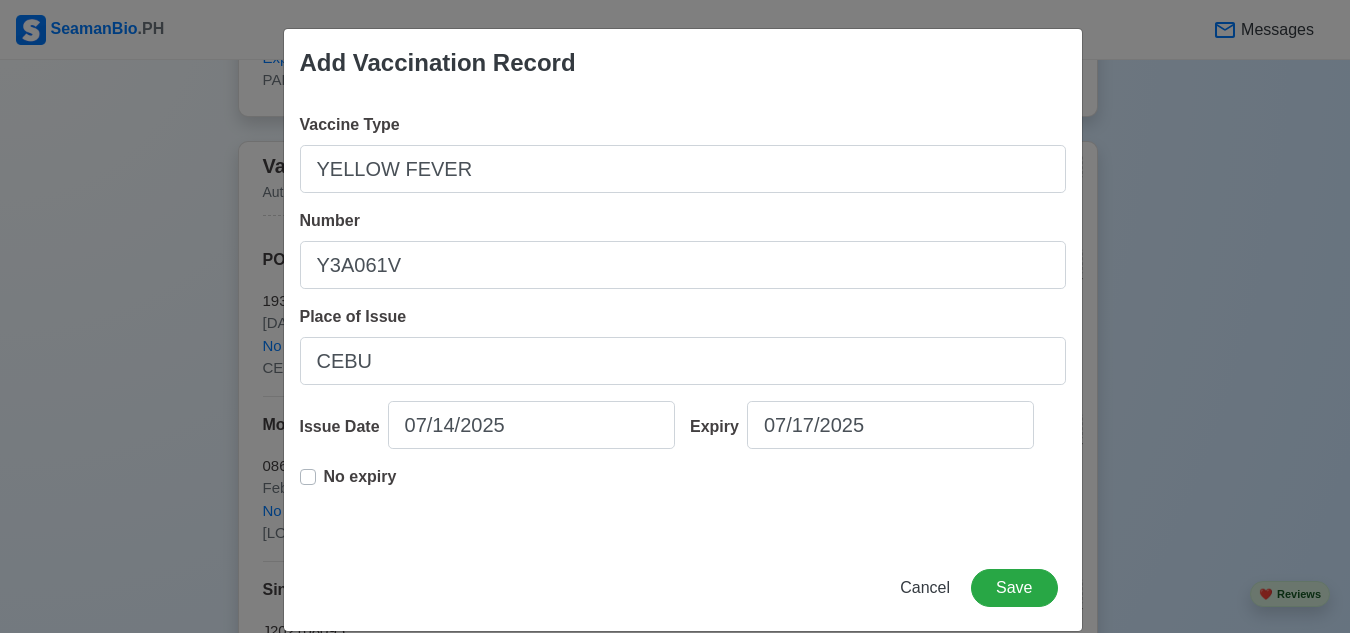 click on "No expiry" at bounding box center (360, 485) 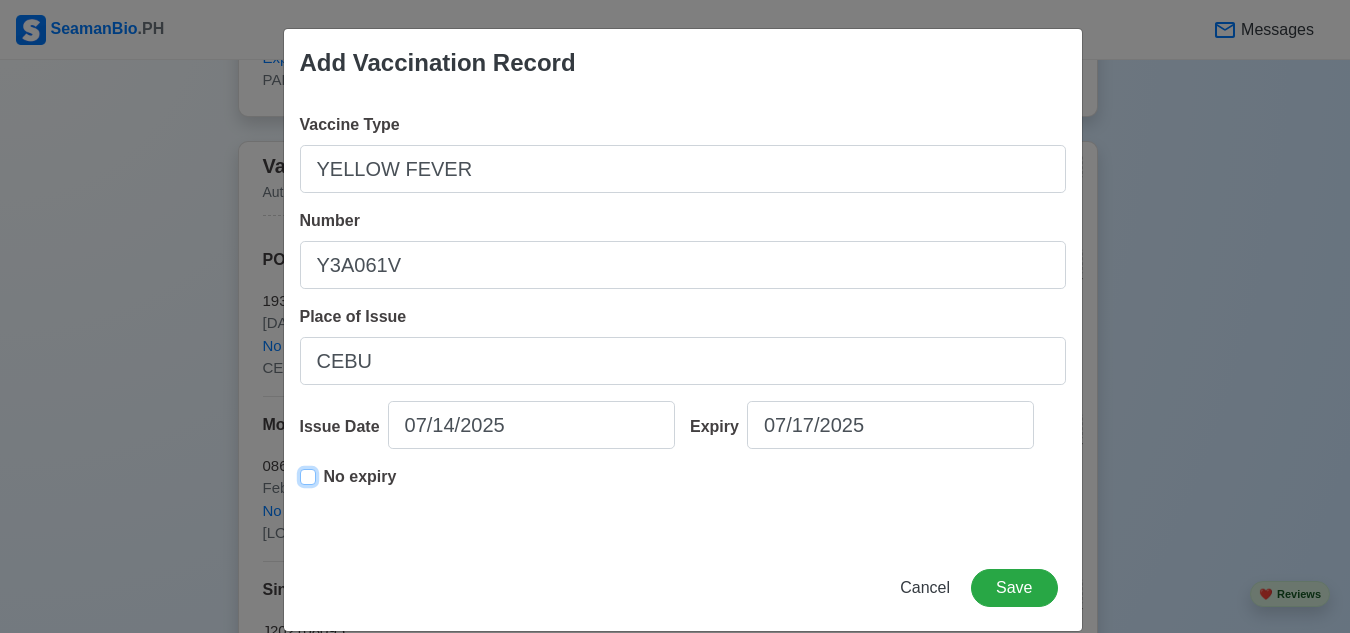 type on "07/14/2025" 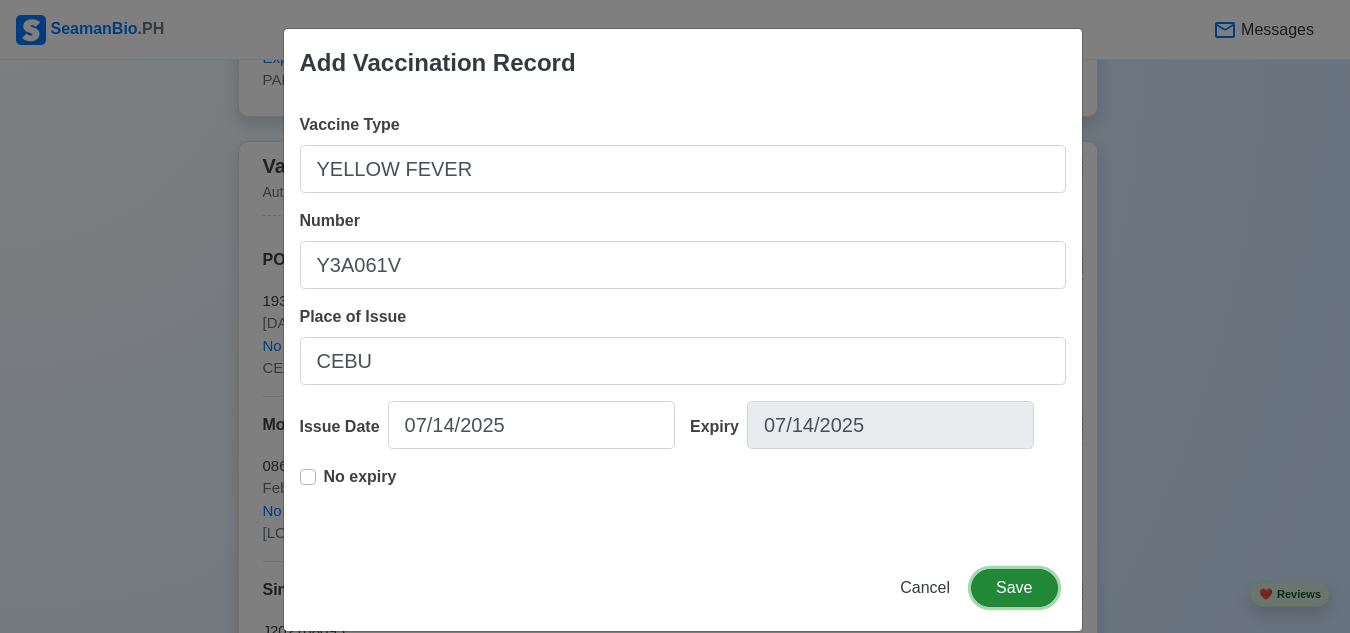 click on "Save" at bounding box center (1014, 588) 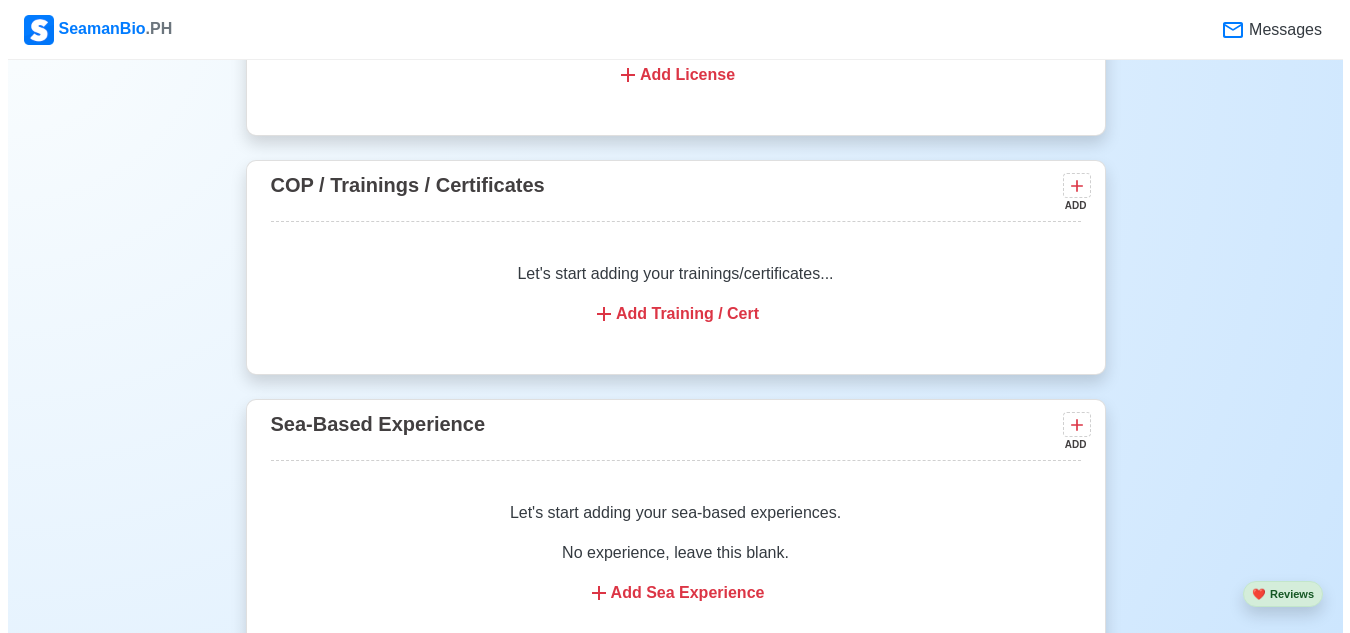 scroll, scrollTop: 3300, scrollLeft: 0, axis: vertical 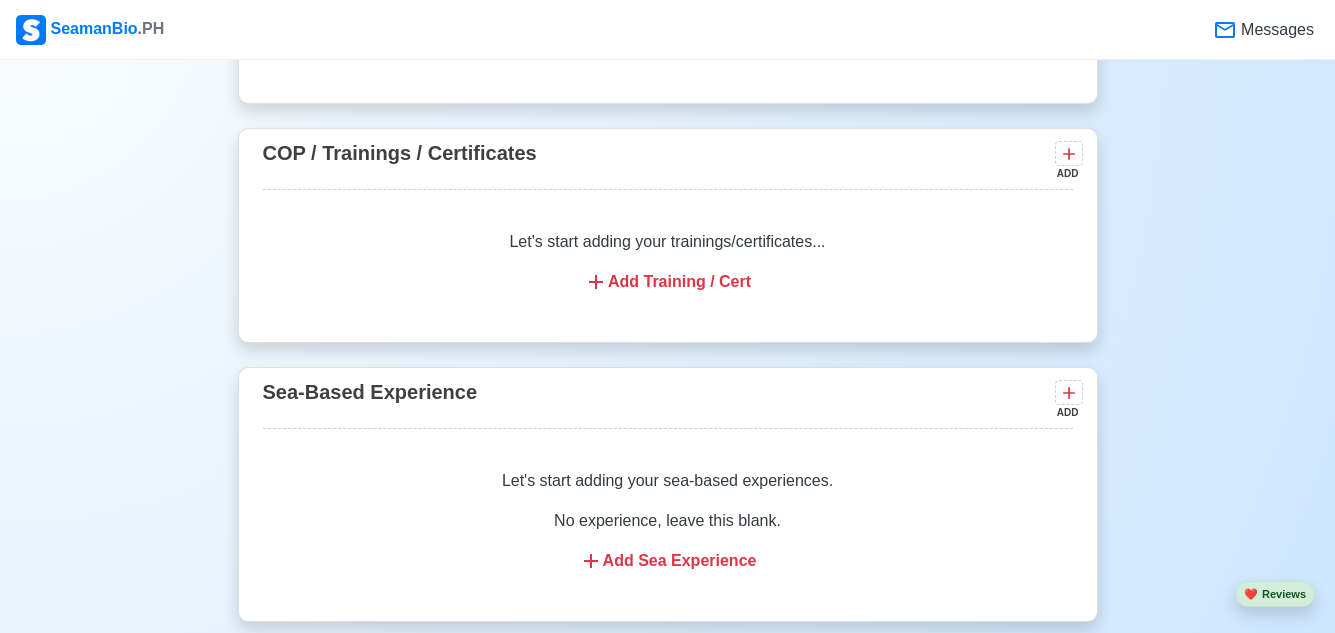 click on "Add Training / Cert" at bounding box center (668, 282) 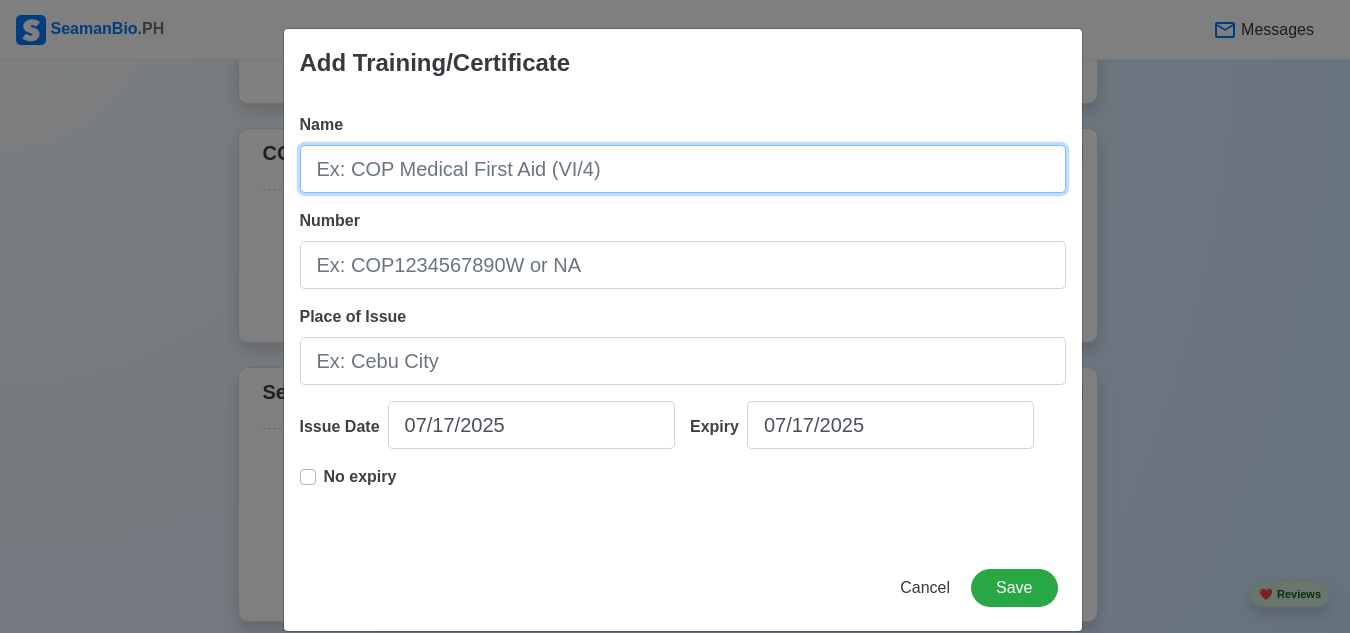 click on "Name" at bounding box center (683, 169) 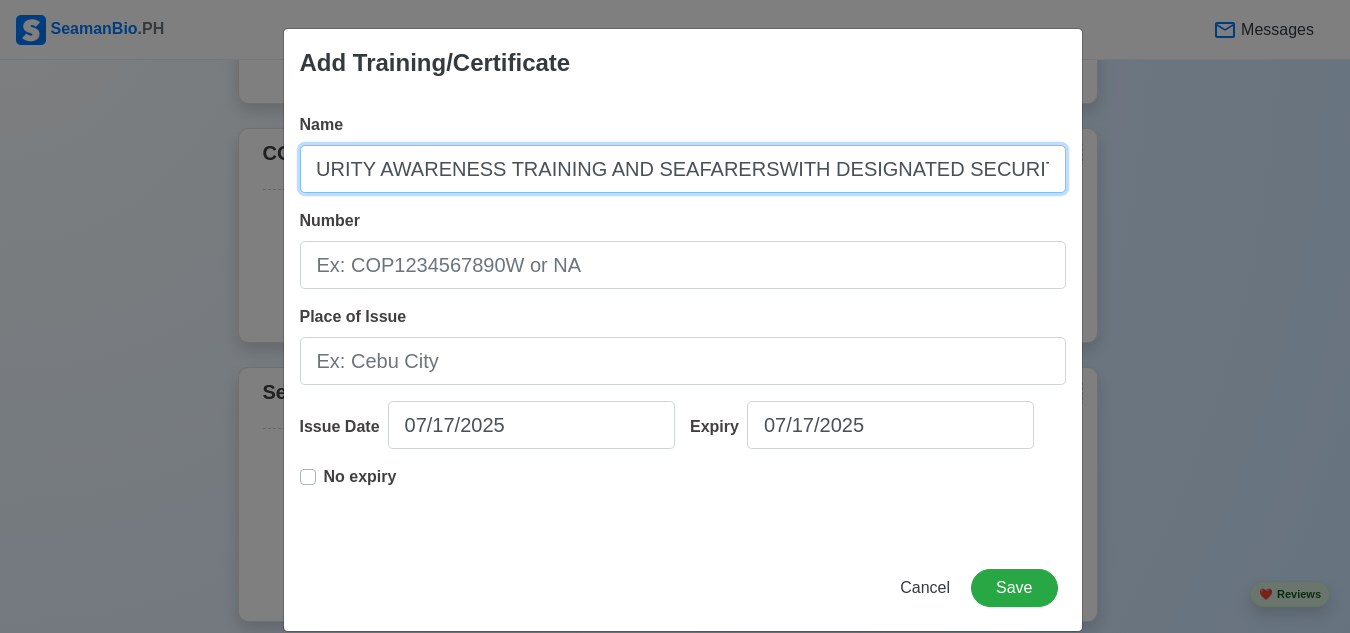 scroll, scrollTop: 0, scrollLeft: 153, axis: horizontal 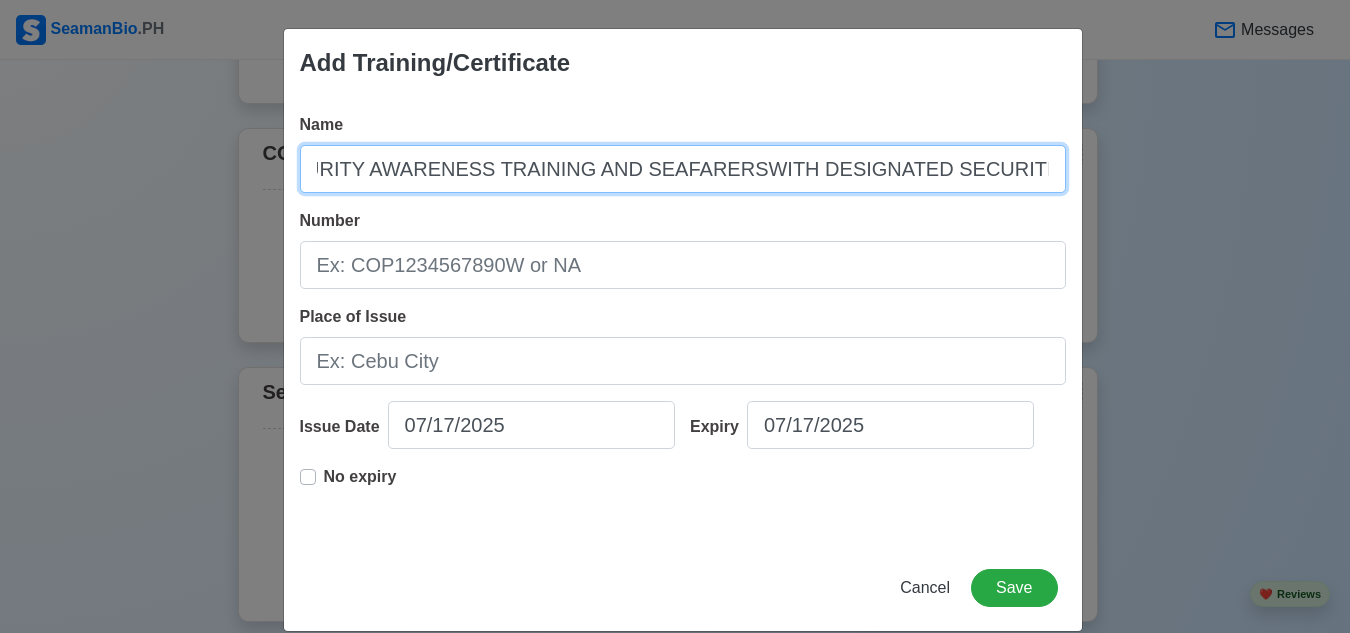 type on "COP SHIP SECURITY AWARENESS TRAINING AND SEAFARERSWITH DESIGNATED SECURITIES DUTIES" 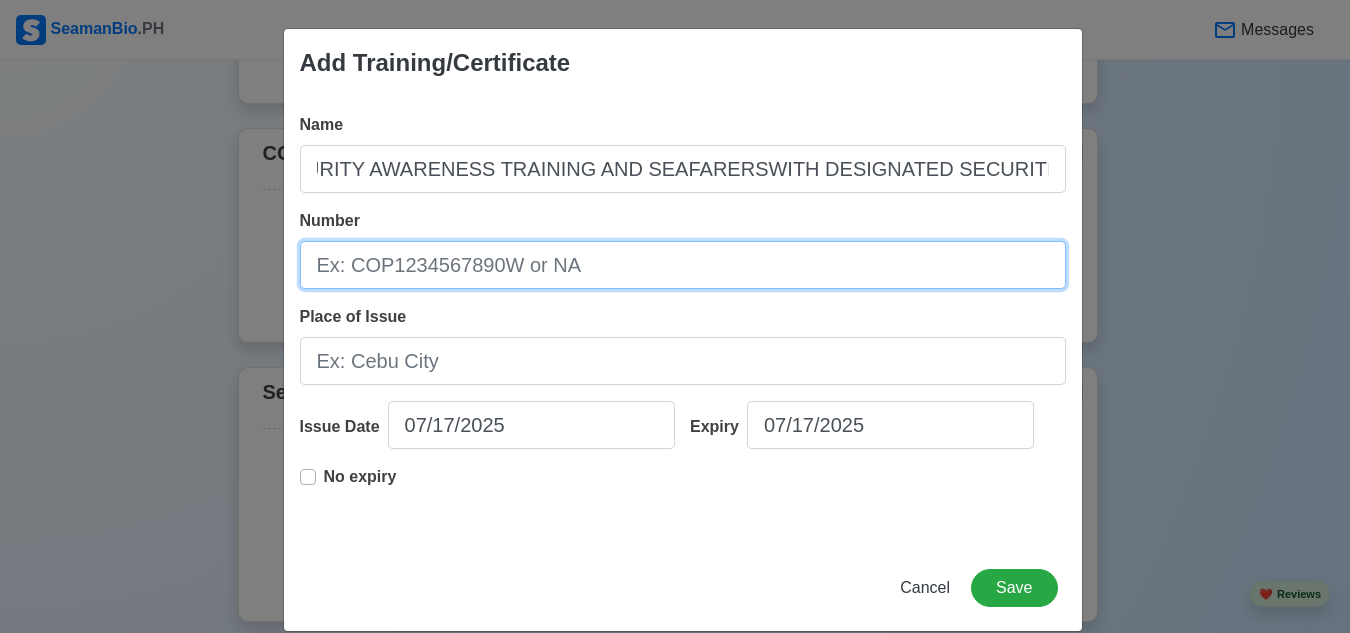 click on "Number" at bounding box center [683, 265] 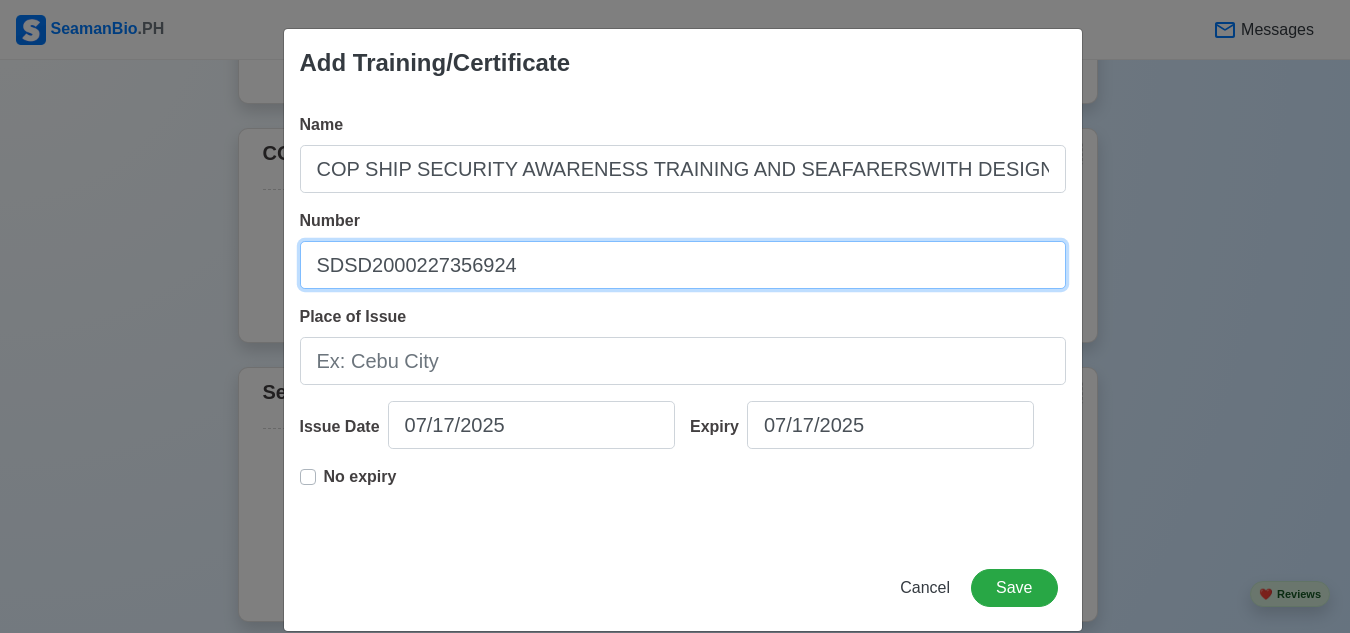 type on "SDSD2000227356924" 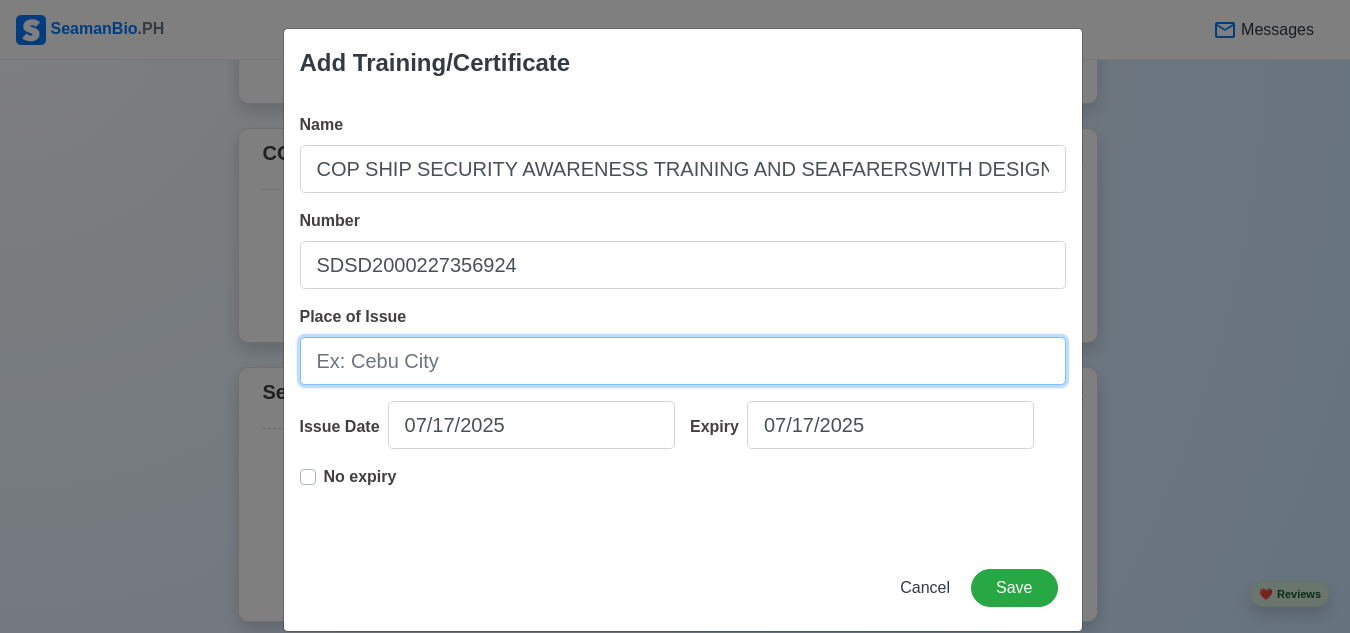 click on "Place of Issue" at bounding box center (683, 361) 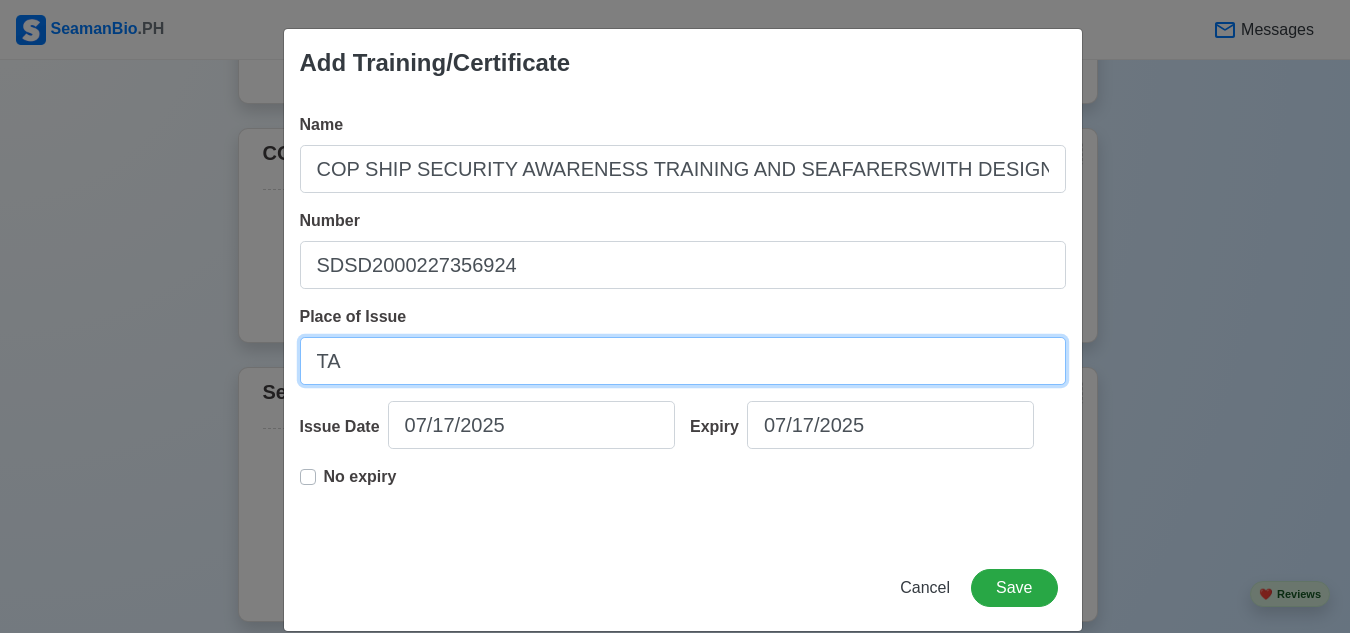 type on "T" 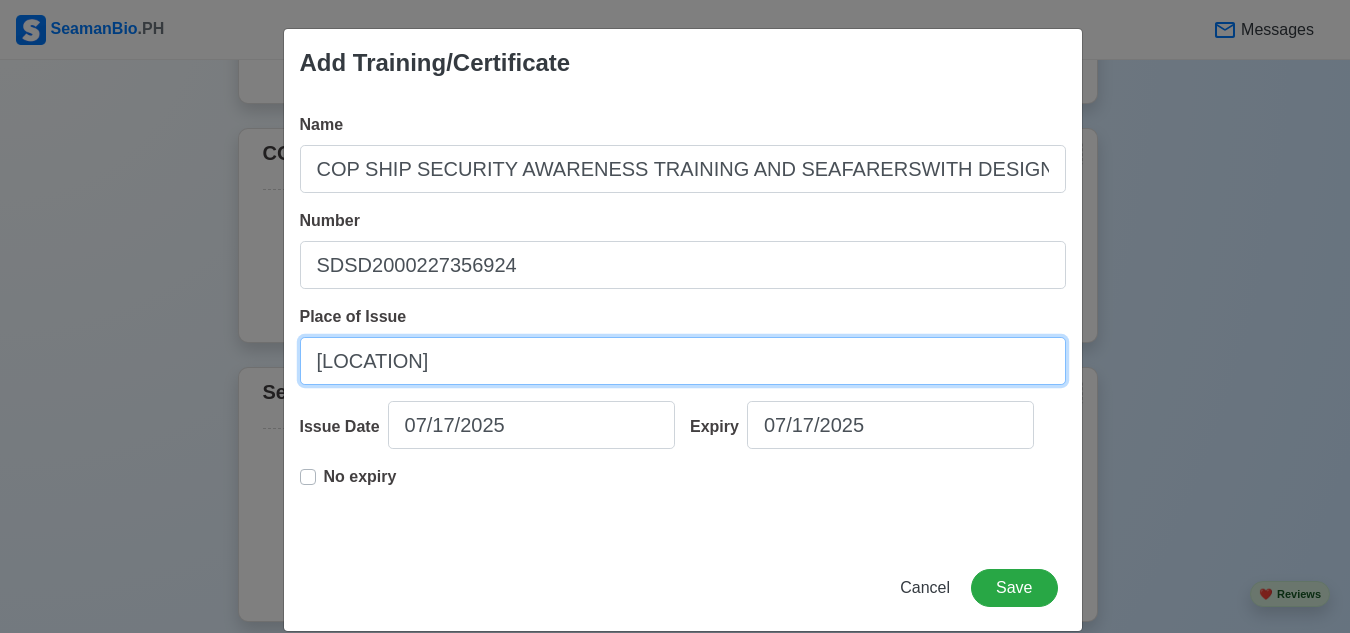 type on "[LOCATION]" 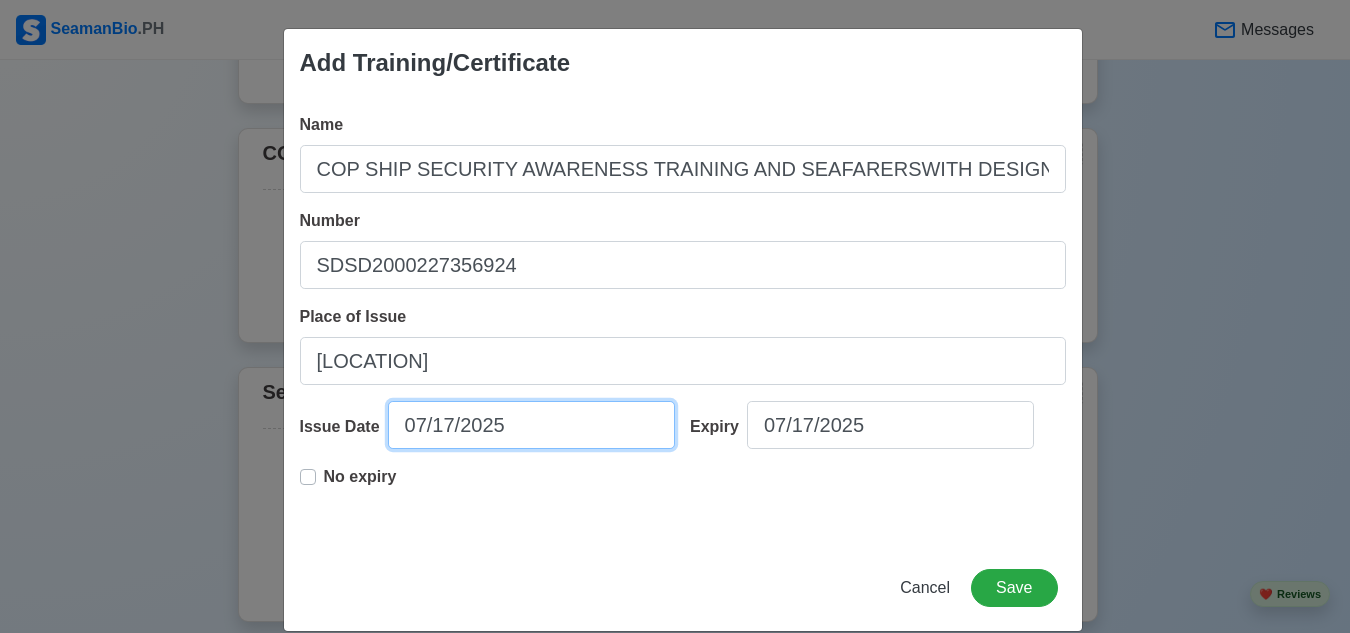 click on "07/17/2025" at bounding box center [531, 425] 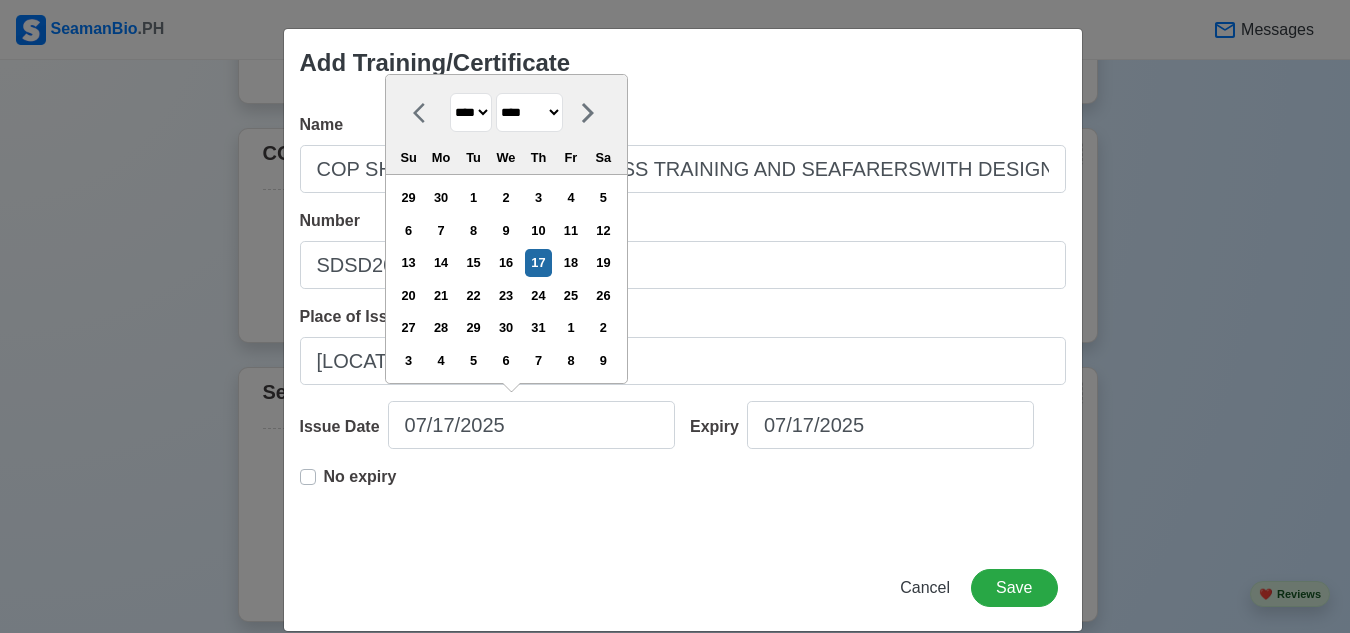click on "**** **** **** **** **** **** **** **** **** **** **** **** **** **** **** **** **** **** **** **** **** **** **** **** **** **** **** **** **** **** **** **** **** **** **** **** **** **** **** **** **** **** **** **** **** **** **** **** **** **** **** **** **** **** **** **** **** **** **** **** **** **** **** **** **** **** **** **** **** **** **** **** **** **** **** **** **** **** **** **** **** **** **** **** **** **** **** **** **** **** **** **** **** **** **** **** **** **** **** **** **** **** **** **** **** ****" at bounding box center (471, 112) 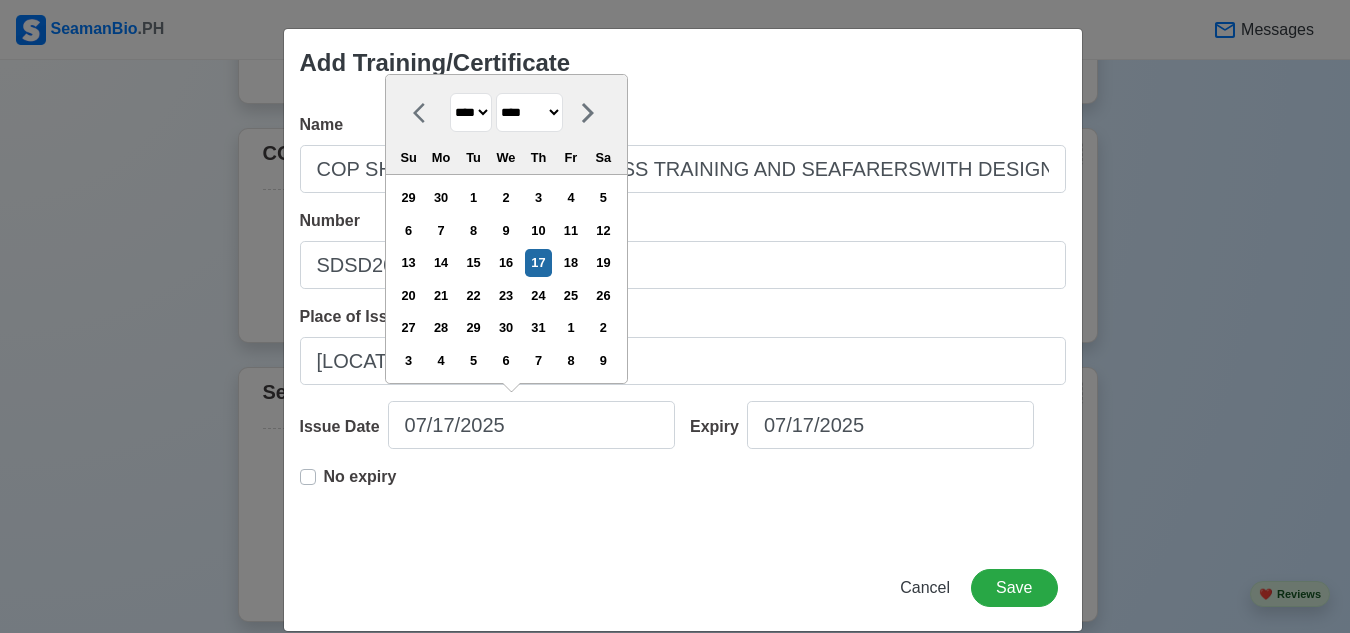 select on "****" 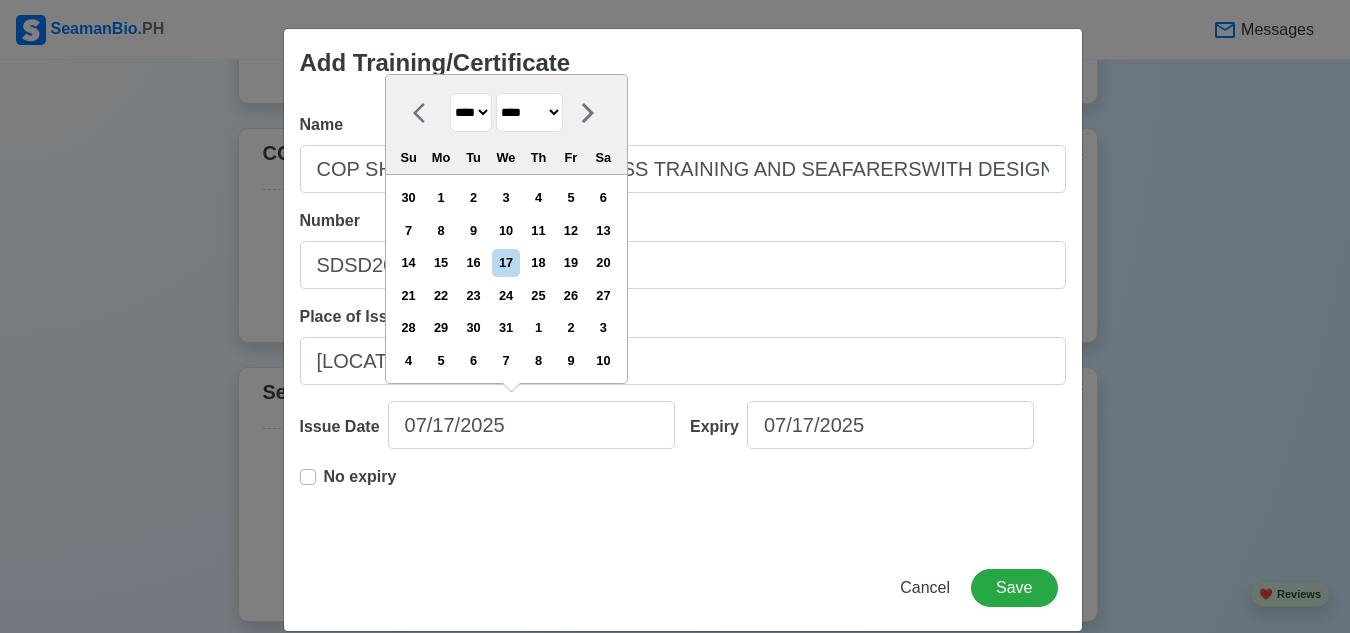 click on "******* ******** ***** ***** *** **** **** ****** ********* ******* ******** ********" at bounding box center (529, 112) 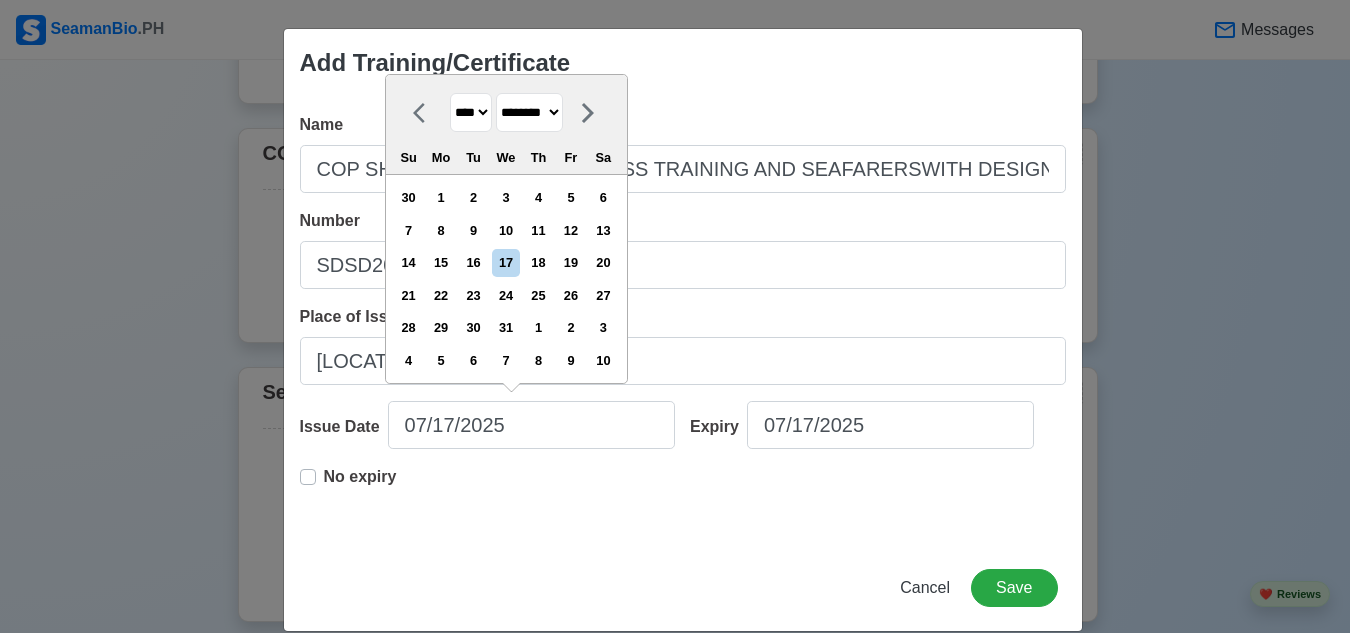 click on "******* ******** ***** ***** *** **** **** ****** ********* ******* ******** ********" at bounding box center [529, 112] 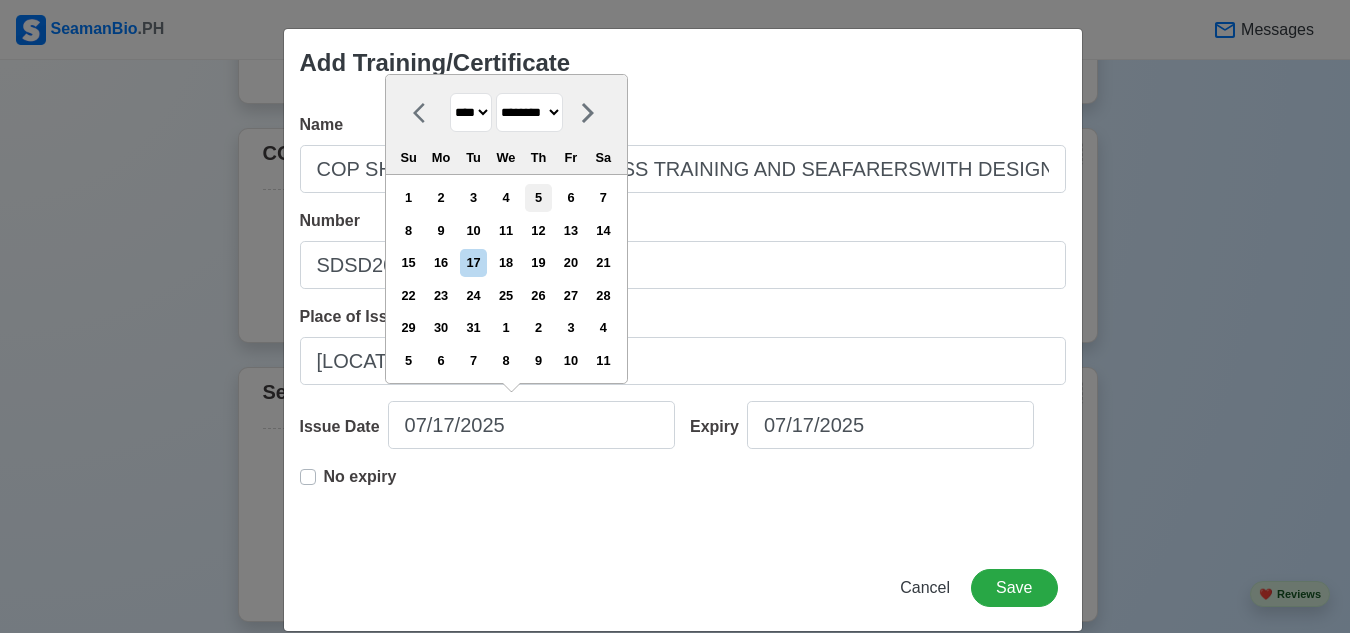 click on "5" at bounding box center (538, 197) 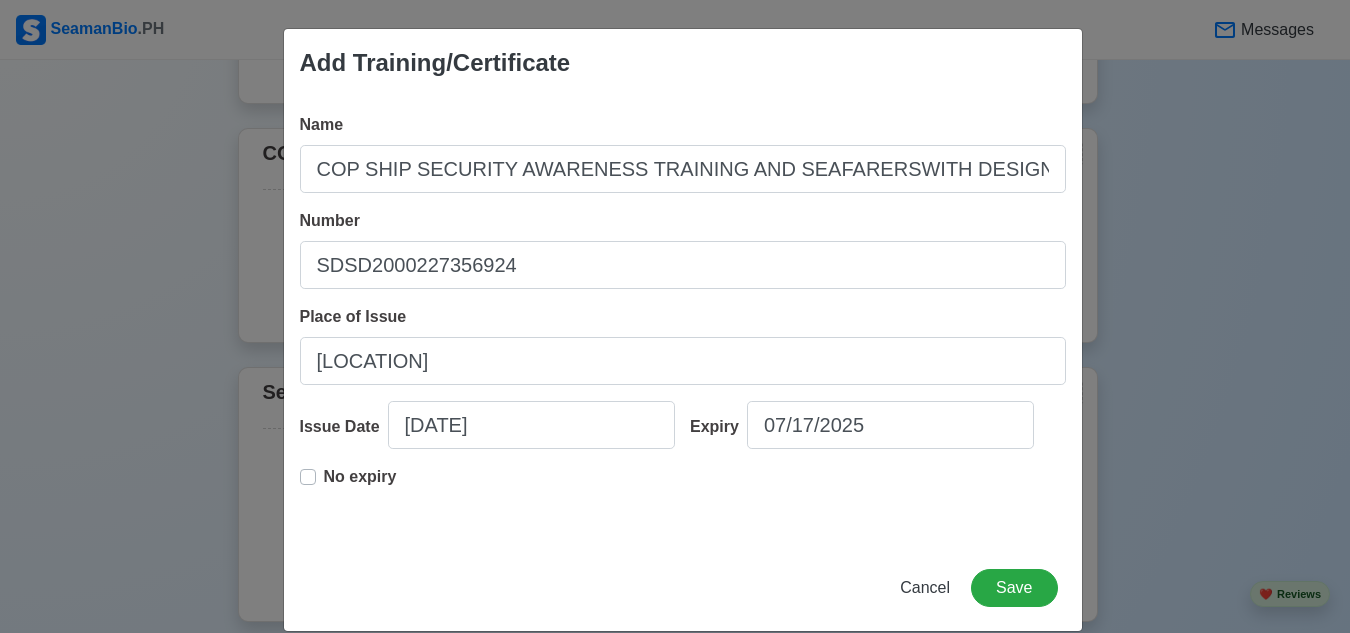 click on "No expiry" at bounding box center [348, 485] 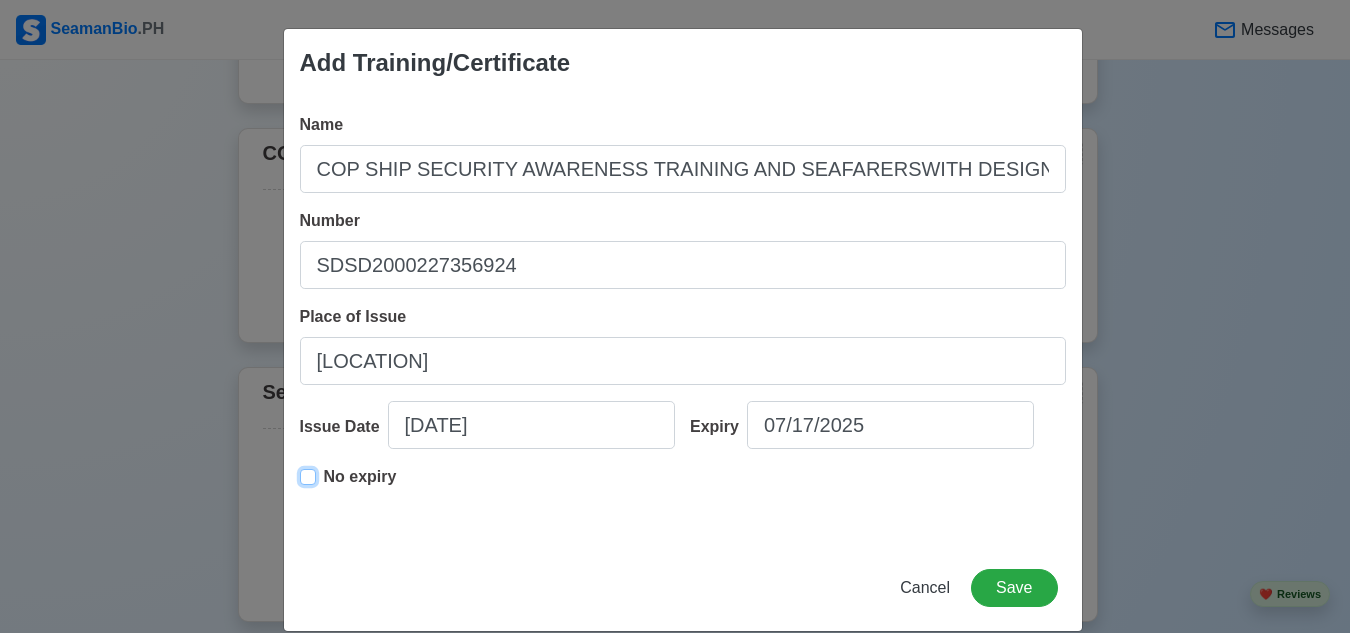 type on "[DATE]" 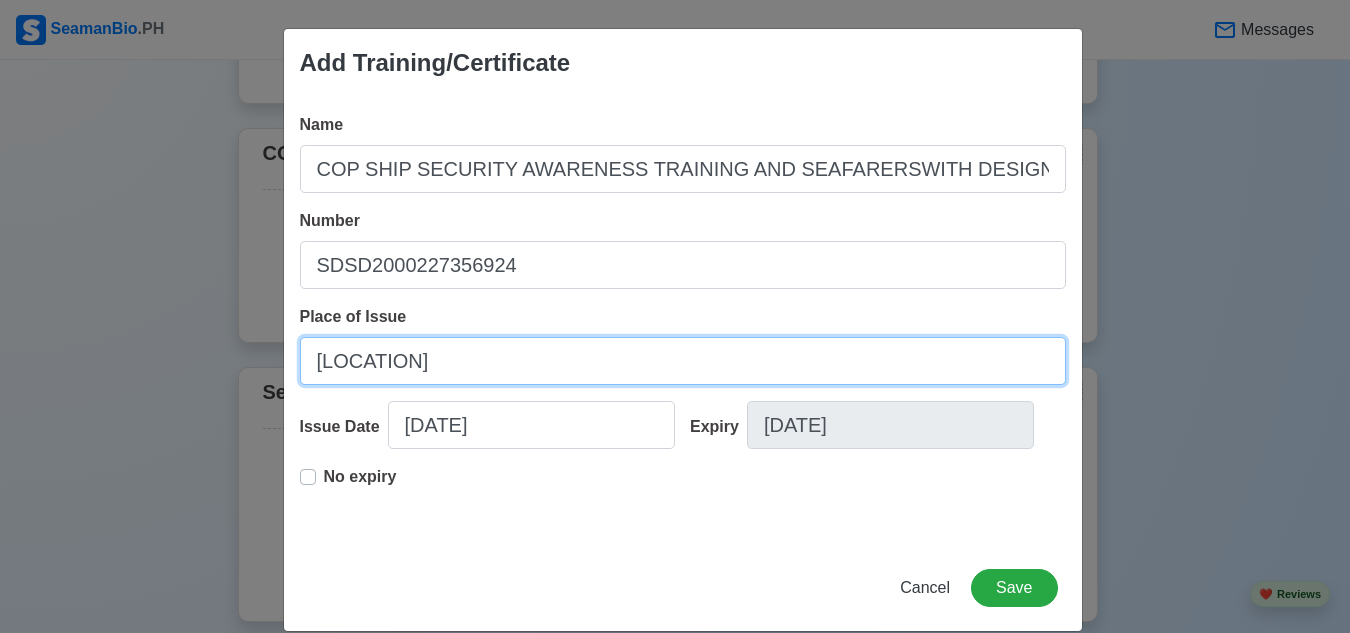 drag, startPoint x: 468, startPoint y: 367, endPoint x: 312, endPoint y: 358, distance: 156.2594 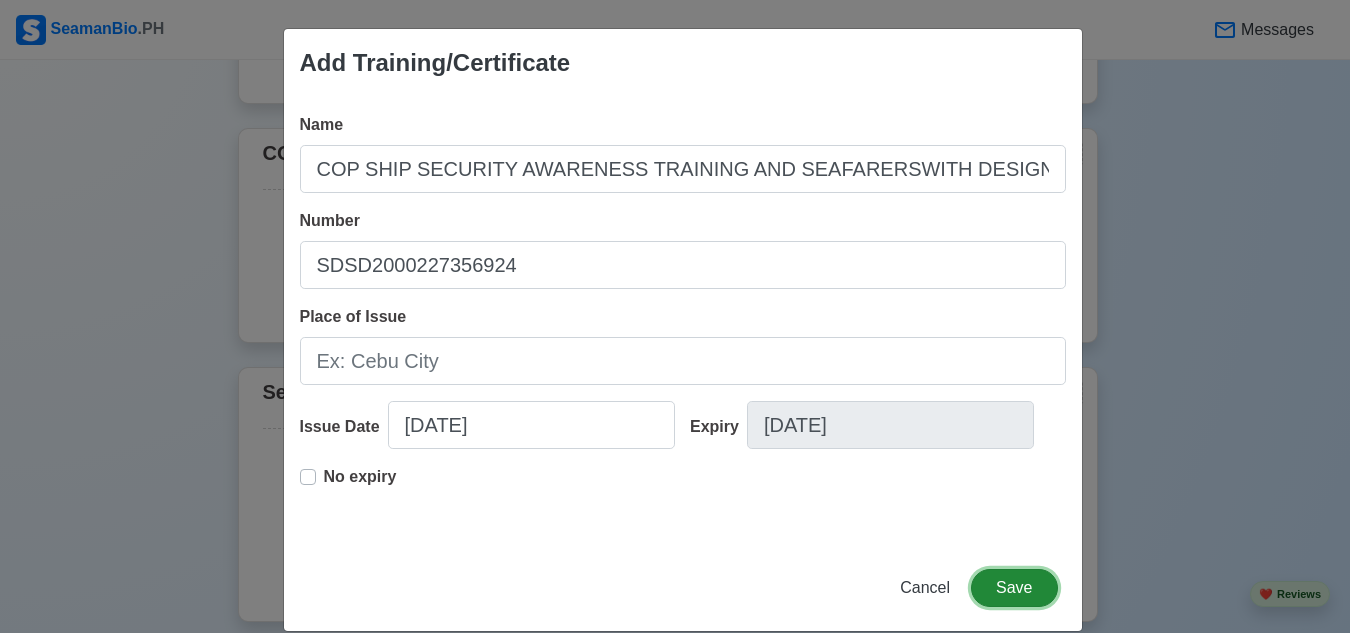 click on "Save" at bounding box center (1014, 588) 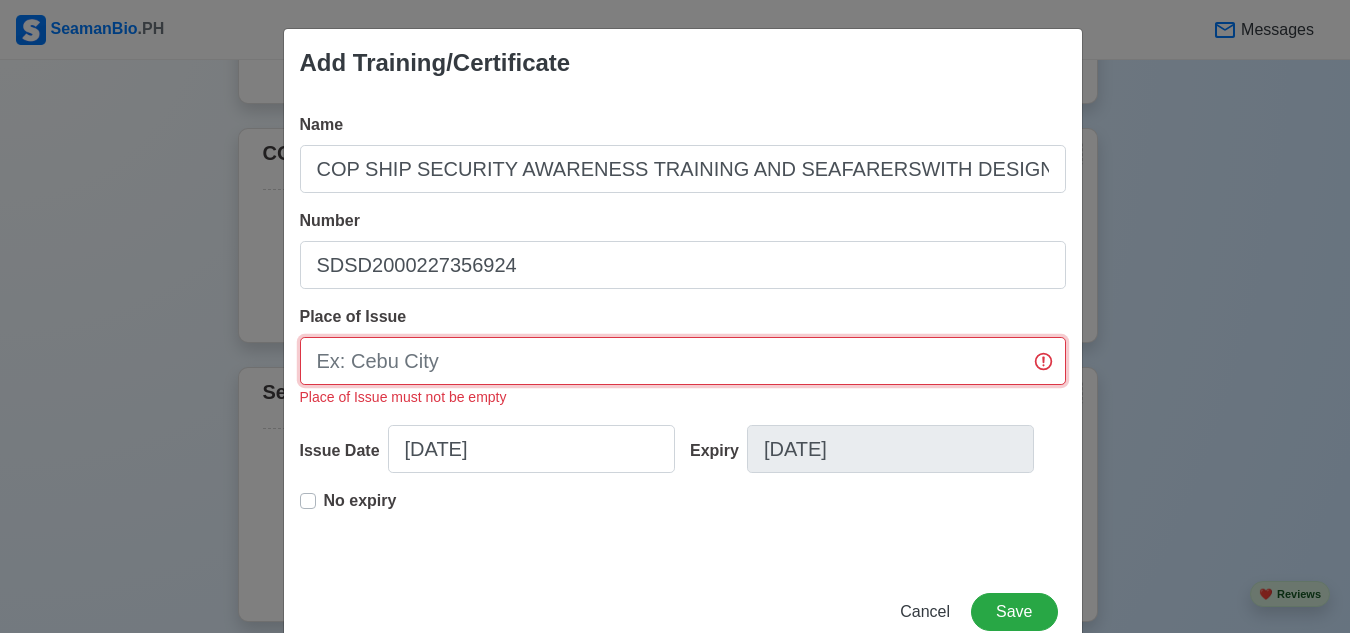 click on "Place of Issue" at bounding box center [683, 361] 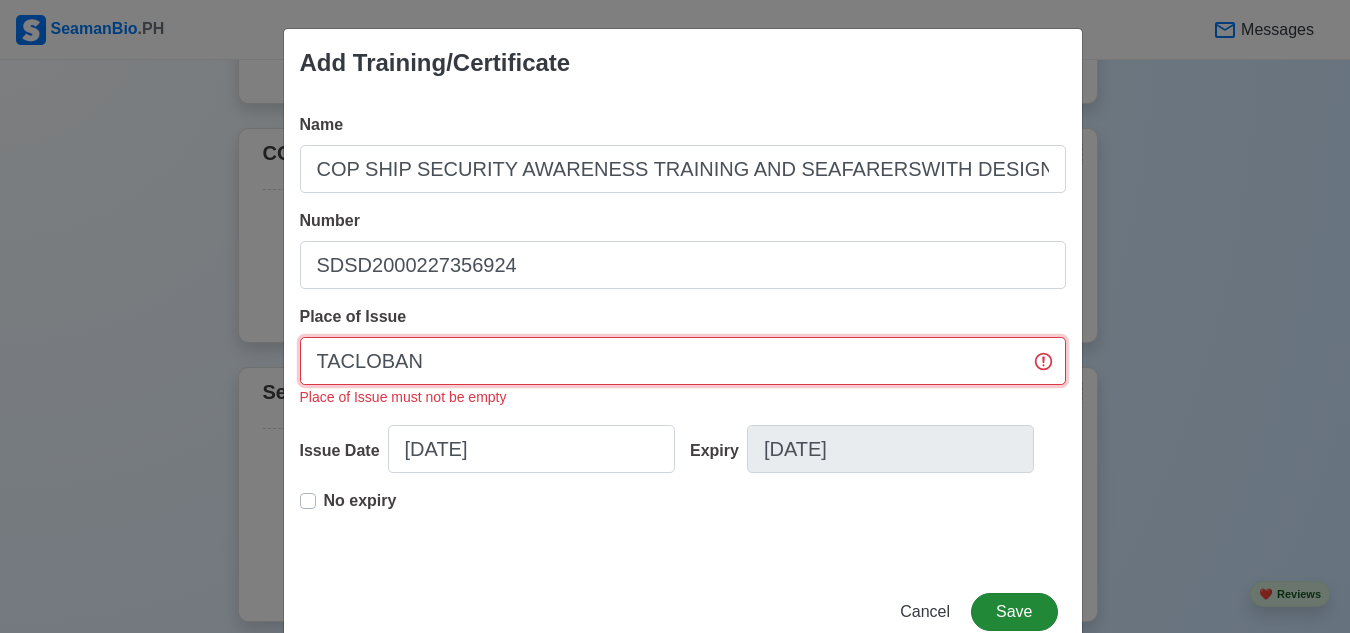 type on "TACLOBAN" 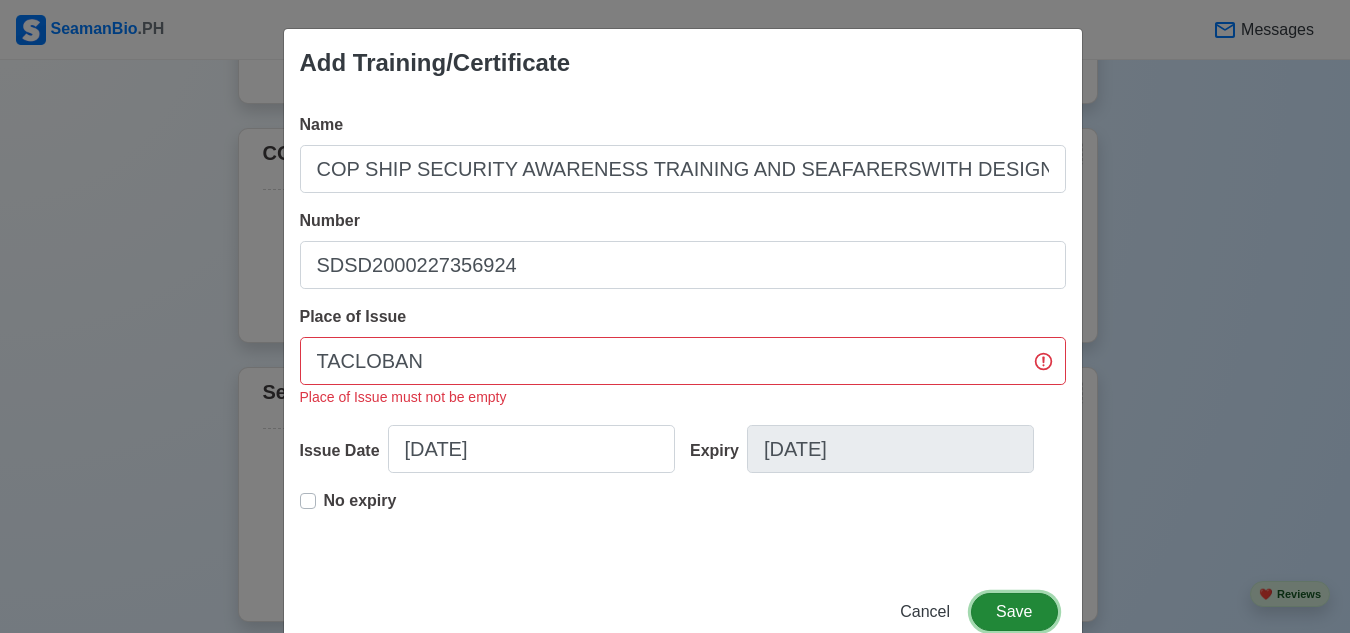 drag, startPoint x: 1007, startPoint y: 605, endPoint x: 1013, endPoint y: 577, distance: 28.635643 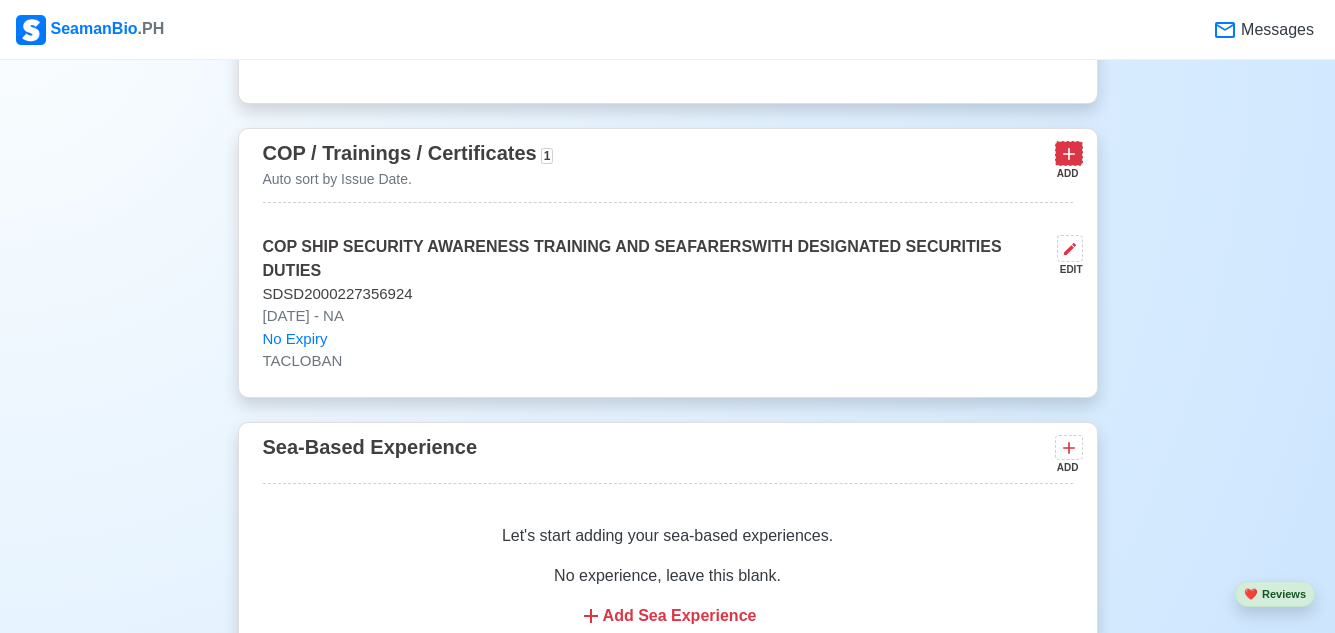 click 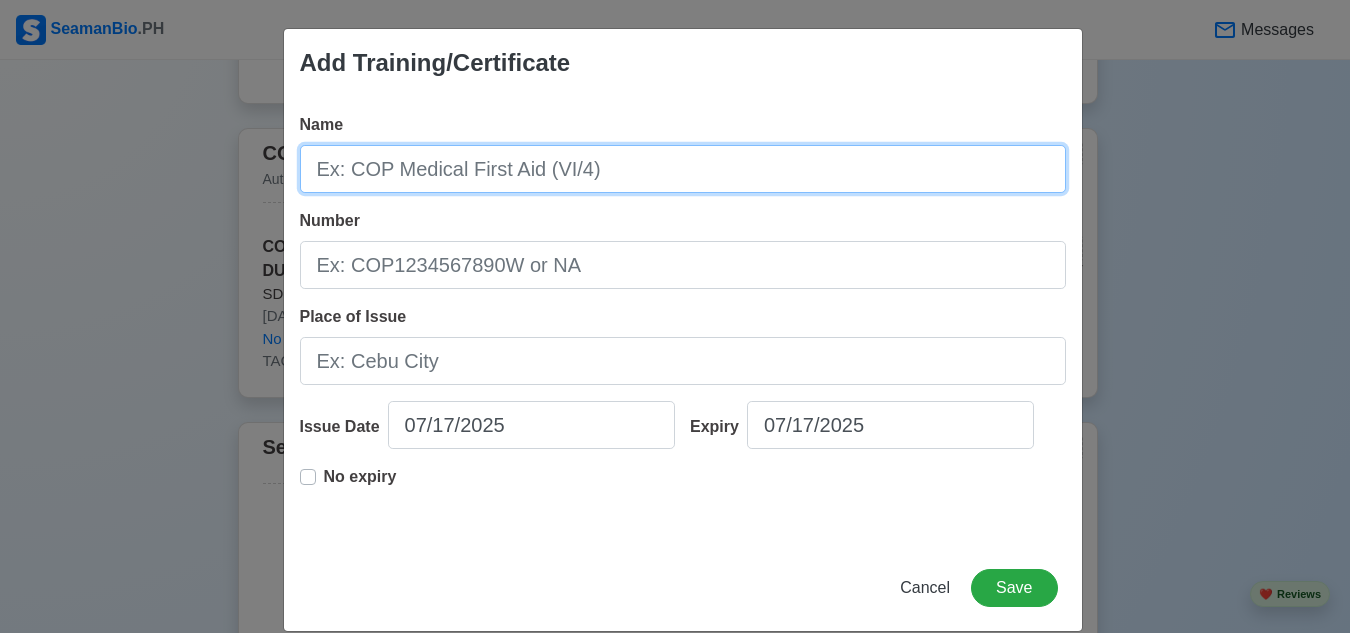 click on "Name" at bounding box center [683, 169] 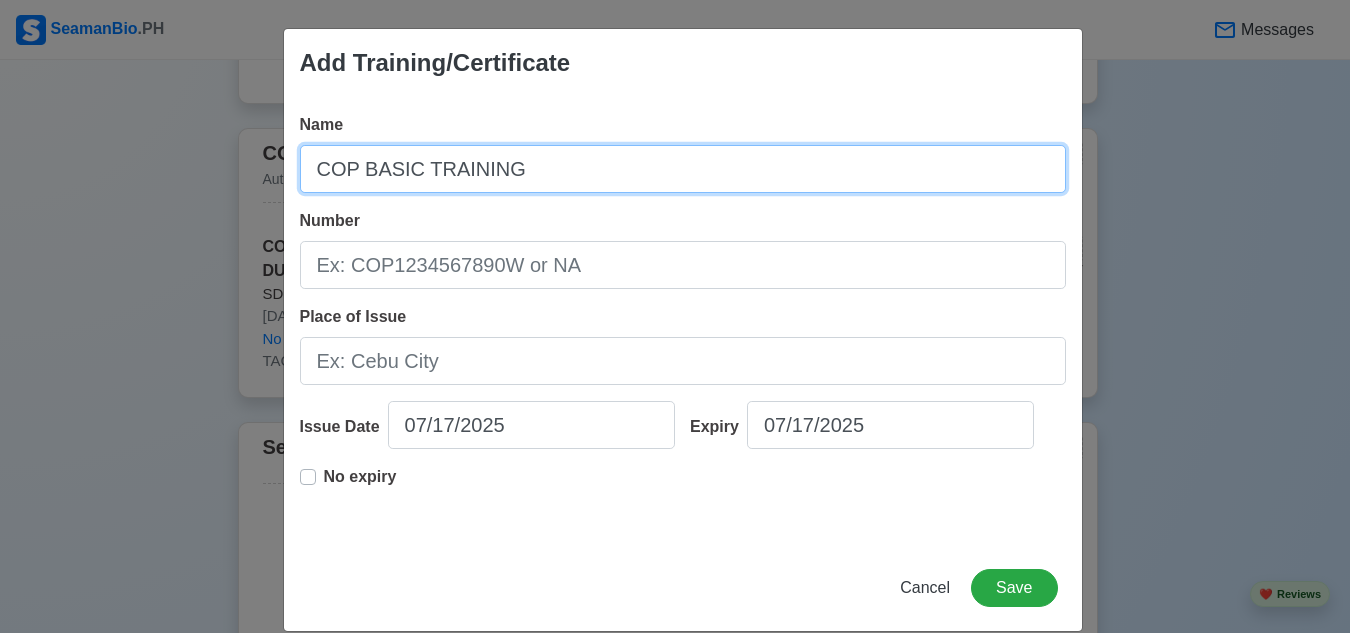 type on "COP BASIC TRAINING" 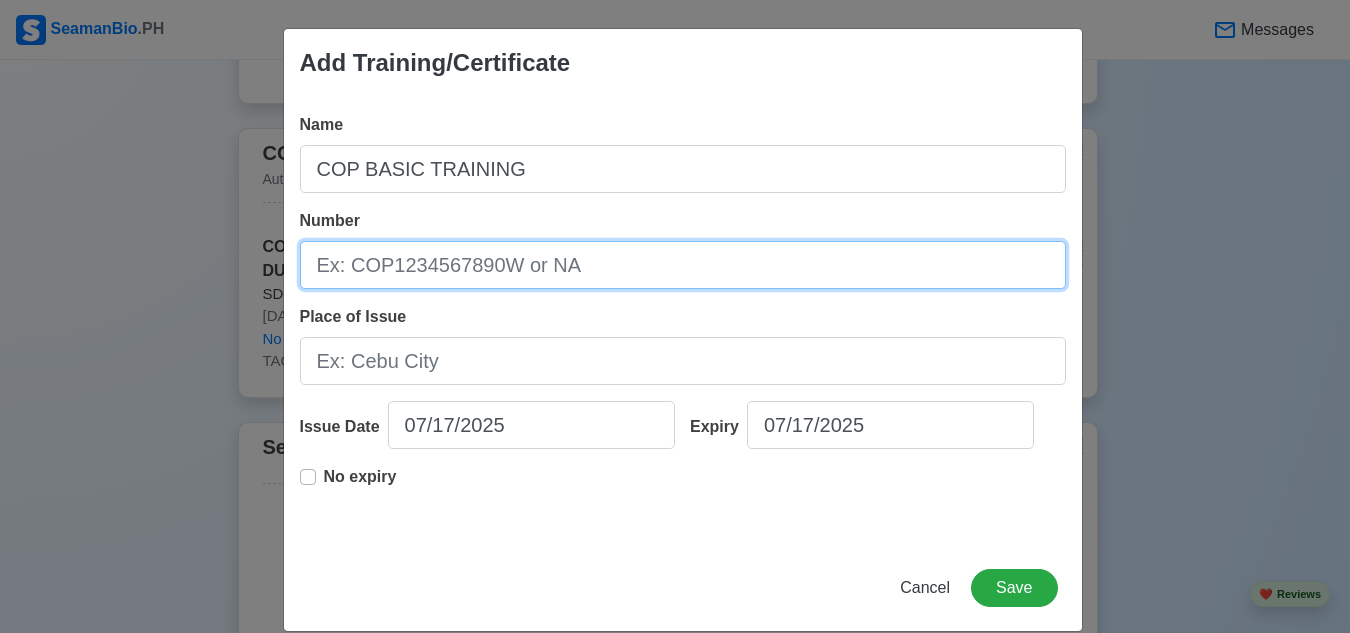 click on "Number" at bounding box center [683, 265] 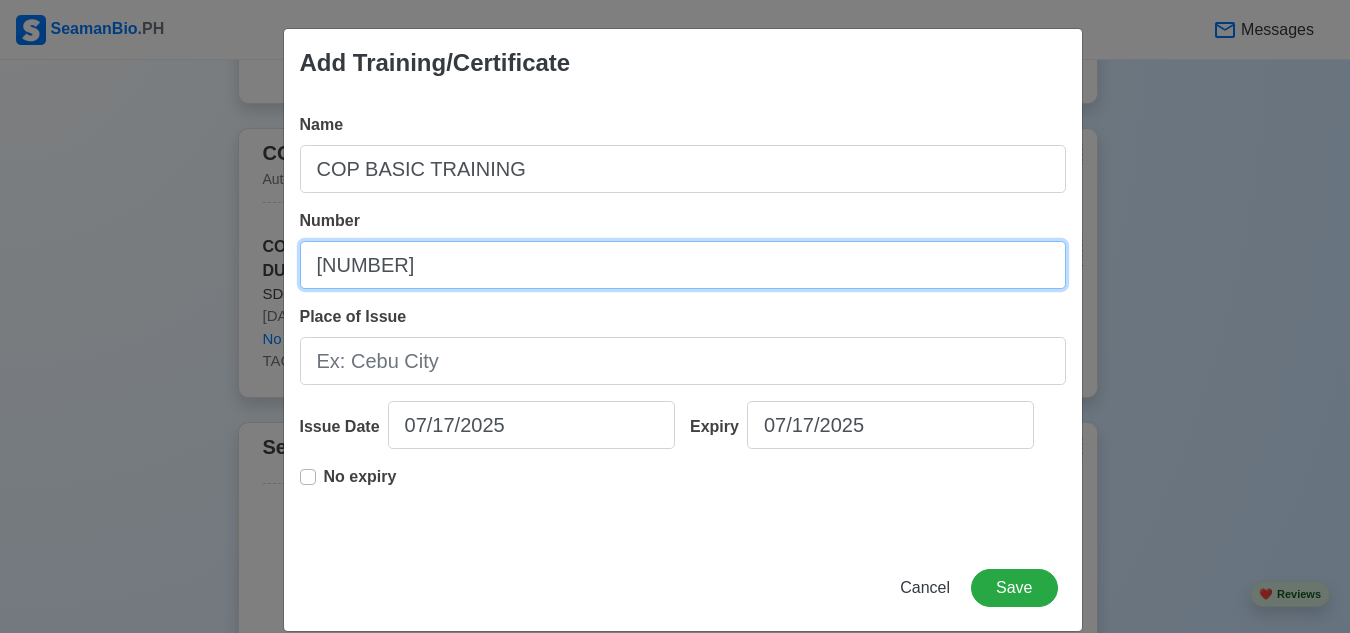 type on "[NUMBER]" 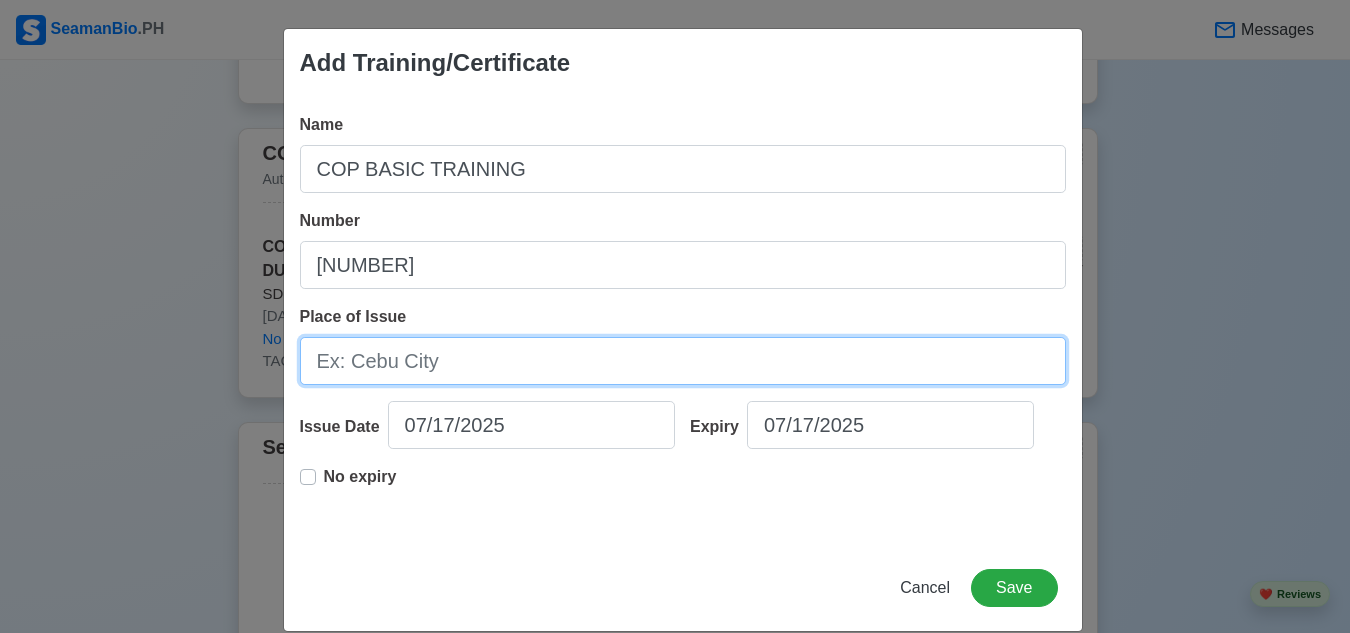 click on "Place of Issue" at bounding box center [683, 361] 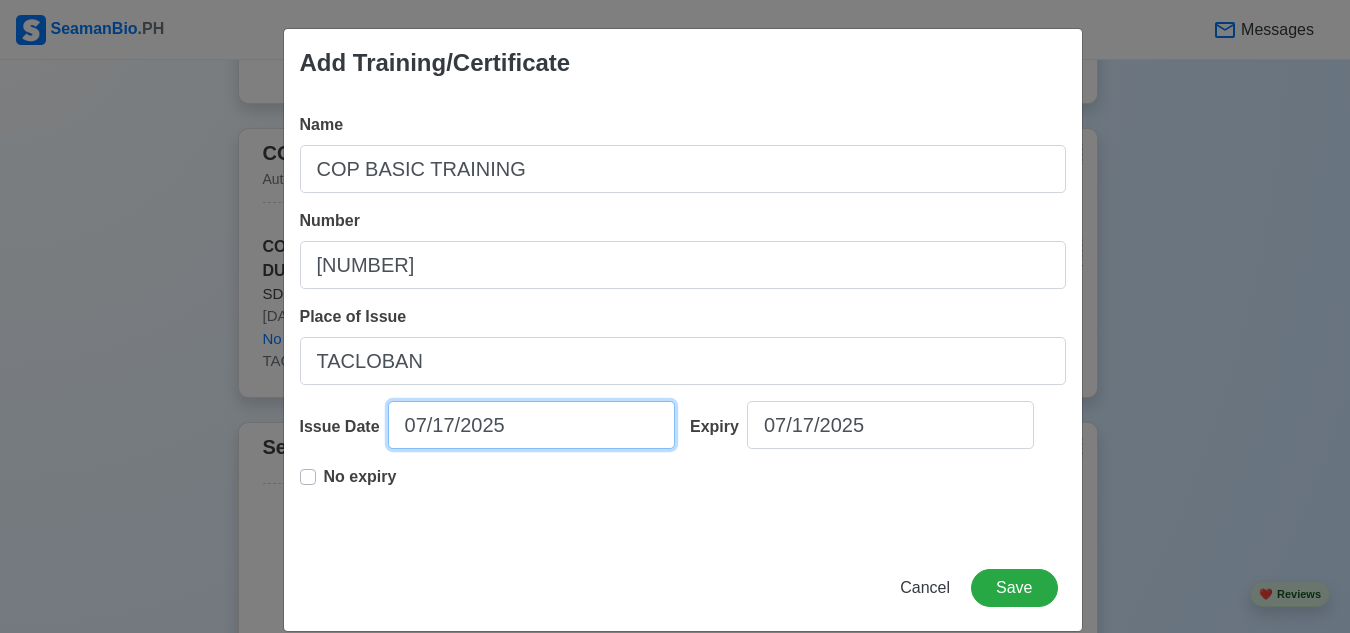 click on "07/17/2025" at bounding box center [531, 425] 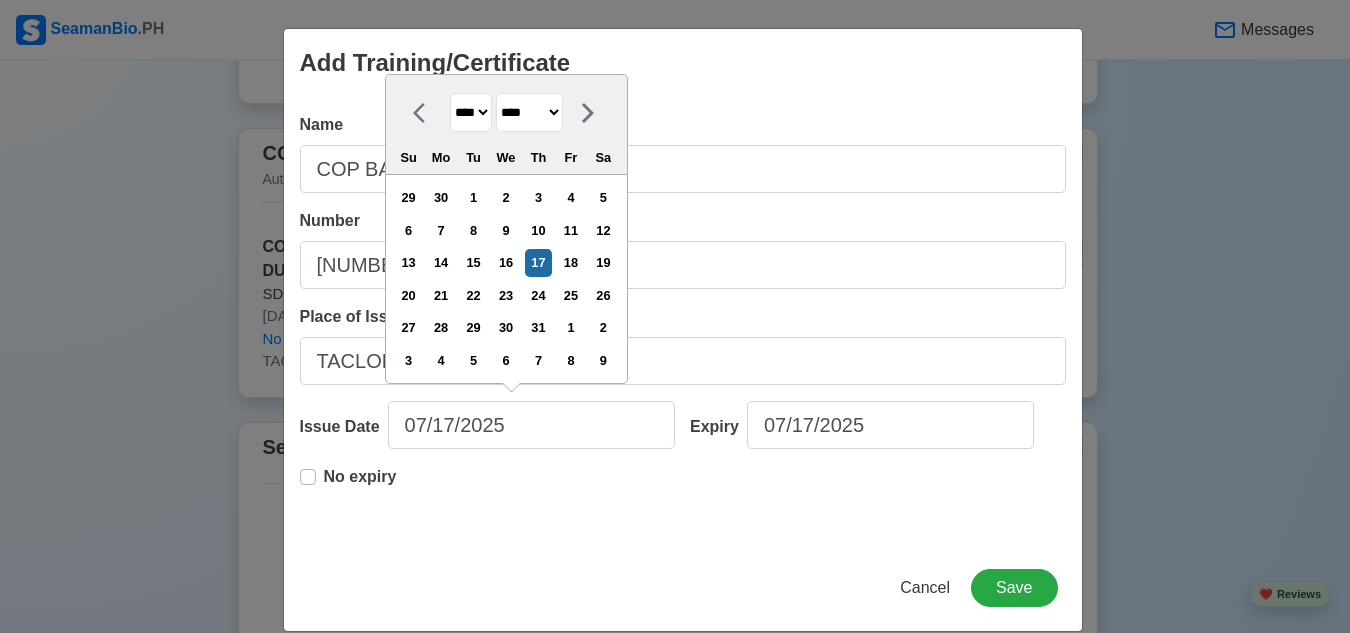 click on "******* ******** ***** ***** *** **** **** ****** ********* ******* ******** ********" at bounding box center [529, 112] 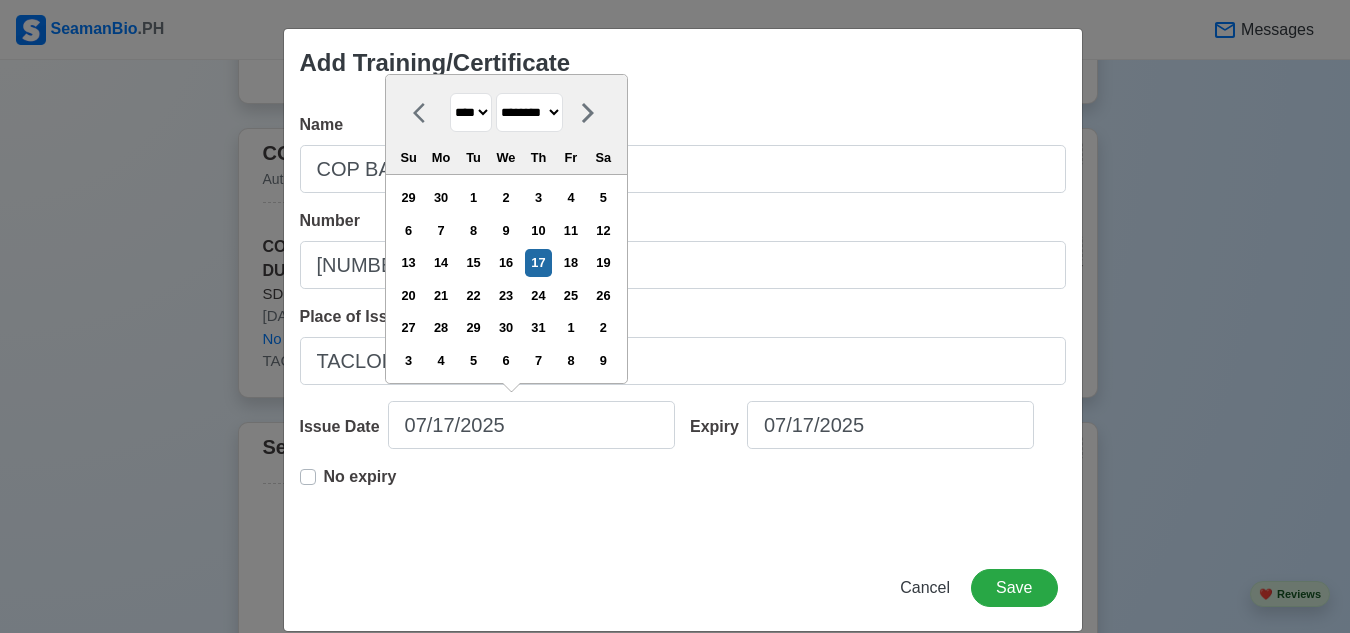 click on "******* ******** ***** ***** *** **** **** ****** ********* ******* ******** ********" at bounding box center [529, 112] 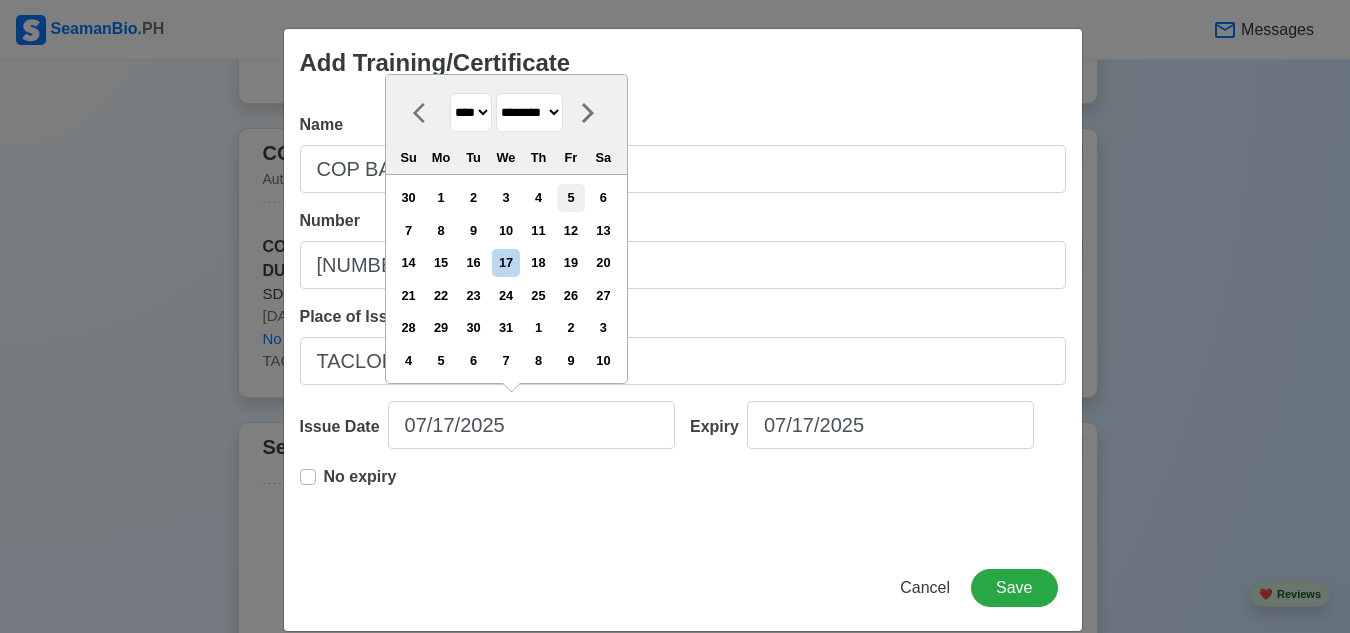 click on "5" at bounding box center [570, 197] 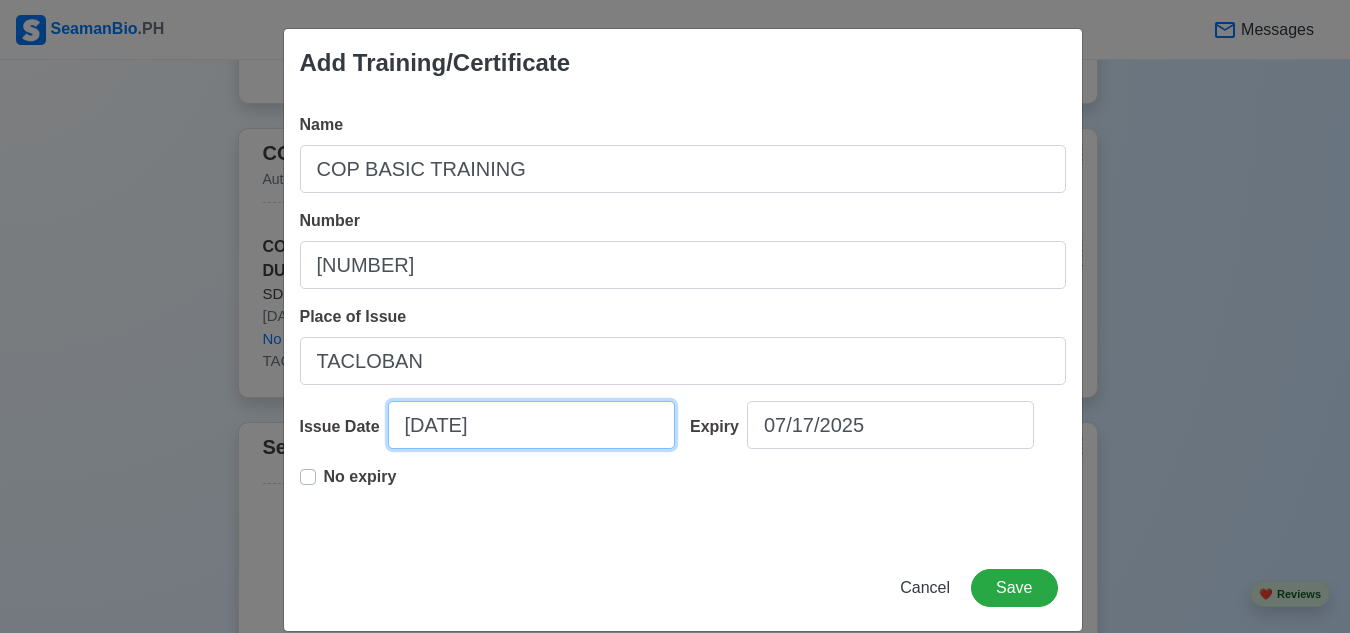 click on "[DATE]" at bounding box center (531, 425) 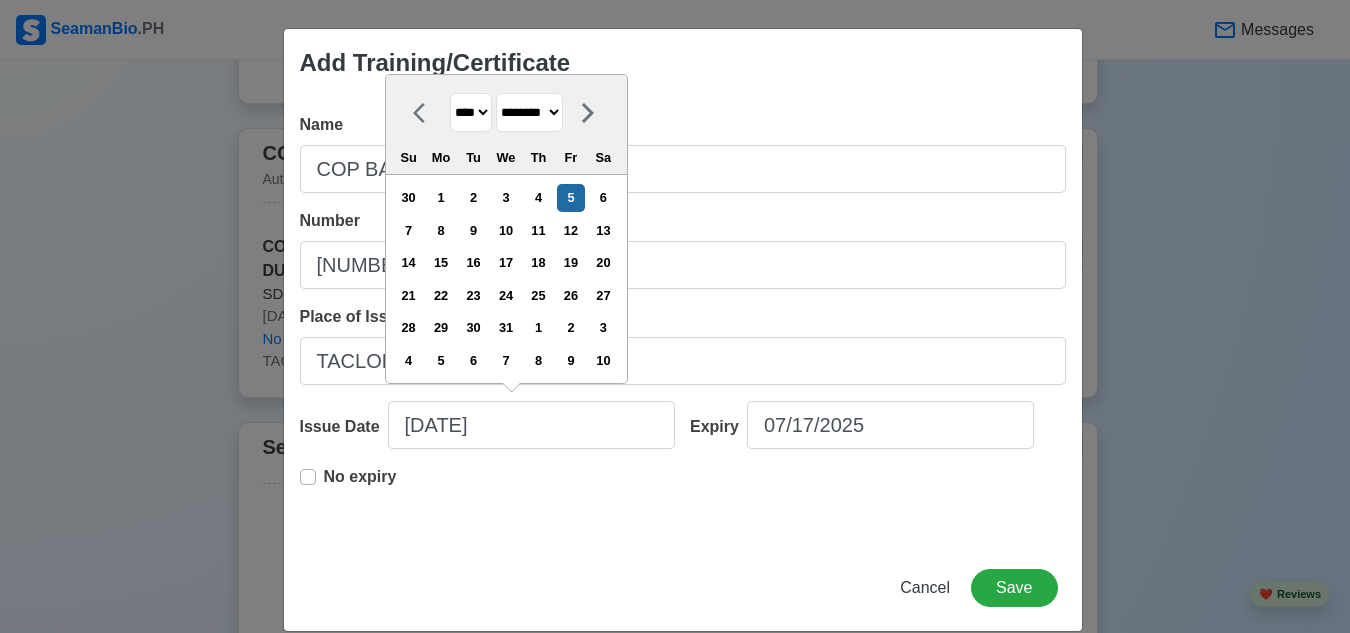 click on "**** **** **** **** **** **** **** **** **** **** **** **** **** **** **** **** **** **** **** **** **** **** **** **** **** **** **** **** **** **** **** **** **** **** **** **** **** **** **** **** **** **** **** **** **** **** **** **** **** **** **** **** **** **** **** **** **** **** **** **** **** **** **** **** **** **** **** **** **** **** **** **** **** **** **** **** **** **** **** **** **** **** **** **** **** **** **** **** **** **** **** **** **** **** **** **** **** **** **** **** **** **** **** **** **** ****" at bounding box center (471, 112) 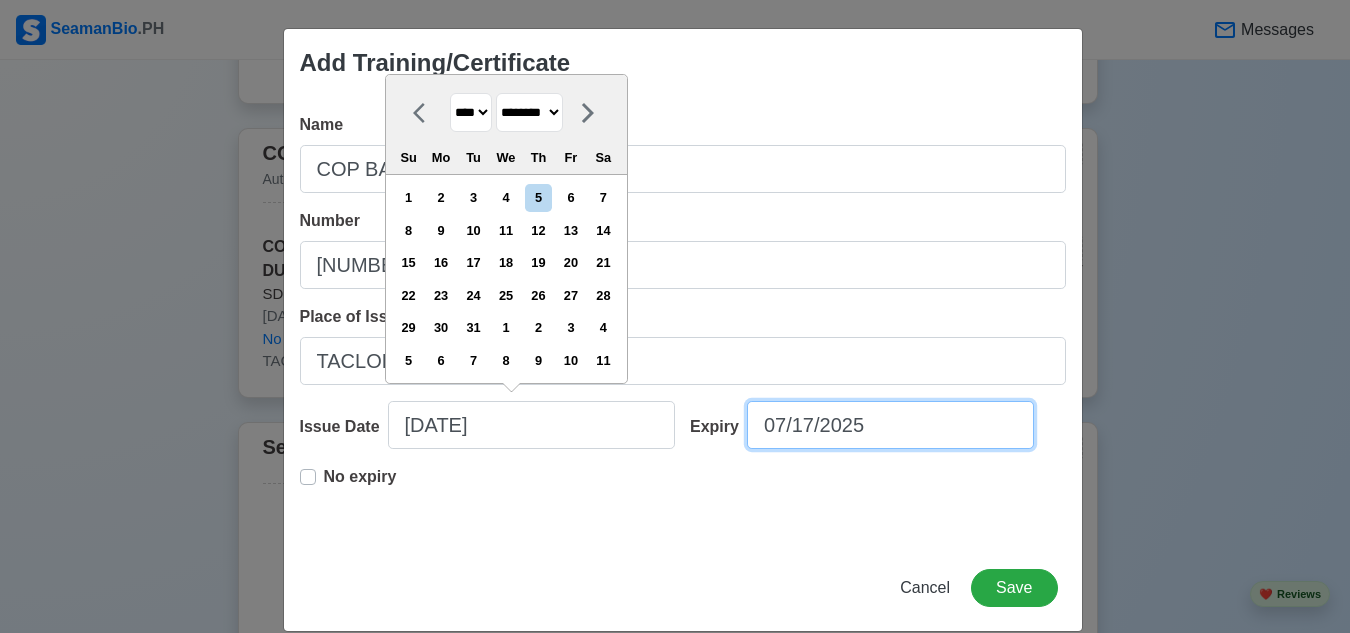click on "07/17/2025" at bounding box center [890, 425] 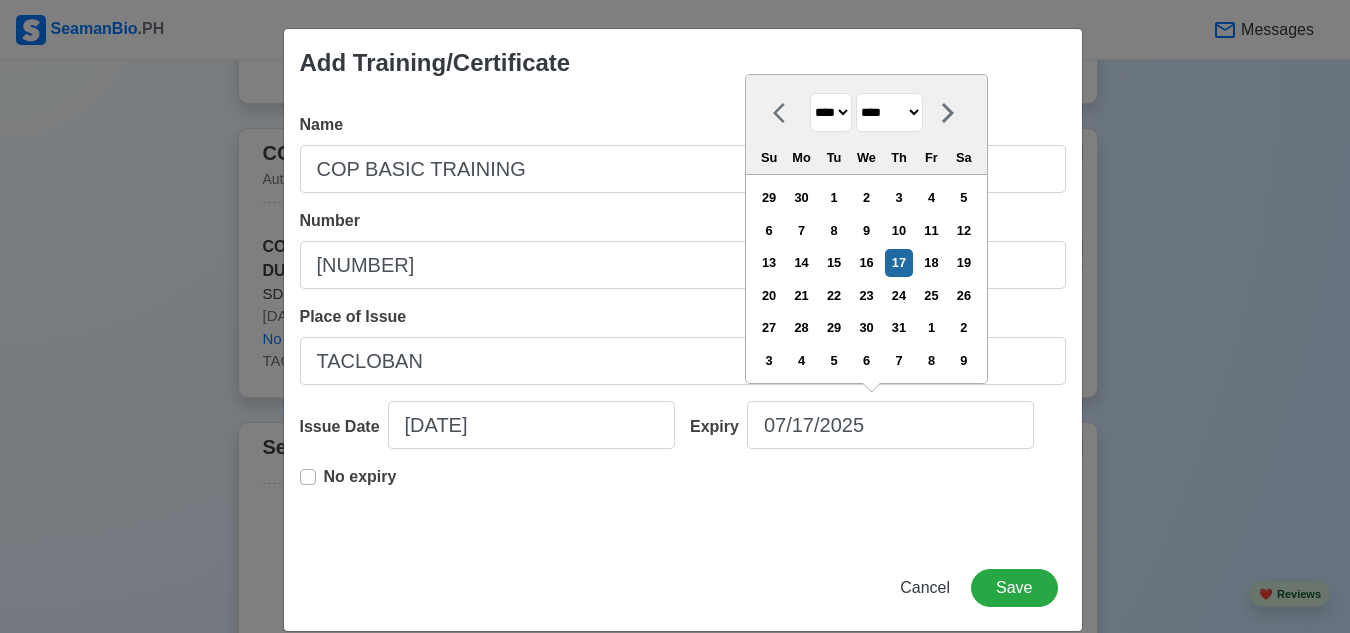click on "**** **** **** **** **** **** **** **** **** **** **** **** **** **** **** **** **** **** **** **** **** **** **** **** **** **** **** **** **** **** **** **** **** **** **** **** **** **** **** **** **** **** **** **** **** **** **** **** **** **** **** **** **** **** **** **** **** **** **** **** **** **** **** **** **** **** **** **** **** **** **** **** **** **** **** **** **** **** **** **** **** **** **** **** **** **** **** **** **** **** **** **** **** **** **** **** **** **** **** **** **** **** **** **** **** **** **** **** **** **** **** **** **** **** **** **** **** **** **** **** ****" at bounding box center (831, 112) 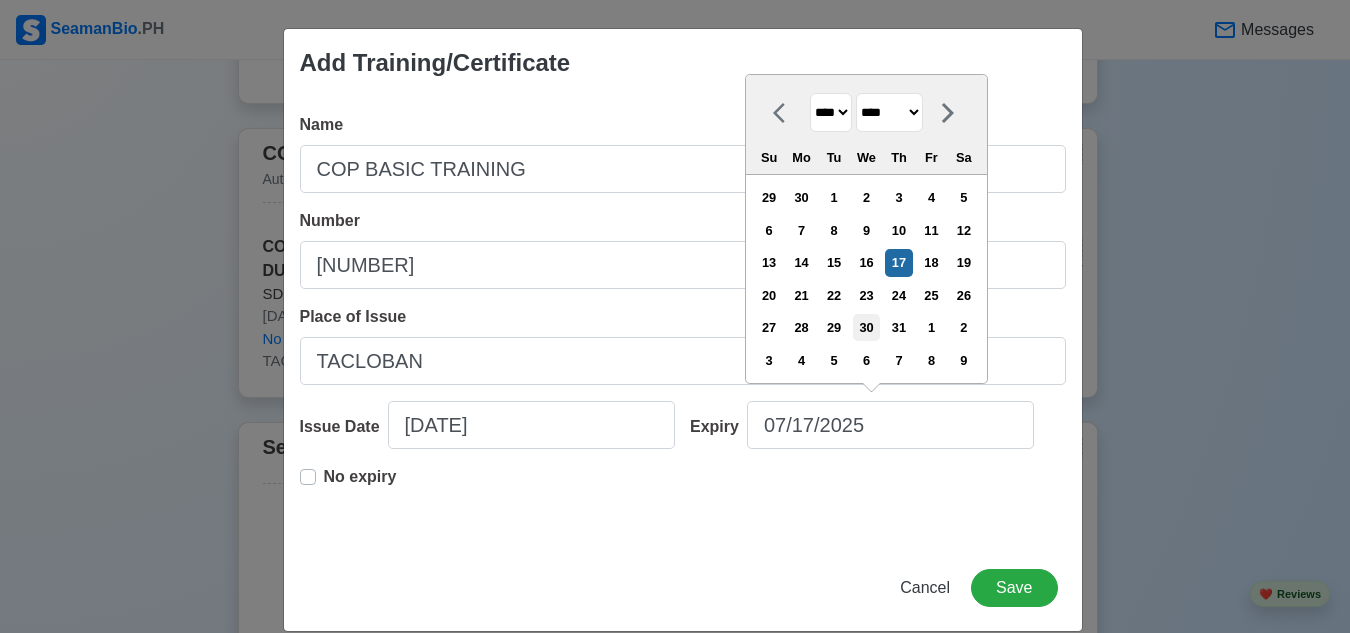 select on "****" 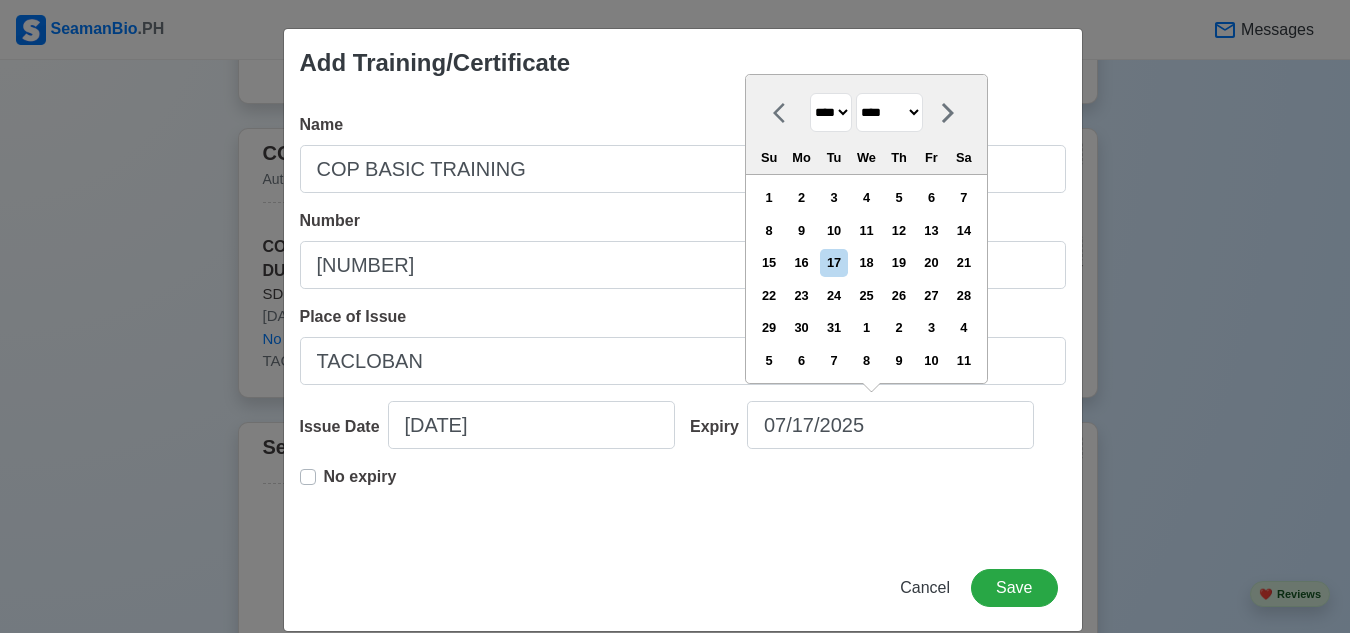click on "******* ******** ***** ***** *** **** **** ****** ********* ******* ******** ********" at bounding box center (889, 112) 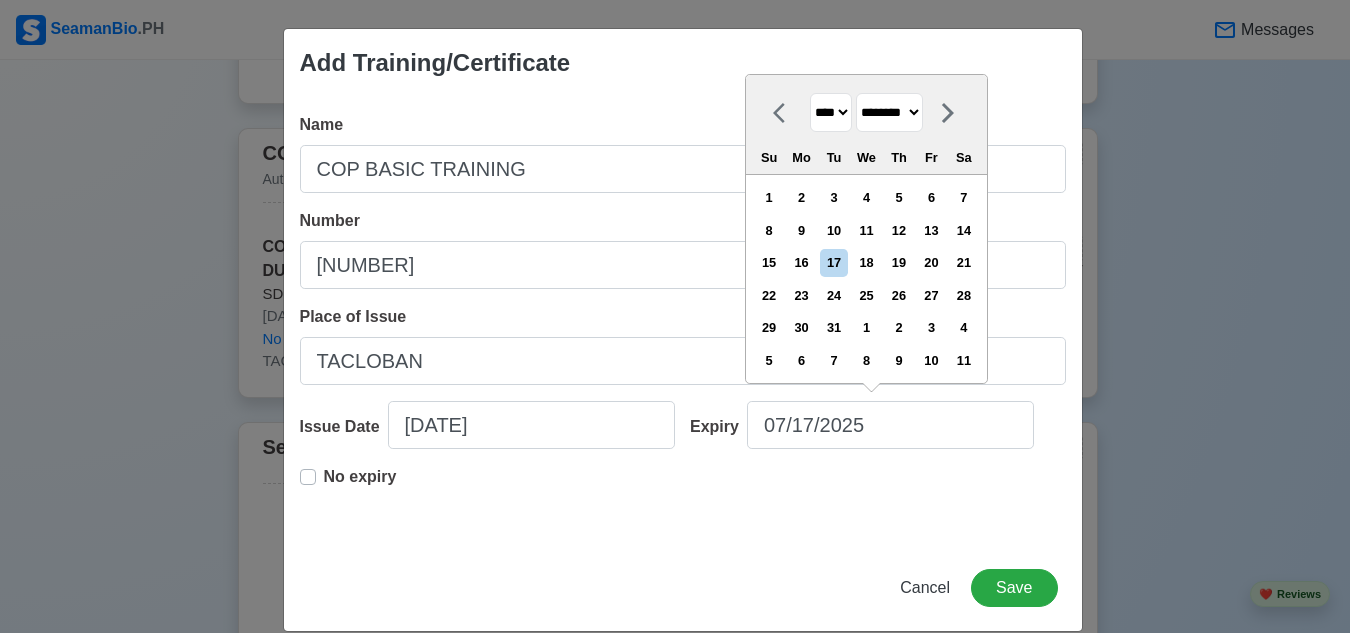 click on "******* ******** ***** ***** *** **** **** ****** ********* ******* ******** ********" at bounding box center [889, 112] 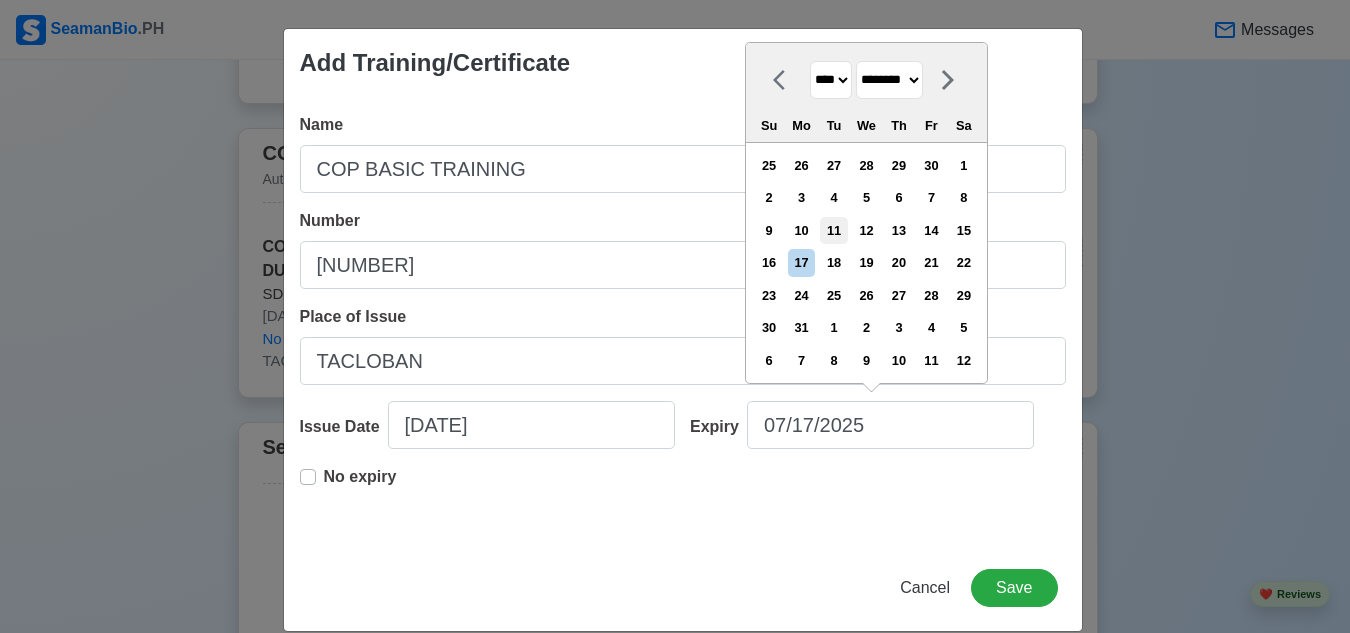 click on "11" at bounding box center (833, 230) 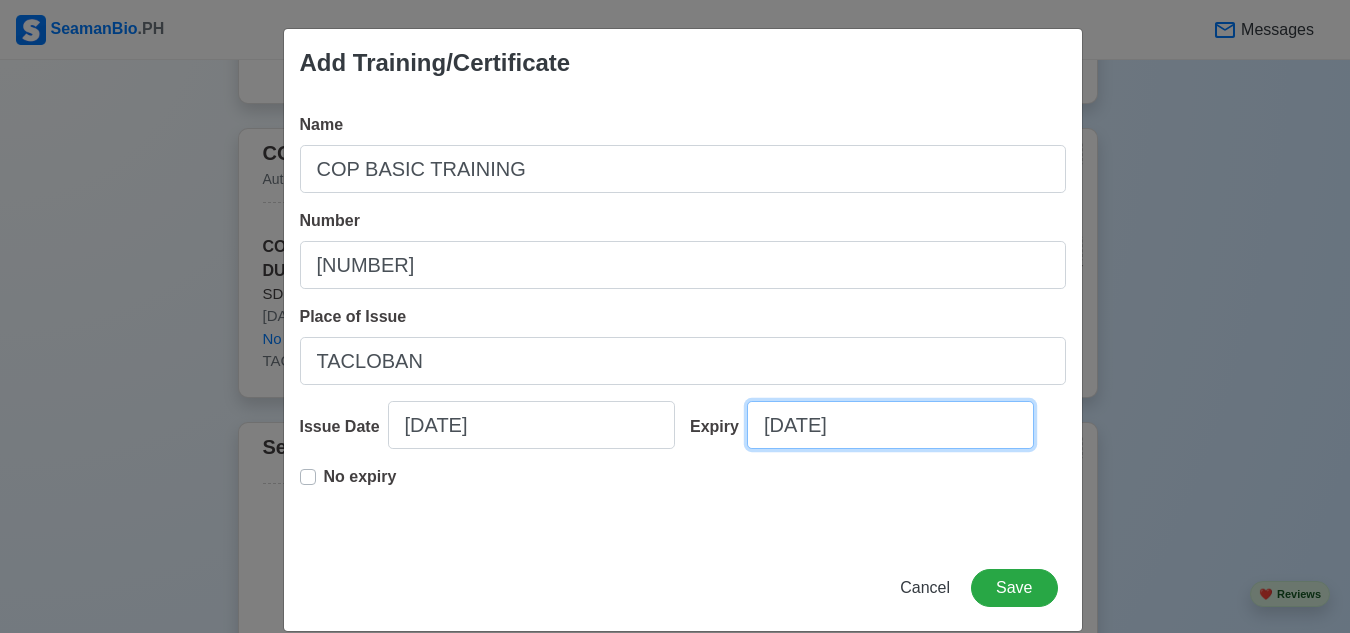 click on "[DATE]" at bounding box center [890, 425] 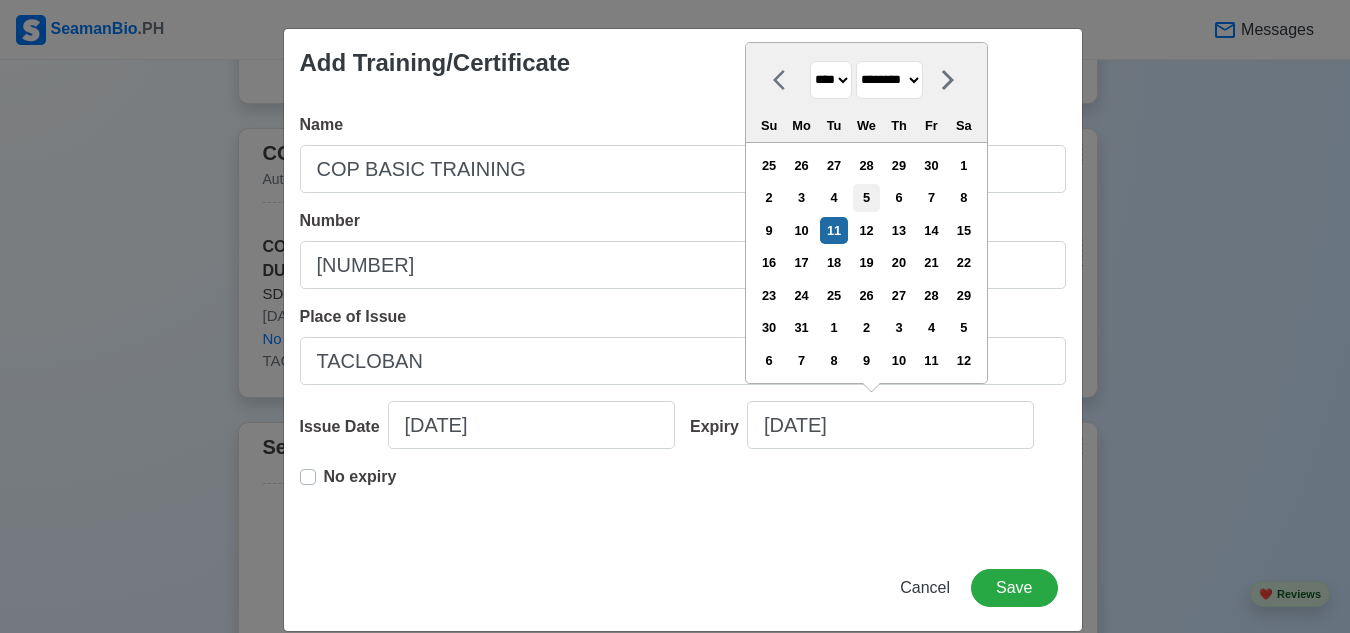 click on "5" at bounding box center [866, 197] 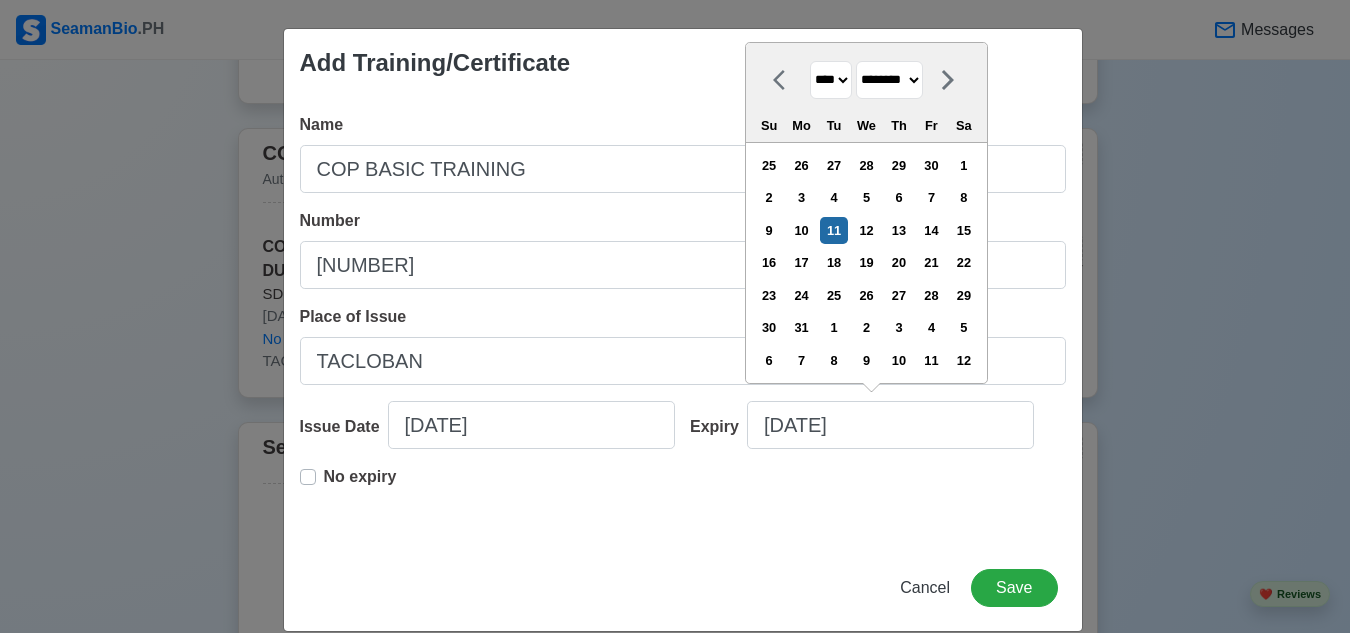 type on "[DATE]" 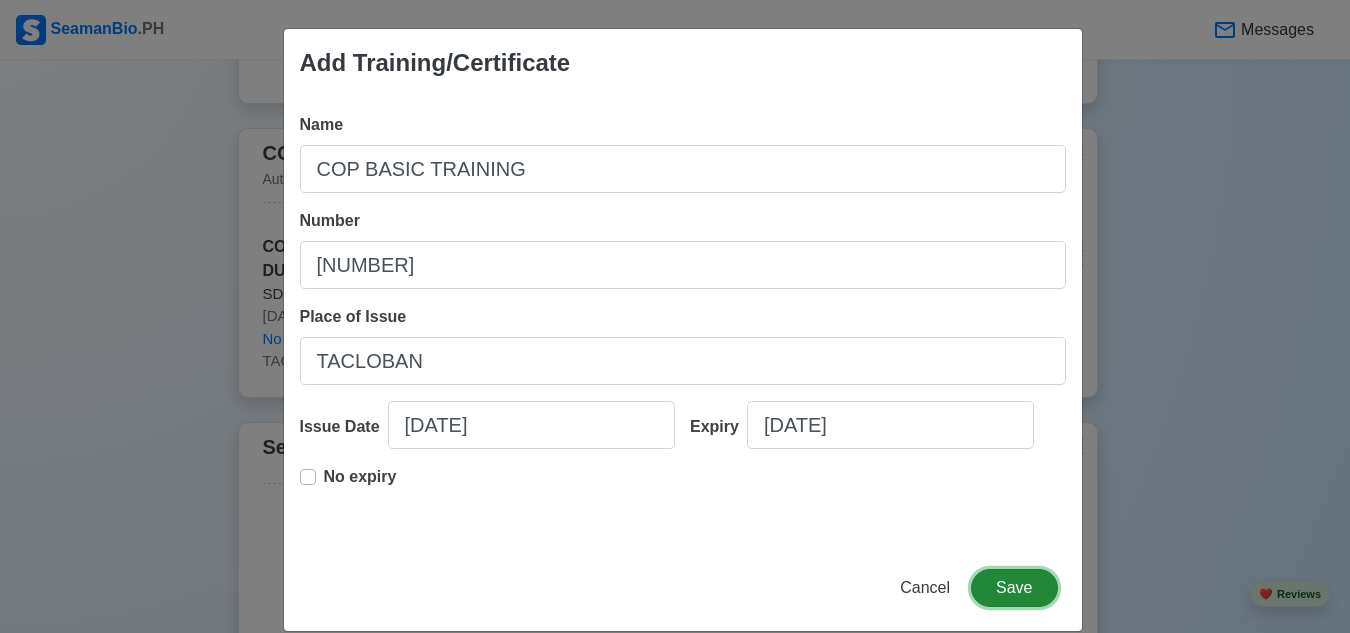 click on "Save" at bounding box center (1014, 588) 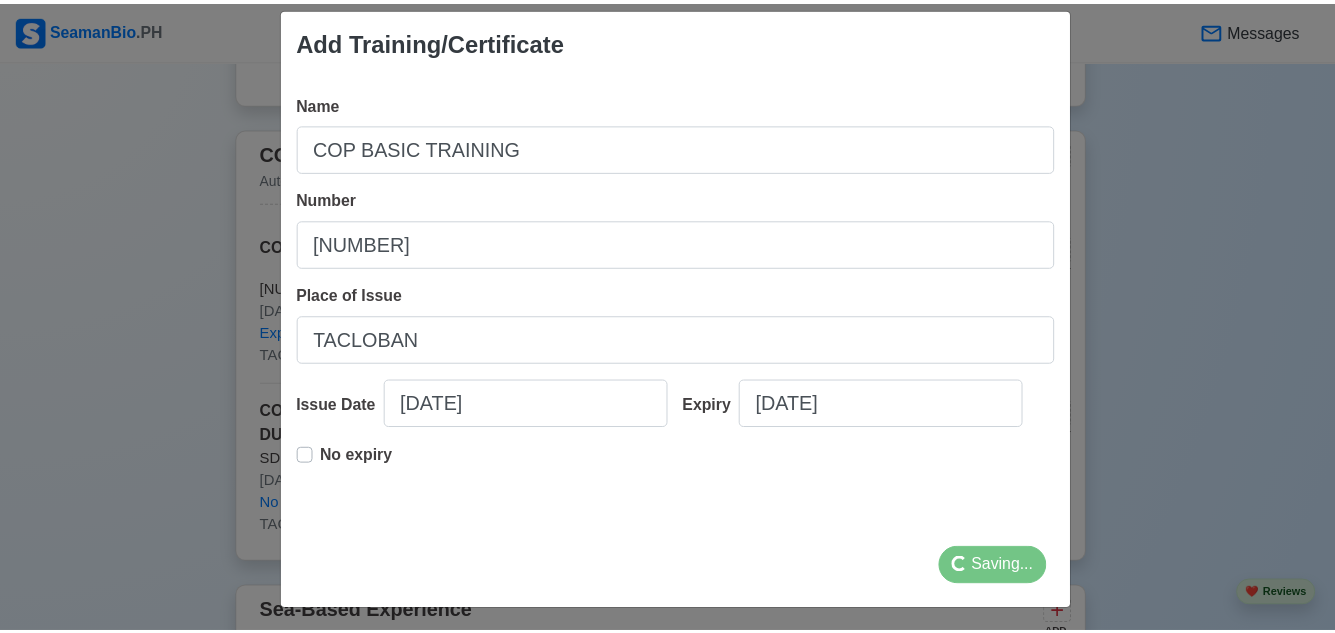 scroll, scrollTop: 27, scrollLeft: 0, axis: vertical 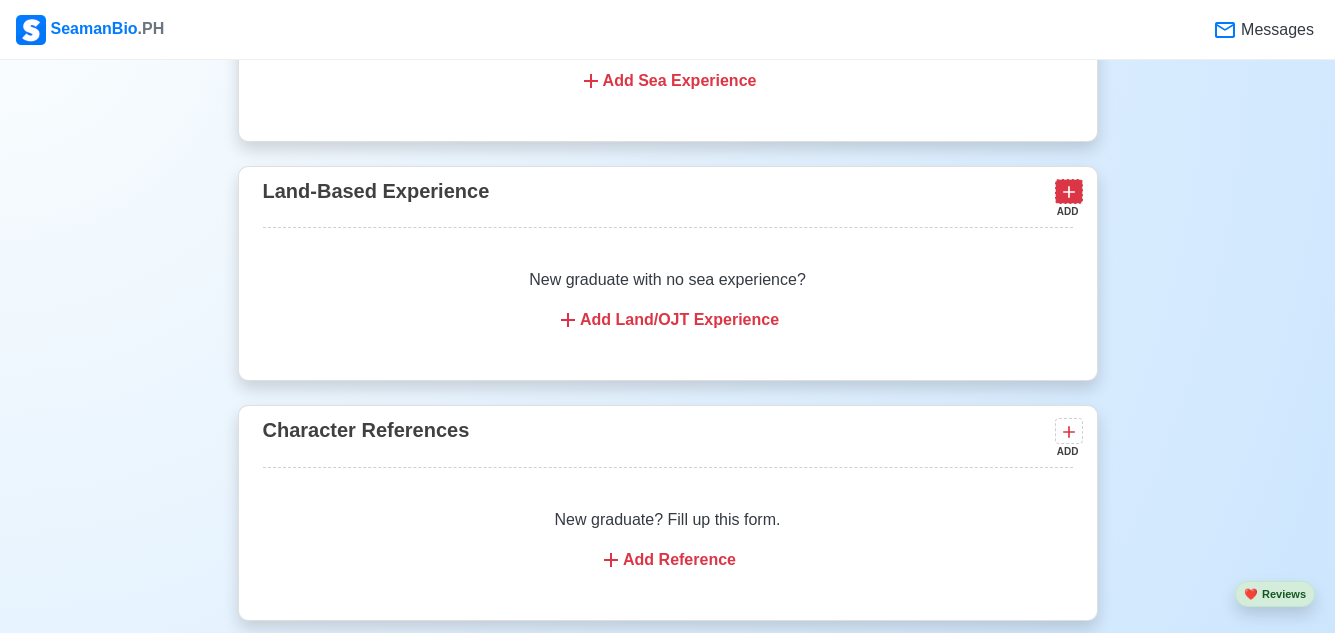 click 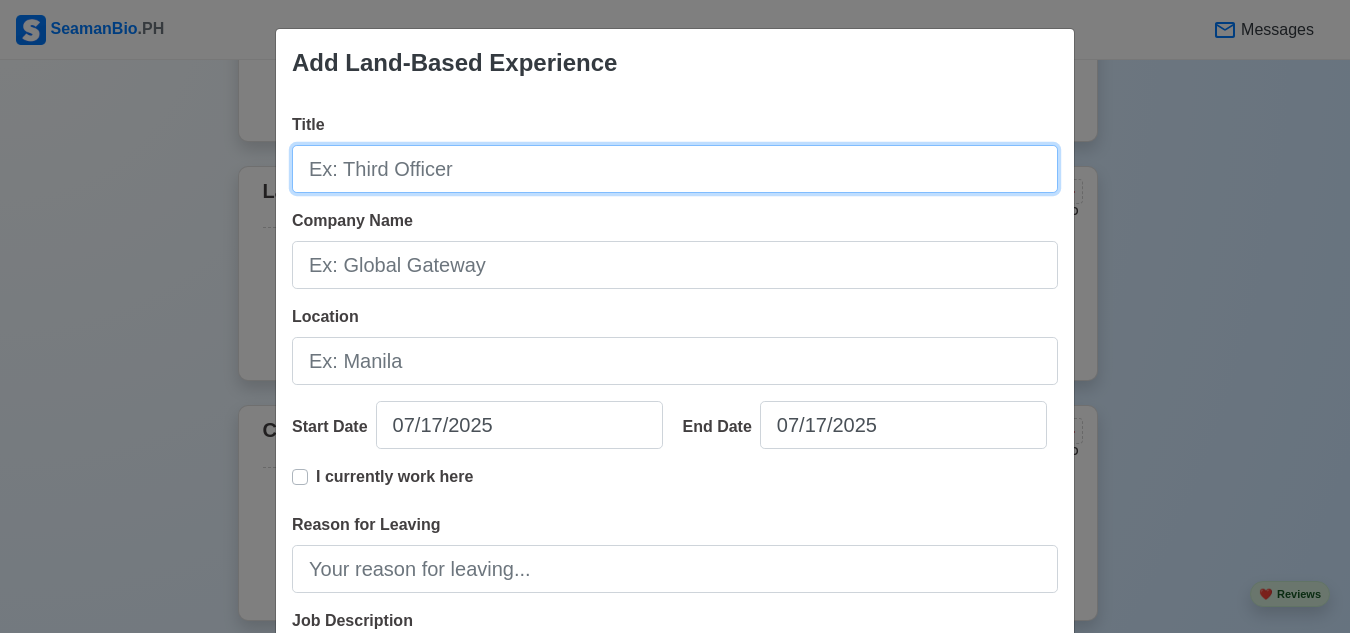 click on "Title" at bounding box center [675, 169] 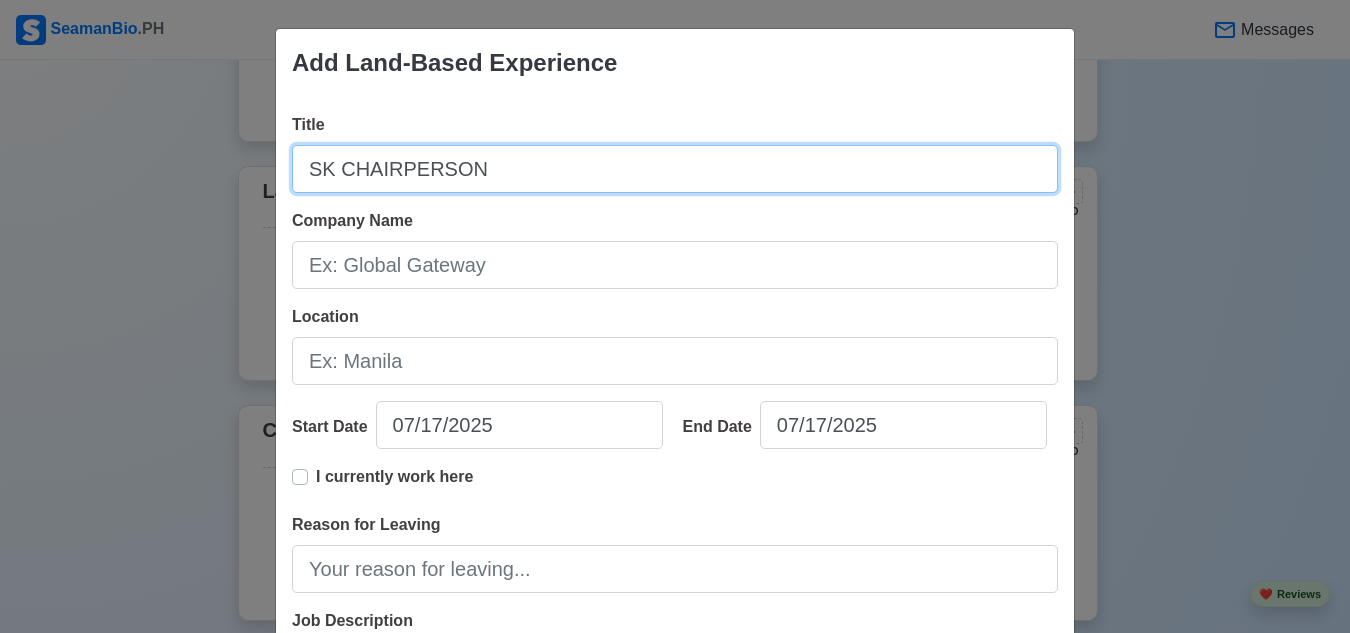 type on "SK CHAIRPERSON" 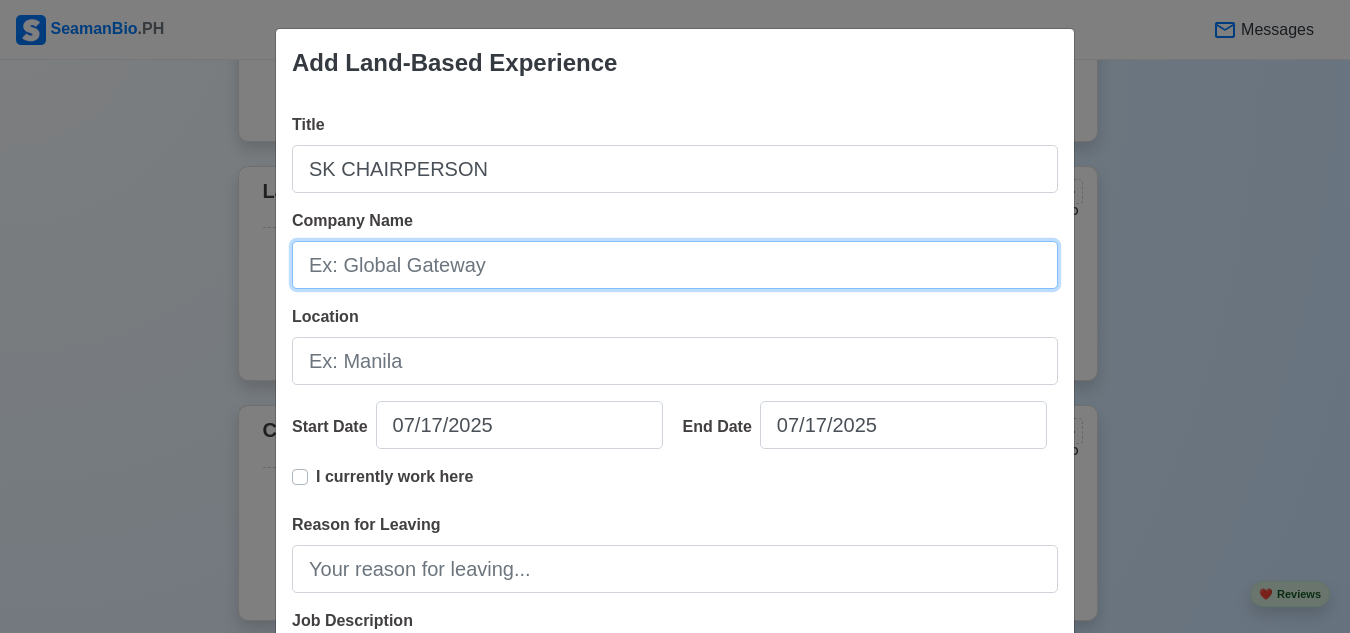 click on "Company Name" at bounding box center (675, 265) 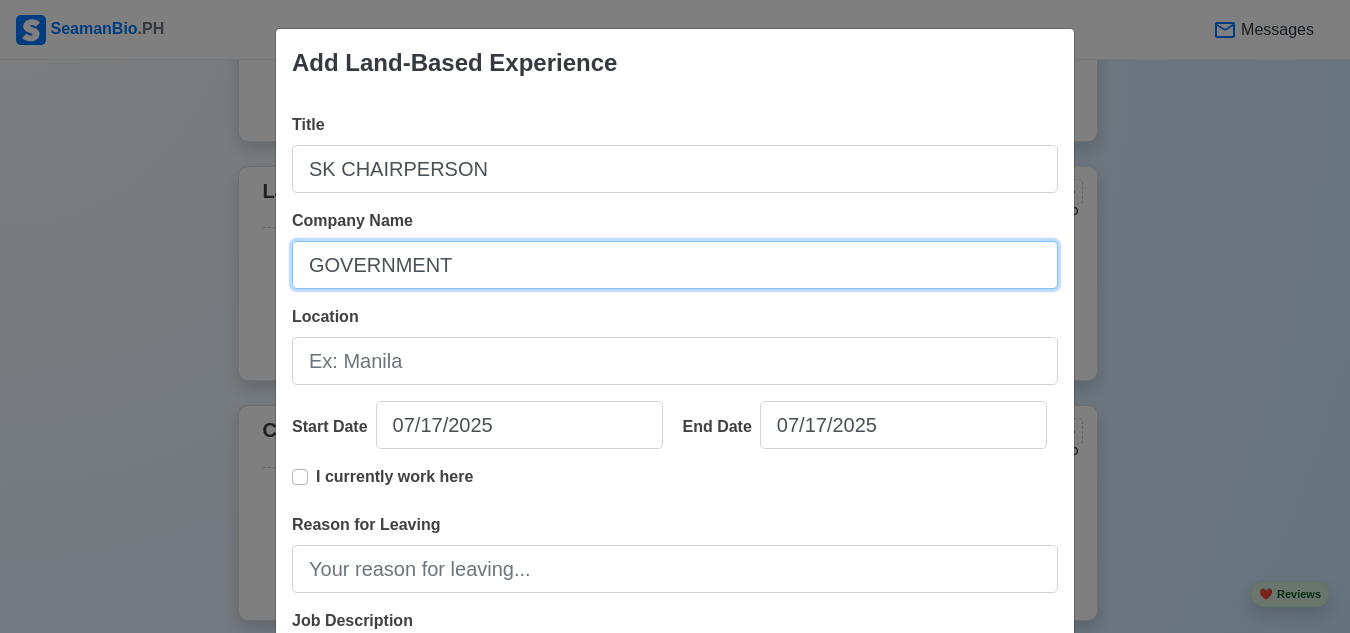type on "GOVERNMENT" 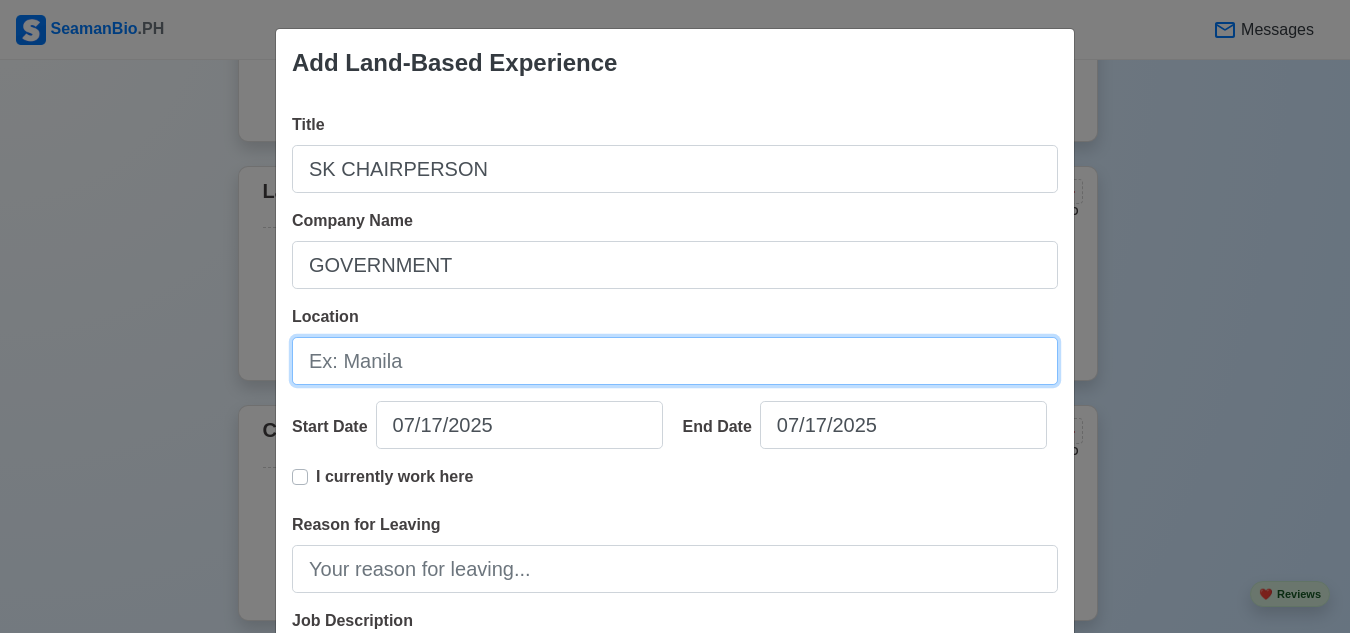 click on "Location" at bounding box center [675, 361] 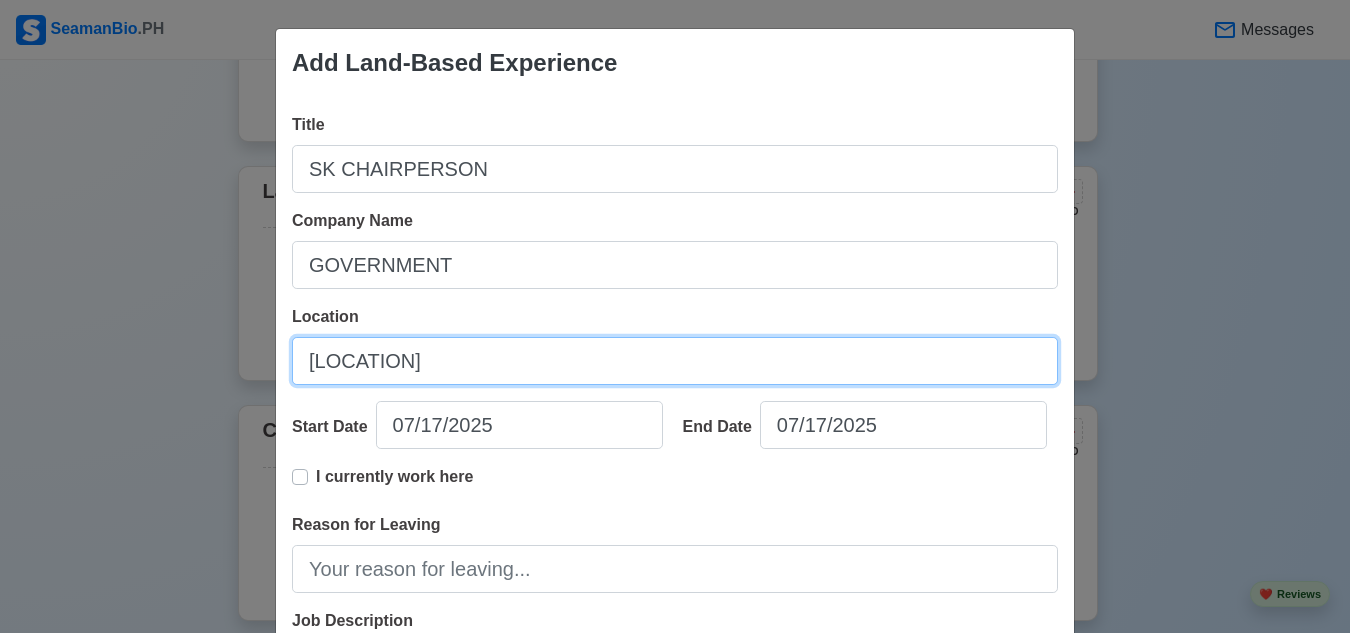 type on "[LOCATION]" 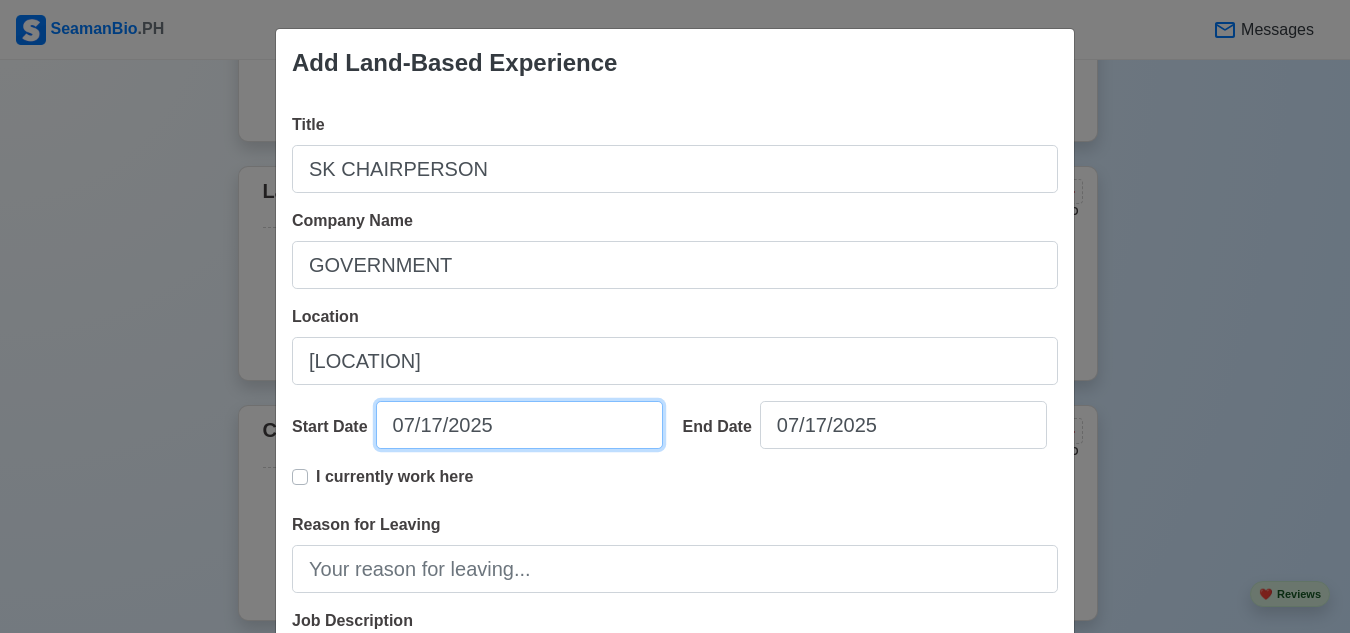 click on "07/17/2025" at bounding box center [519, 425] 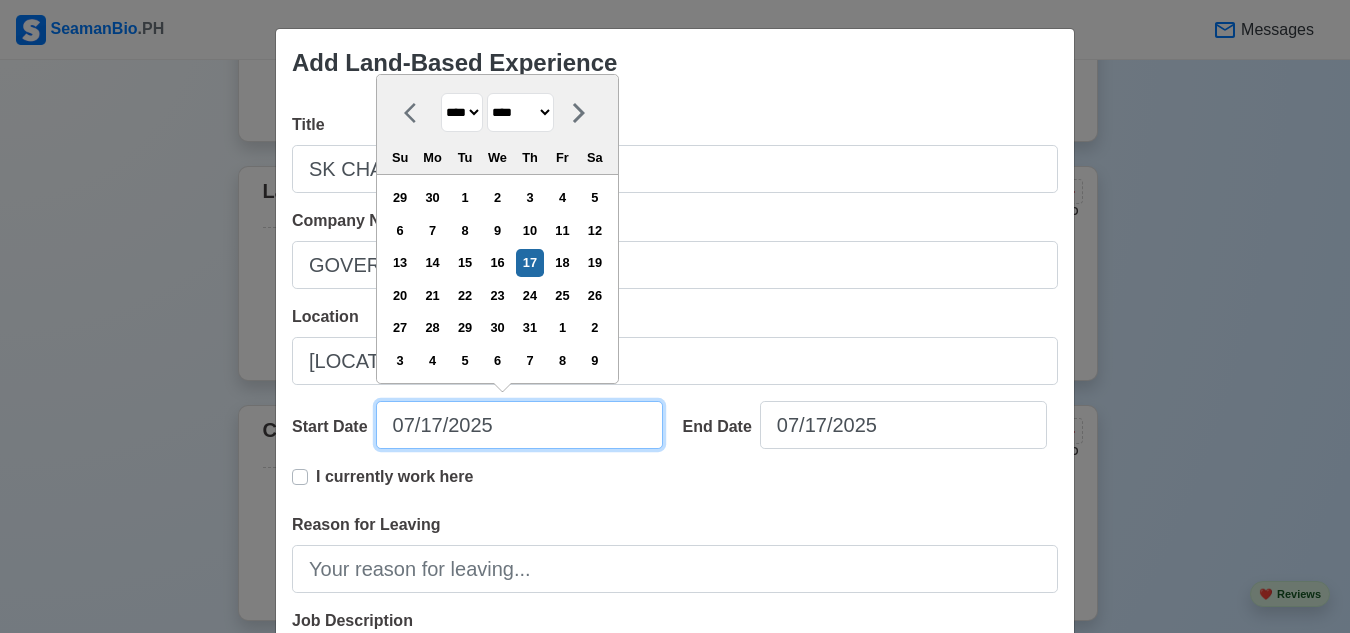 click on "07/17/2025" at bounding box center [519, 425] 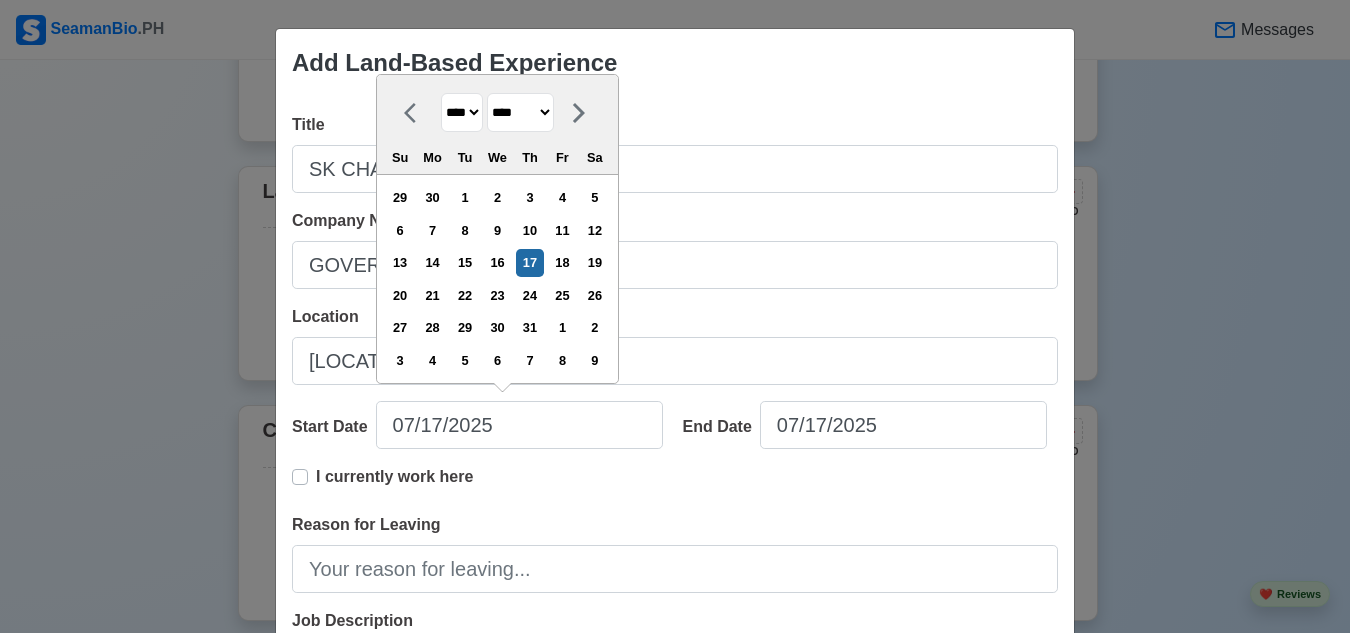 drag, startPoint x: 467, startPoint y: 110, endPoint x: 470, endPoint y: 131, distance: 21.213203 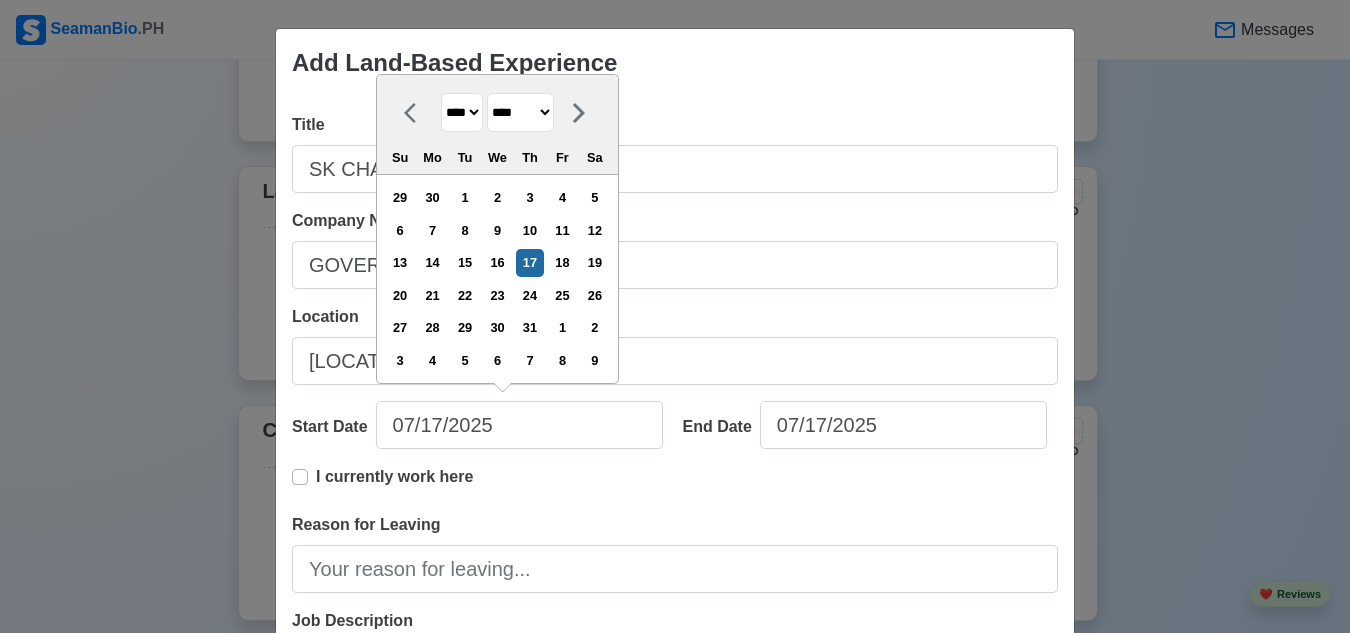 select on "****" 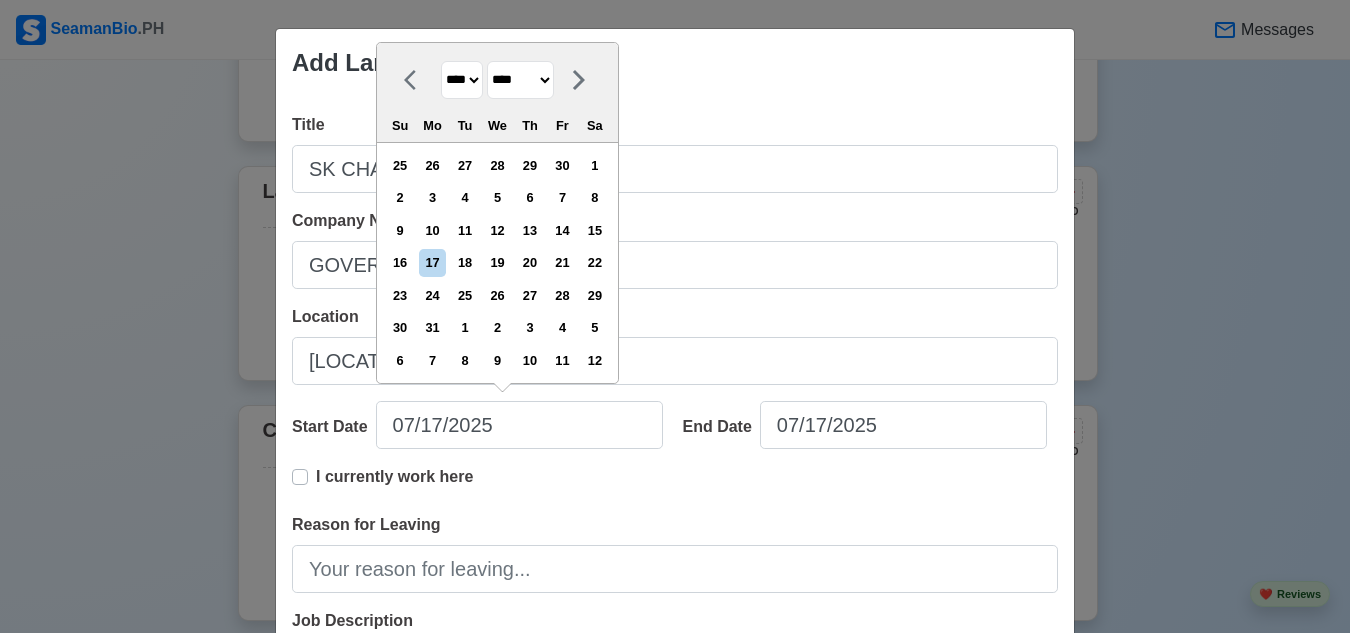 click on "******* ******** ***** ***** *** **** **** ****** ********* ******* ******** ********" at bounding box center (520, 80) 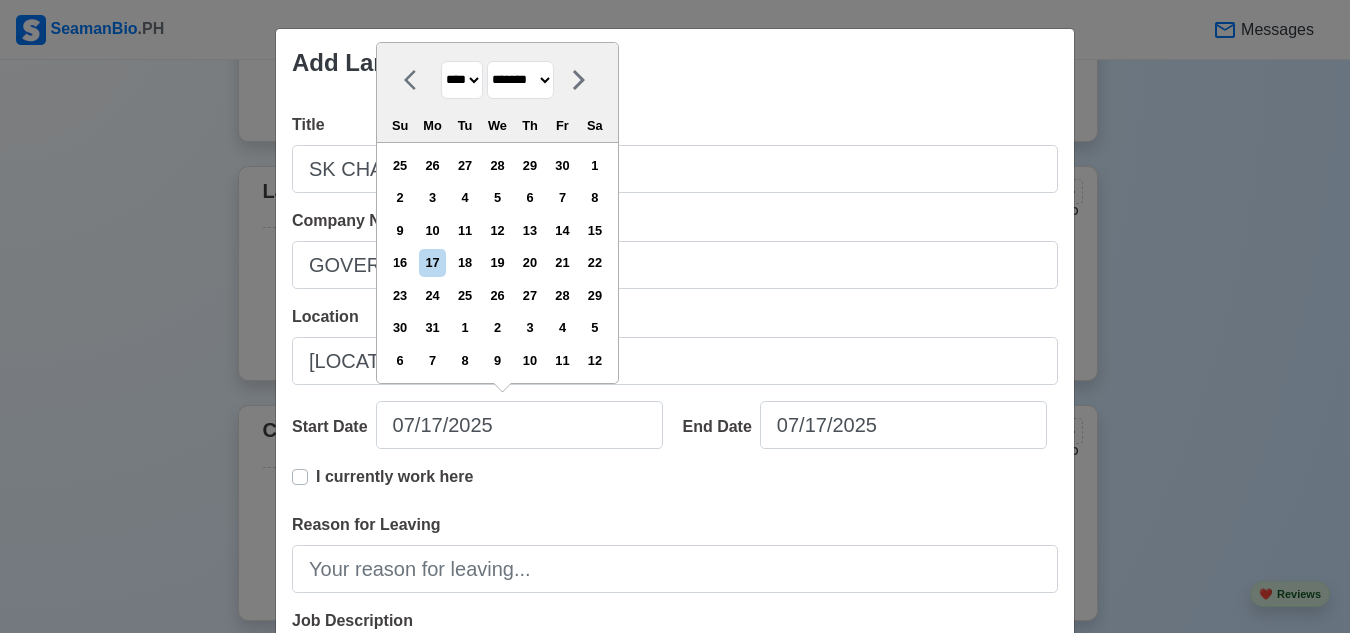 click on "******* ******** ***** ***** *** **** **** ****** ********* ******* ******** ********" at bounding box center [520, 80] 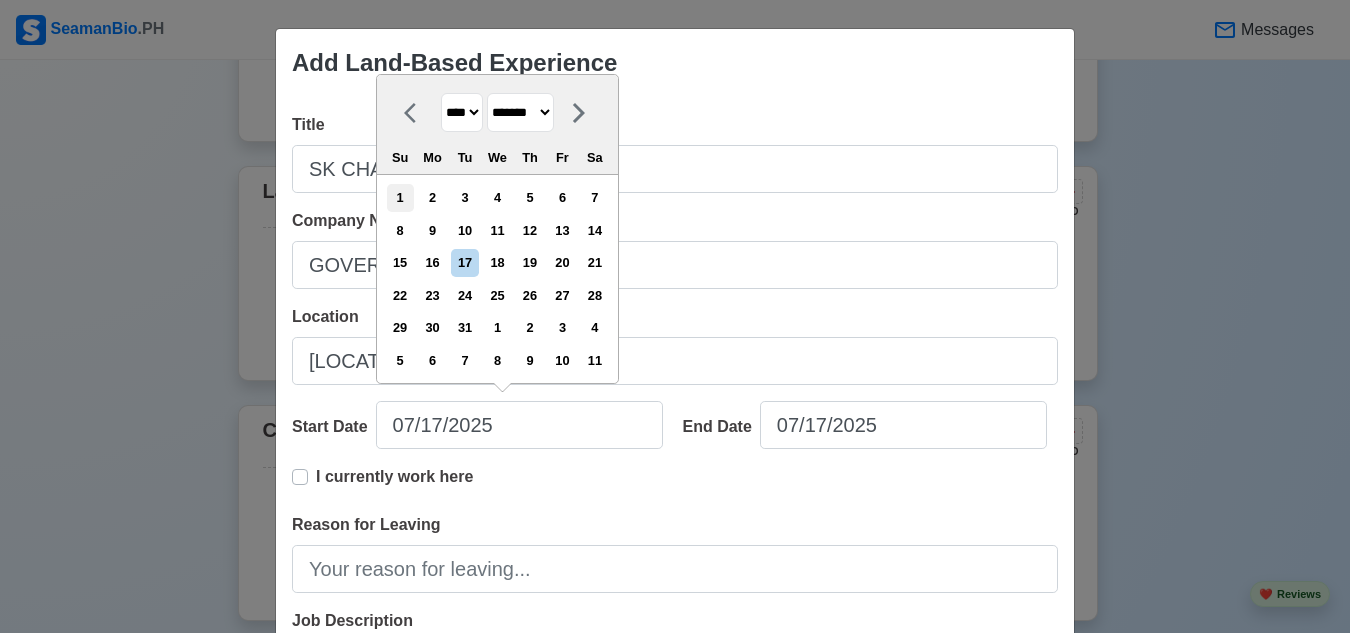 click on "1" at bounding box center (400, 197) 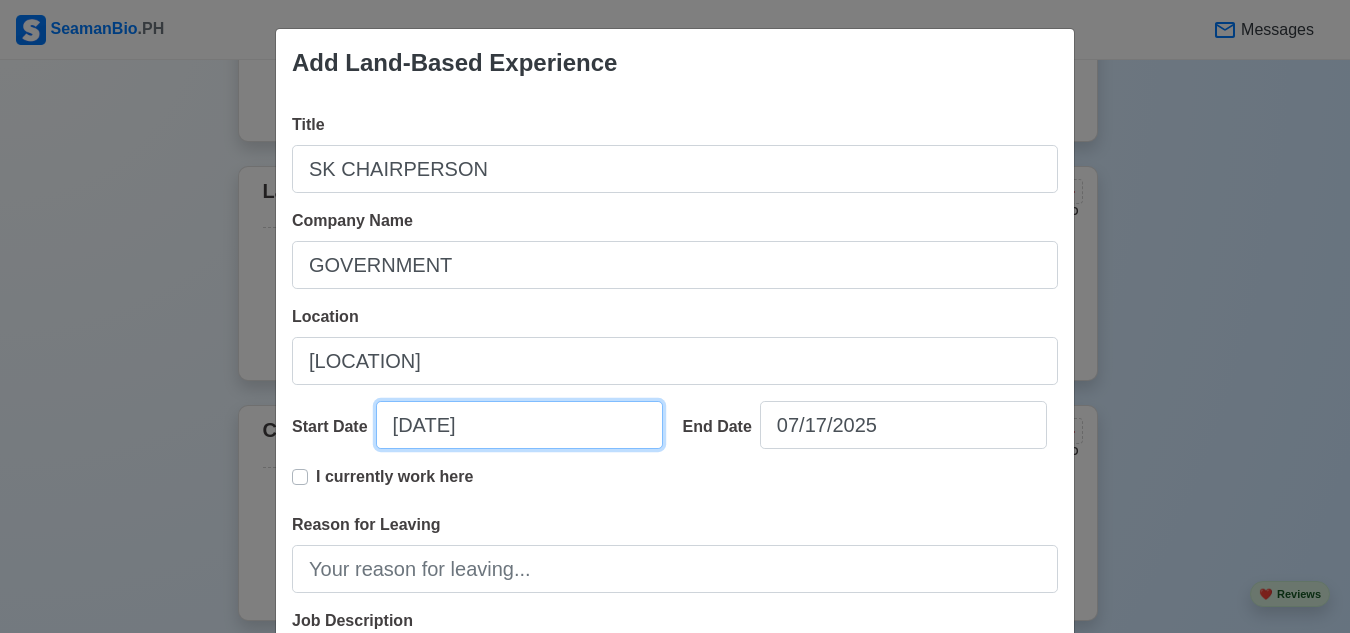 scroll, scrollTop: 100, scrollLeft: 0, axis: vertical 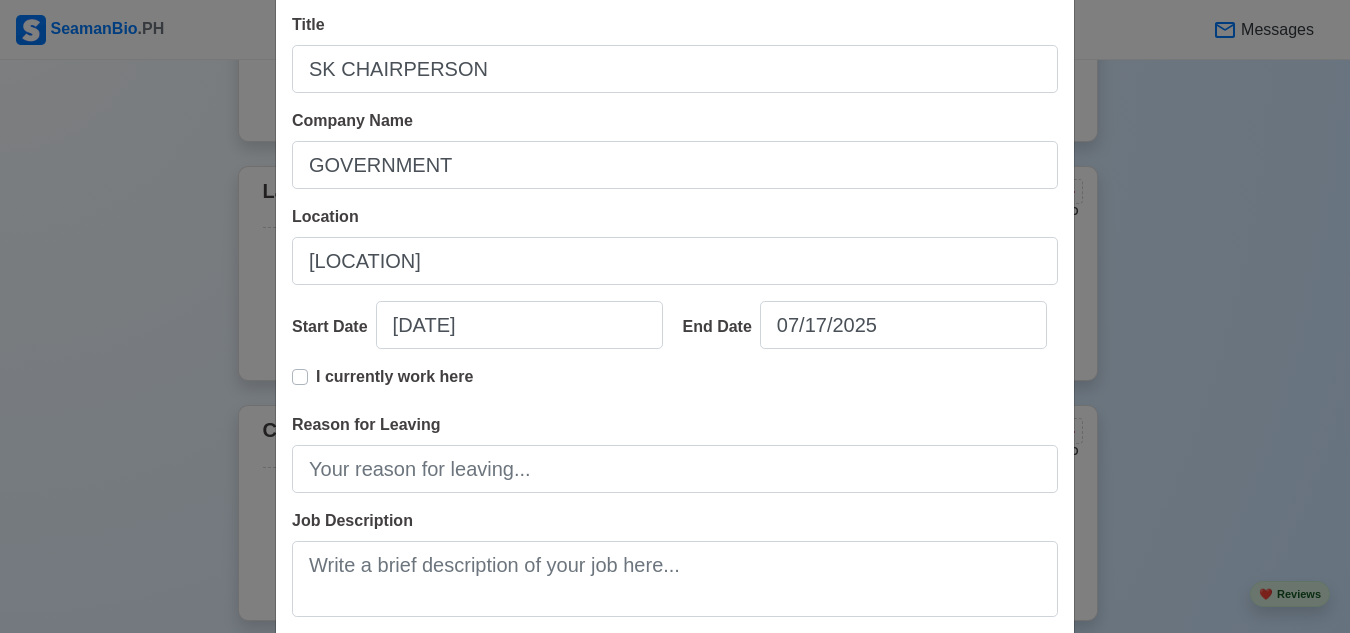 click on "I currently work here" at bounding box center [394, 385] 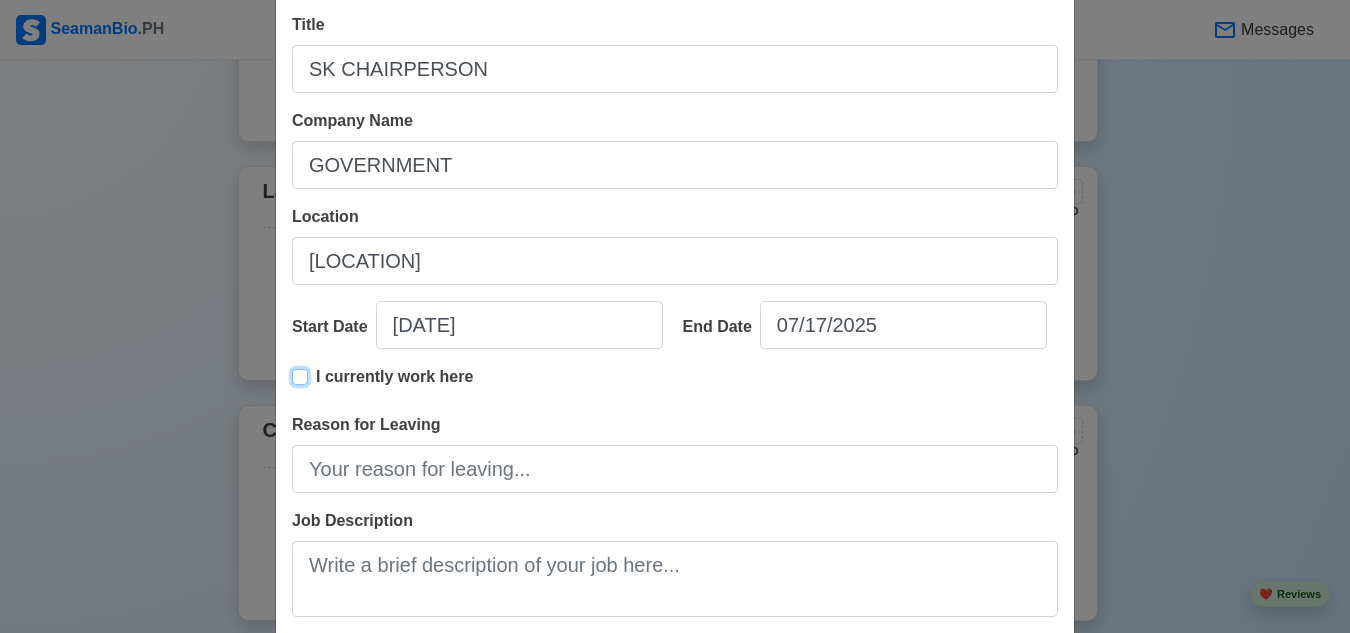 type on "[DATE]" 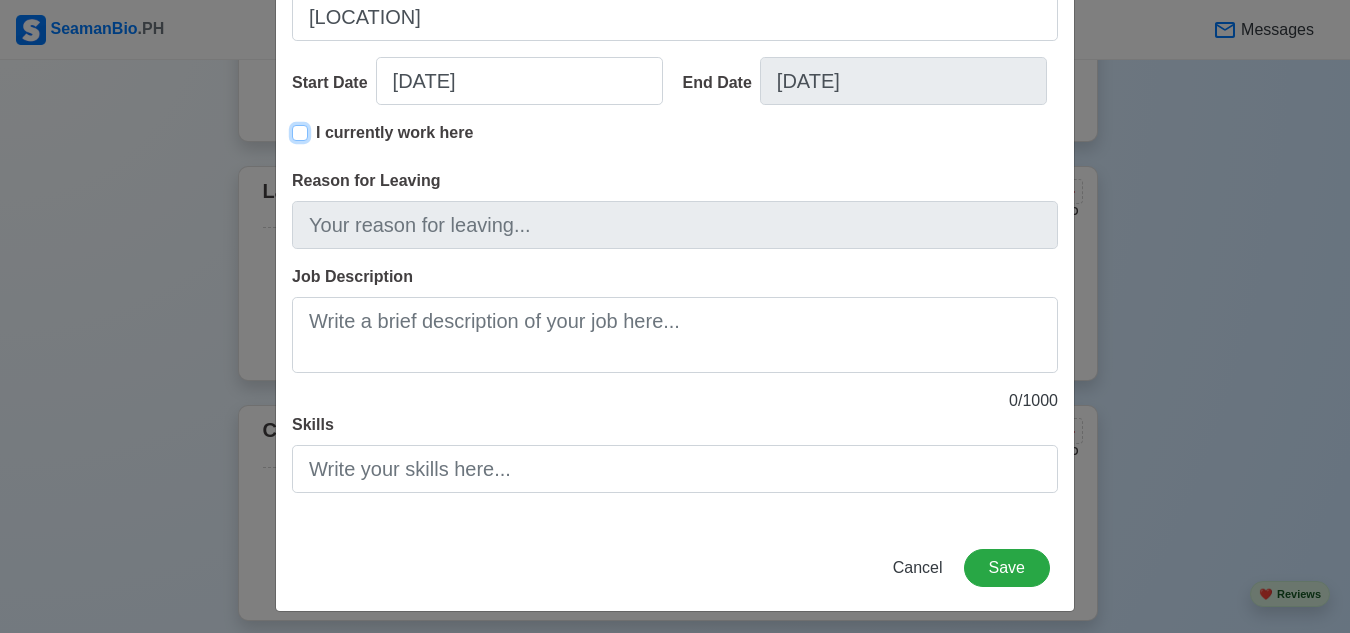 scroll, scrollTop: 351, scrollLeft: 0, axis: vertical 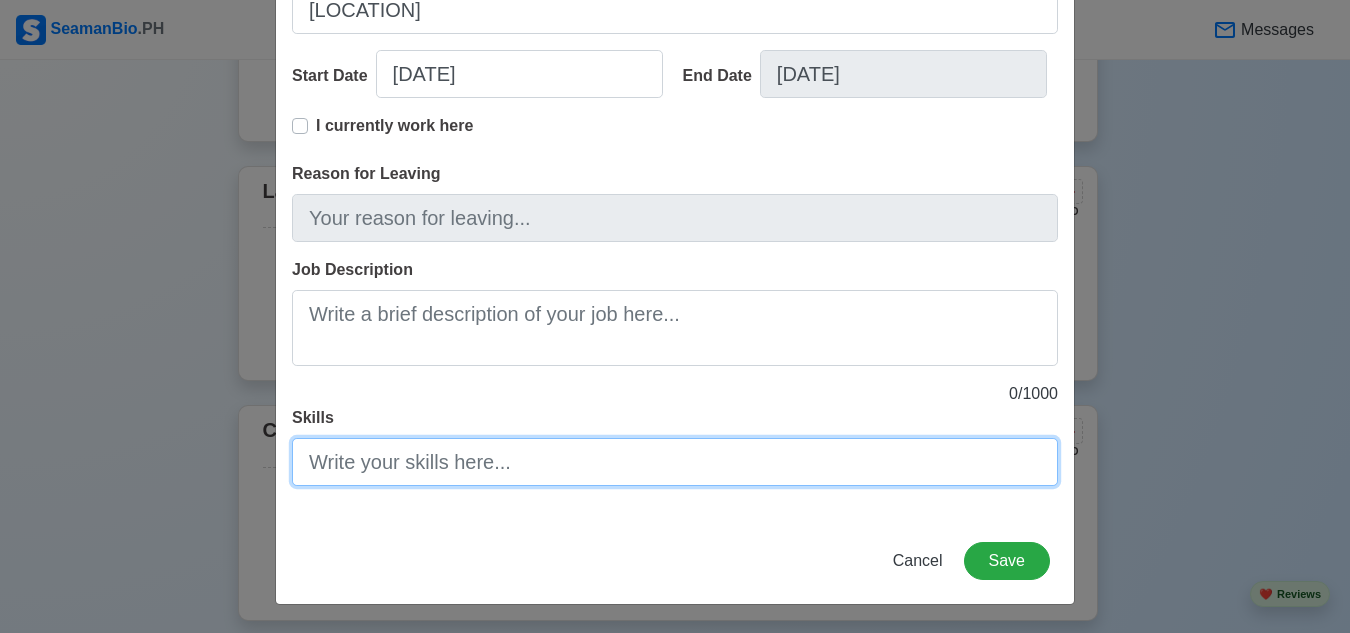 click on "Skills" at bounding box center [675, 462] 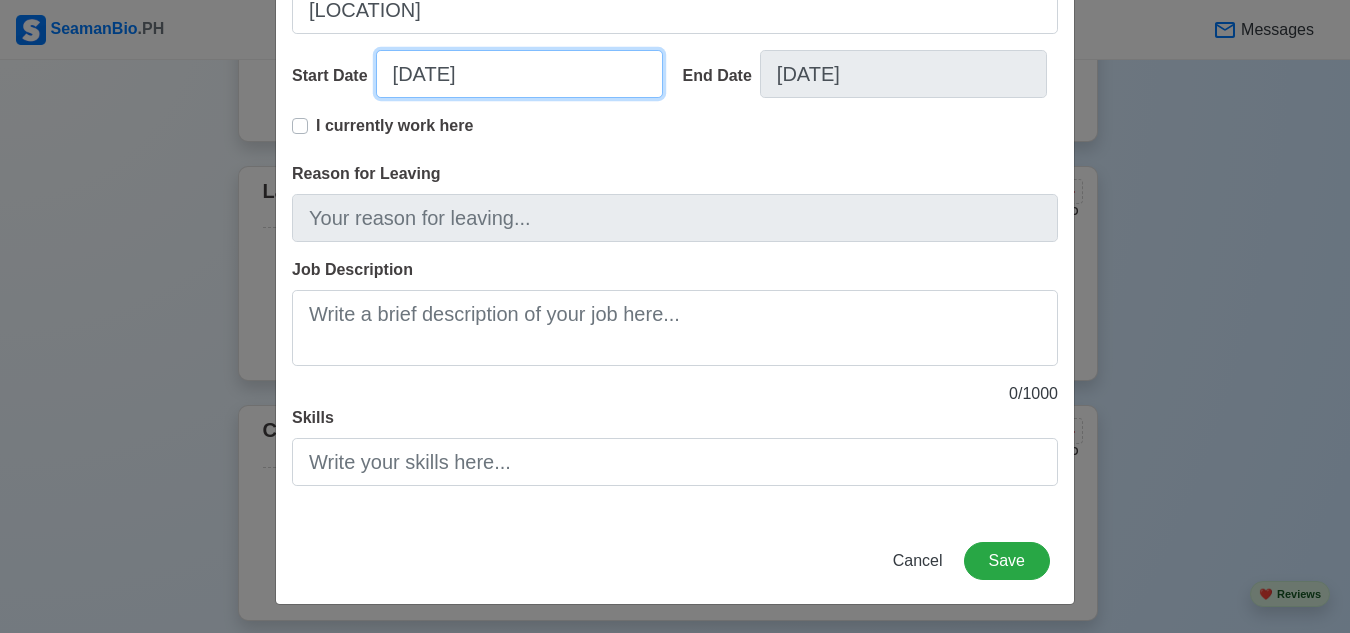 click on "[DATE]" at bounding box center (519, 74) 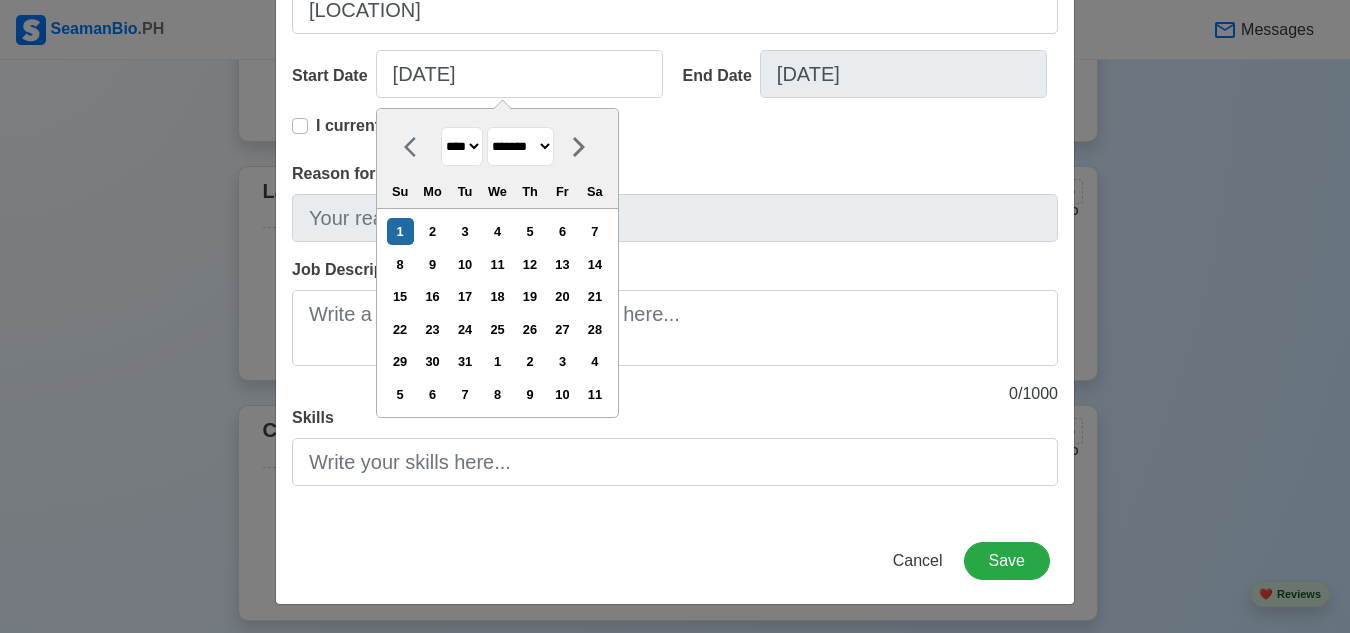 drag, startPoint x: 542, startPoint y: 149, endPoint x: 541, endPoint y: 164, distance: 15.033297 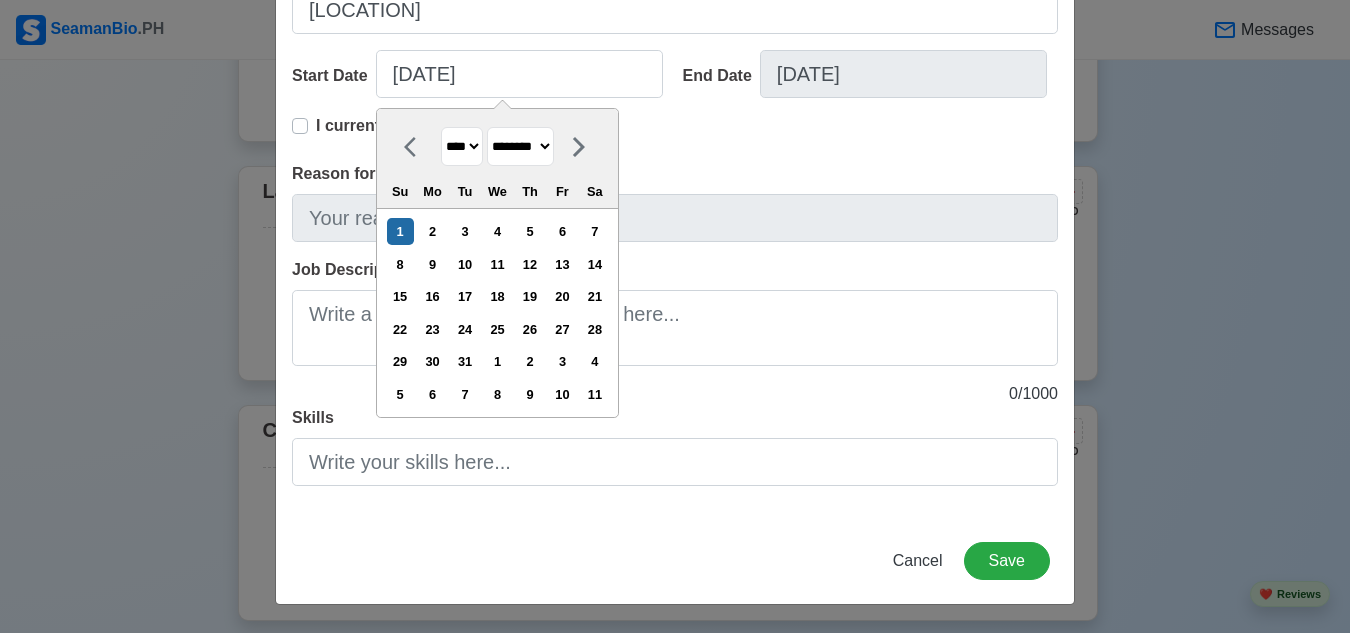click on "******* ******** ***** ***** *** **** **** ****** ********* ******* ******** ********" at bounding box center [520, 146] 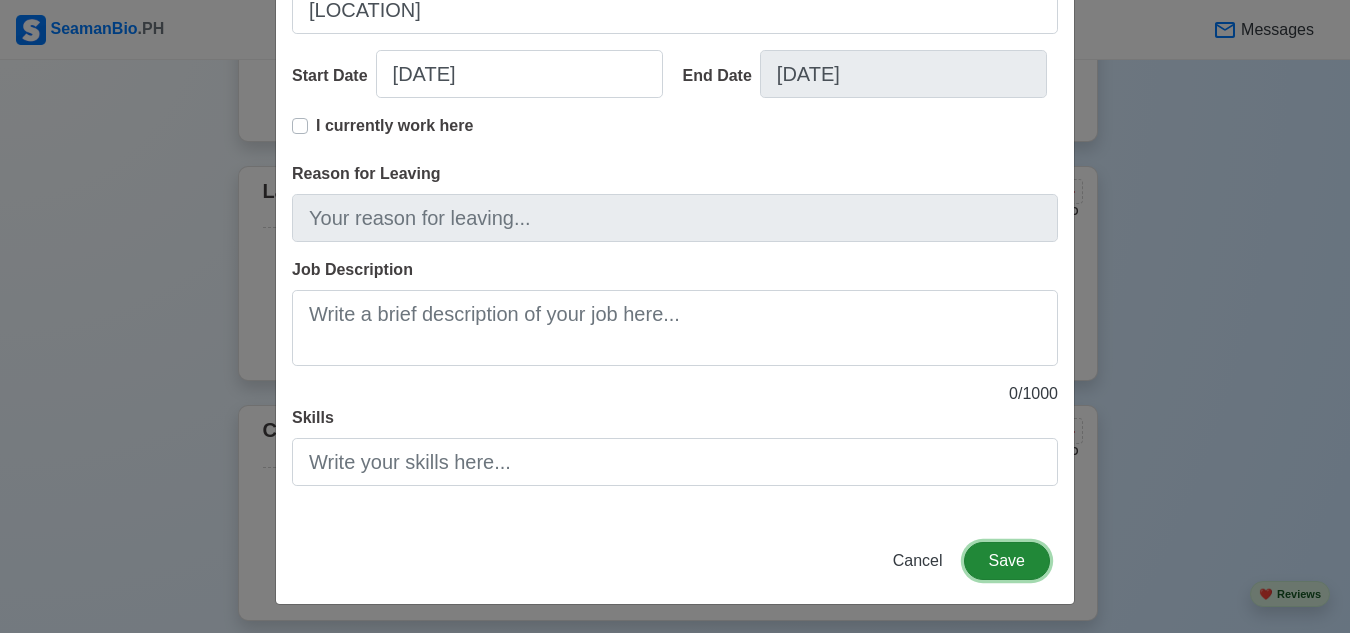 click on "Save" at bounding box center [1007, 561] 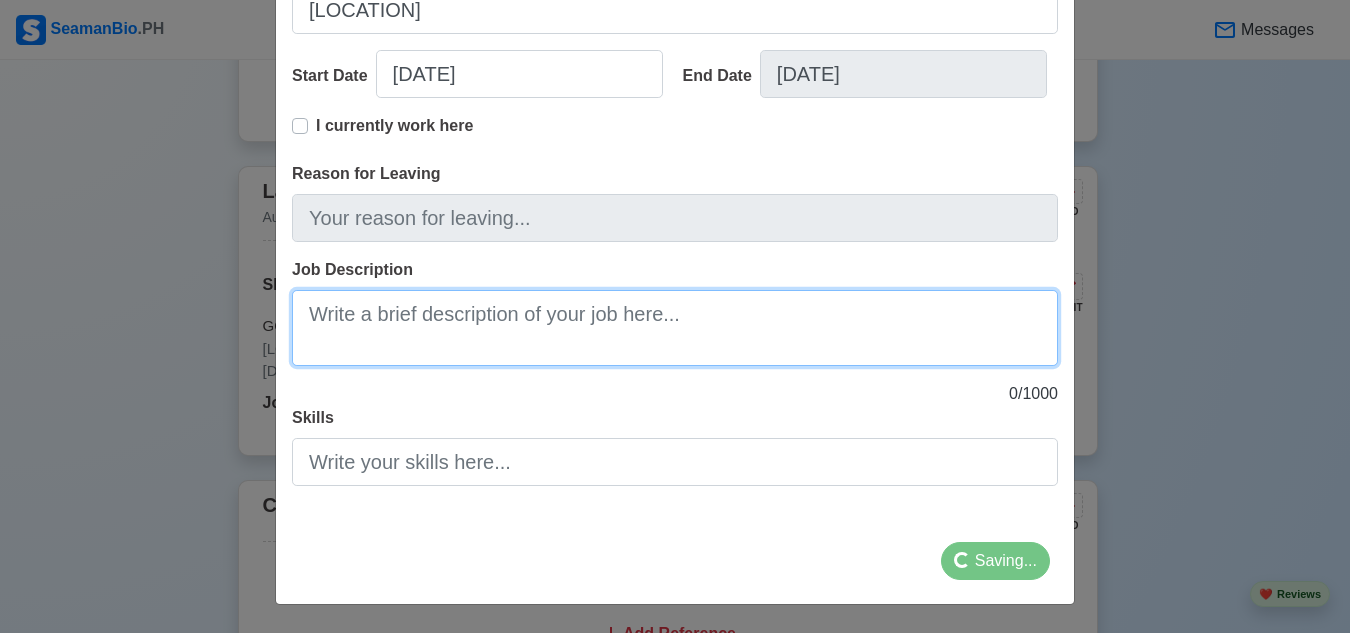 click on "Job Description" at bounding box center [675, 328] 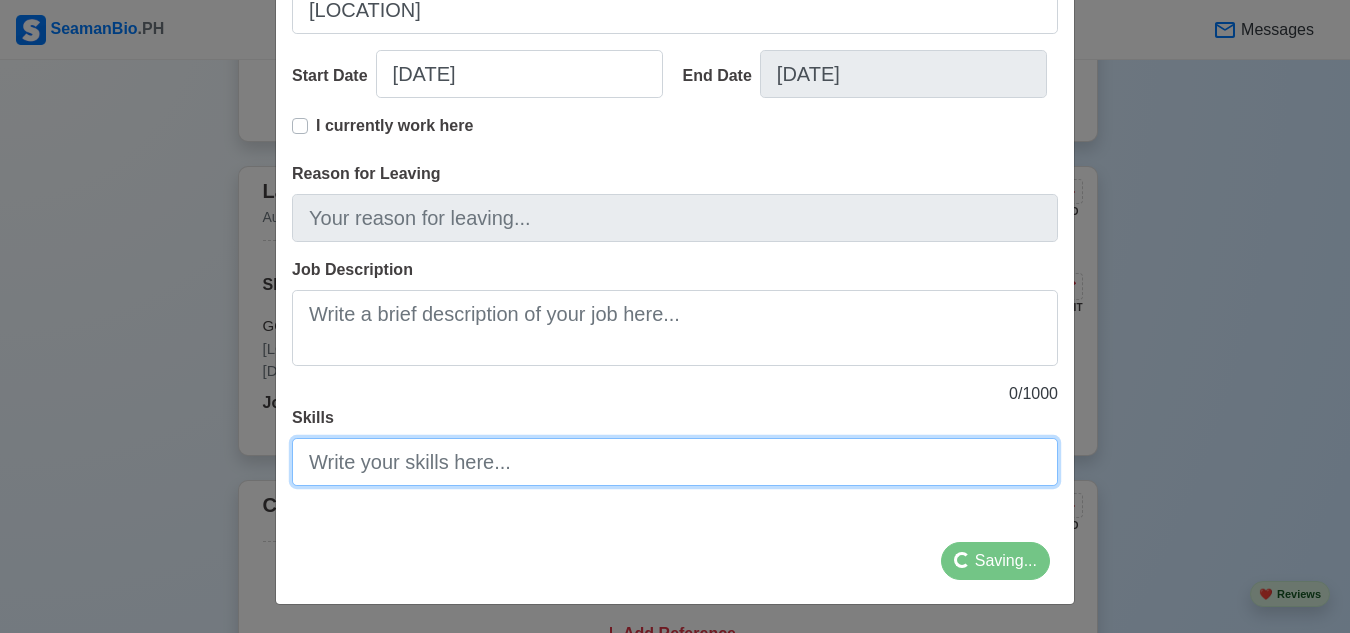 drag, startPoint x: 630, startPoint y: 459, endPoint x: 613, endPoint y: 459, distance: 17 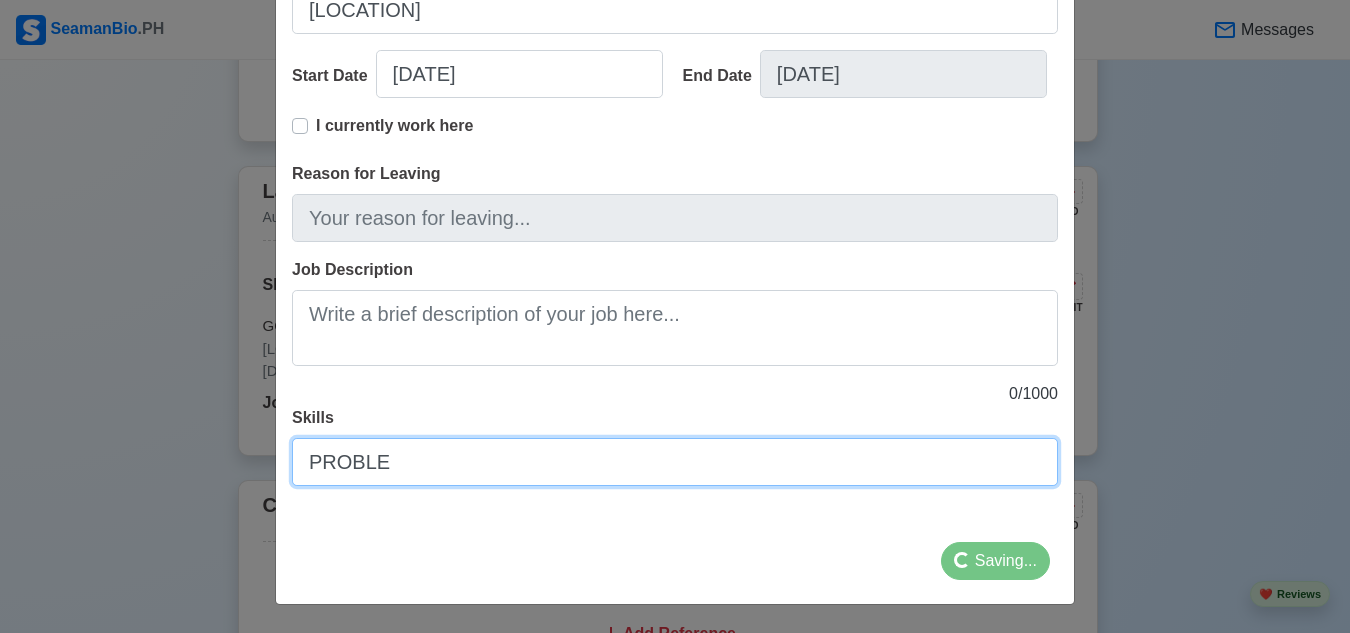 type on "PROBLEM" 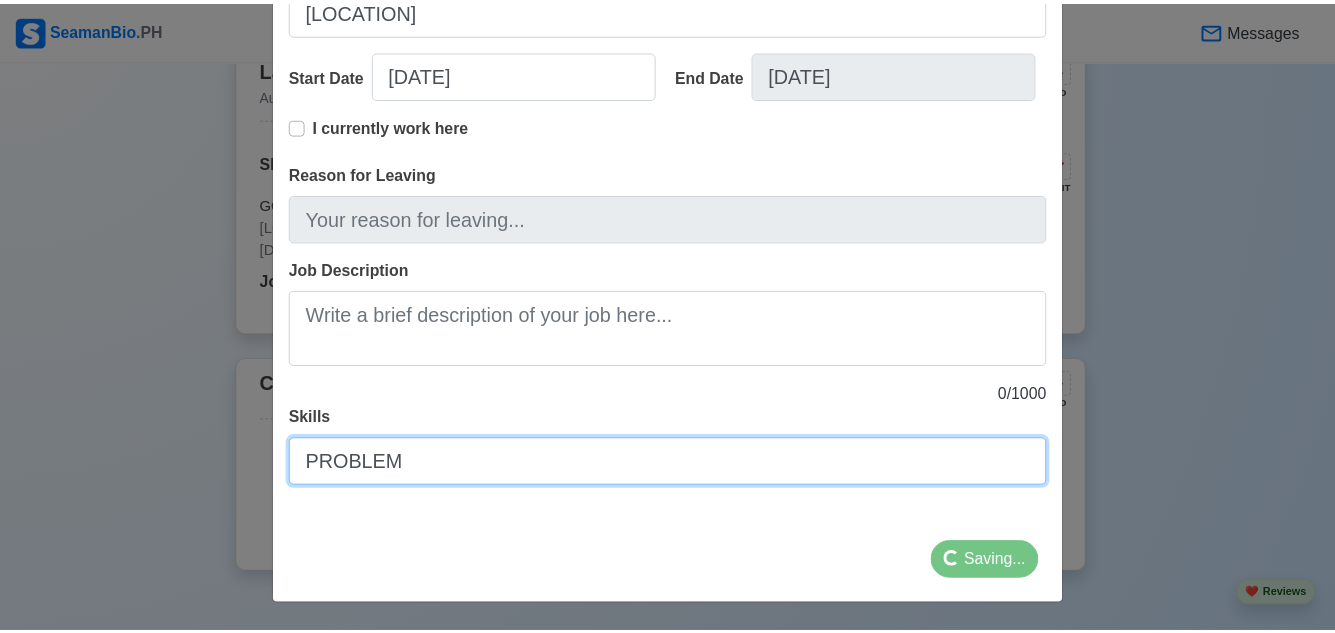 scroll, scrollTop: 3878, scrollLeft: 0, axis: vertical 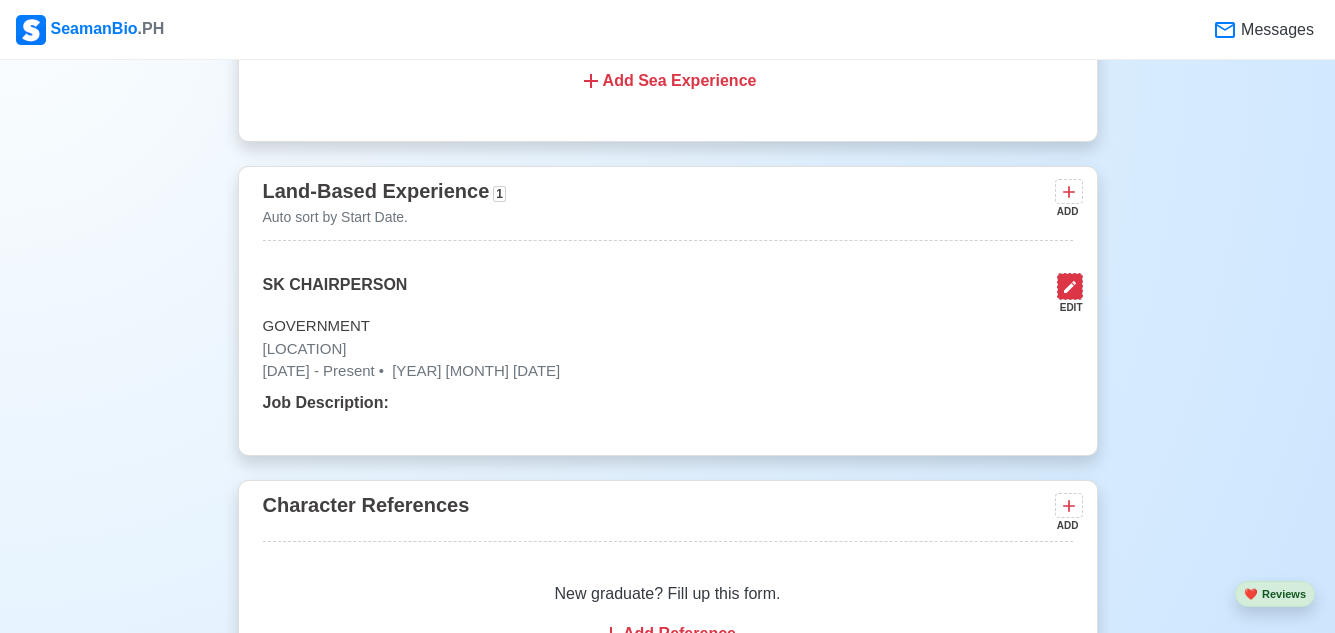 click 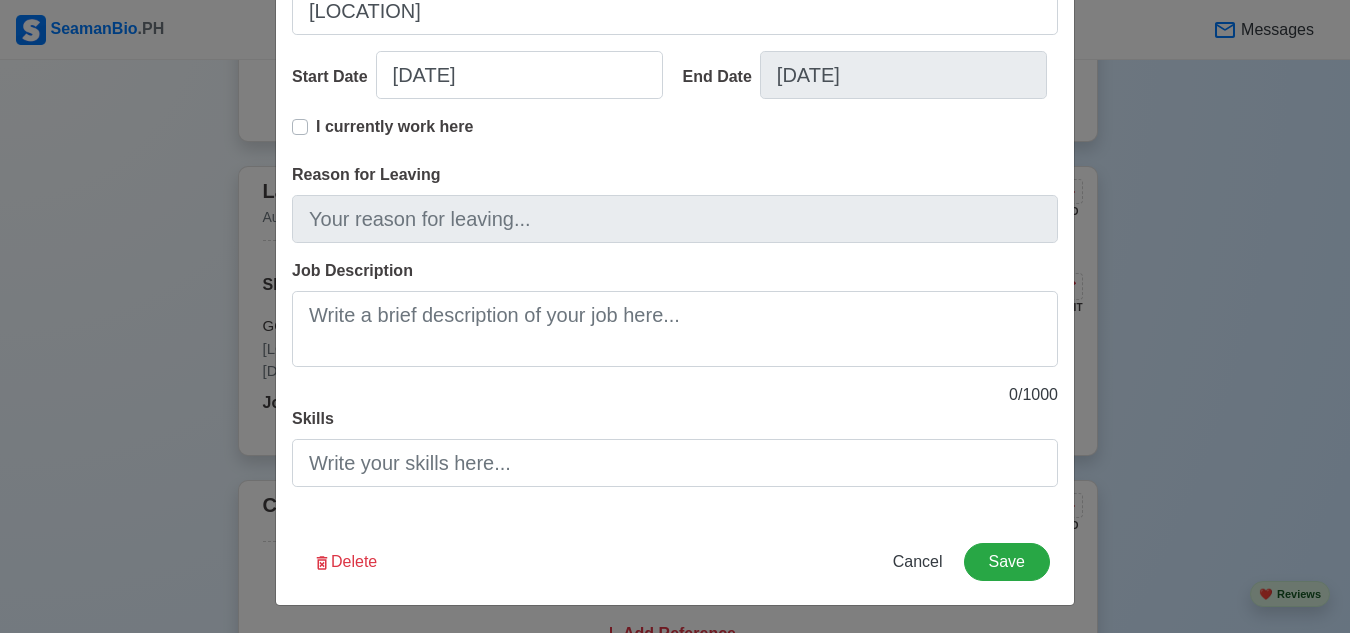 scroll, scrollTop: 351, scrollLeft: 0, axis: vertical 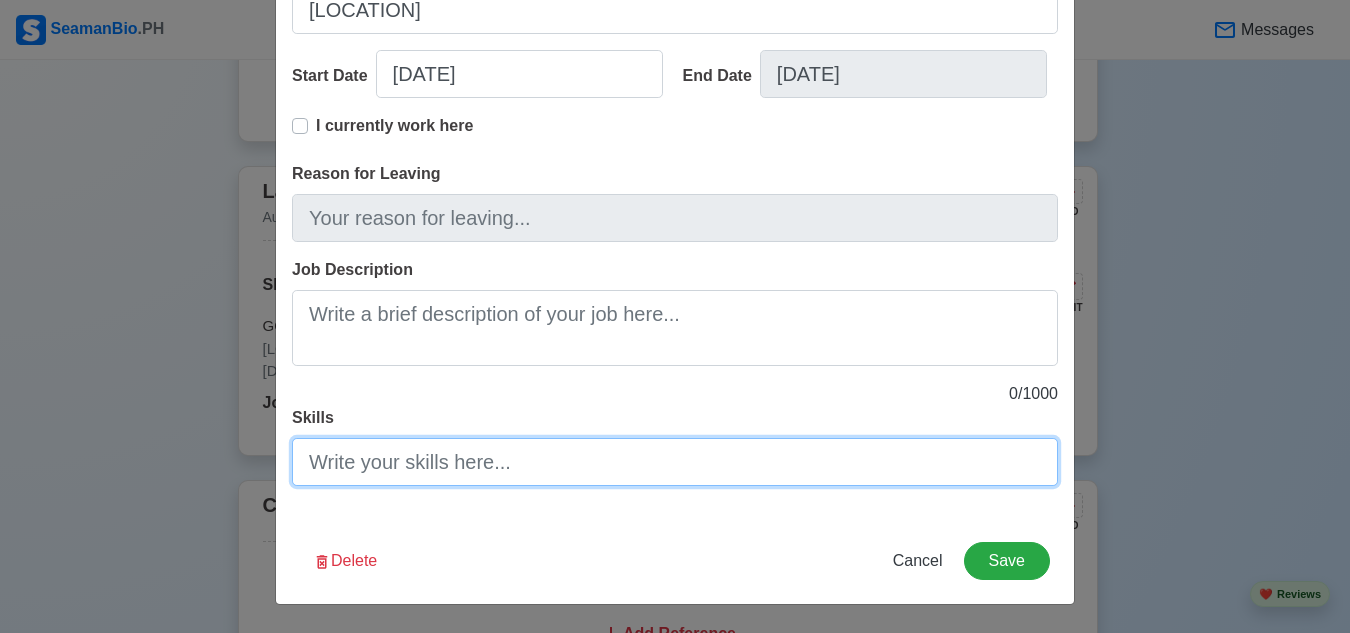 click on "Skills" at bounding box center [675, 462] 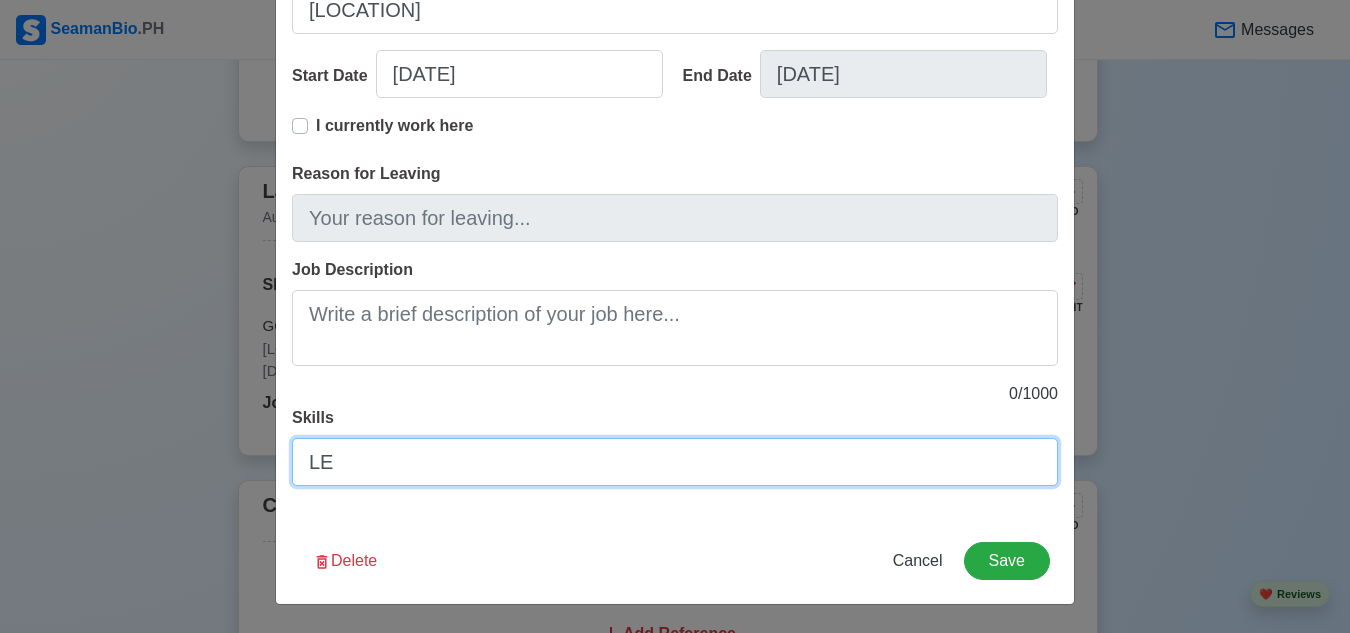 type on "L" 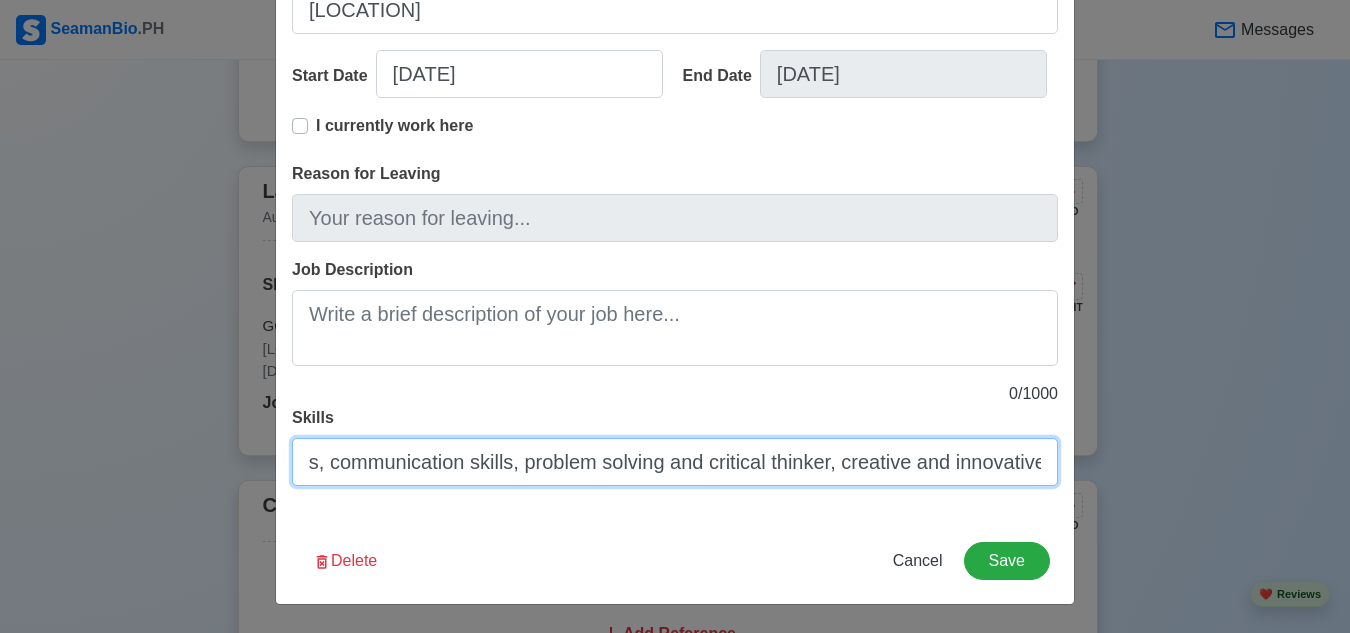 scroll, scrollTop: 0, scrollLeft: 143, axis: horizontal 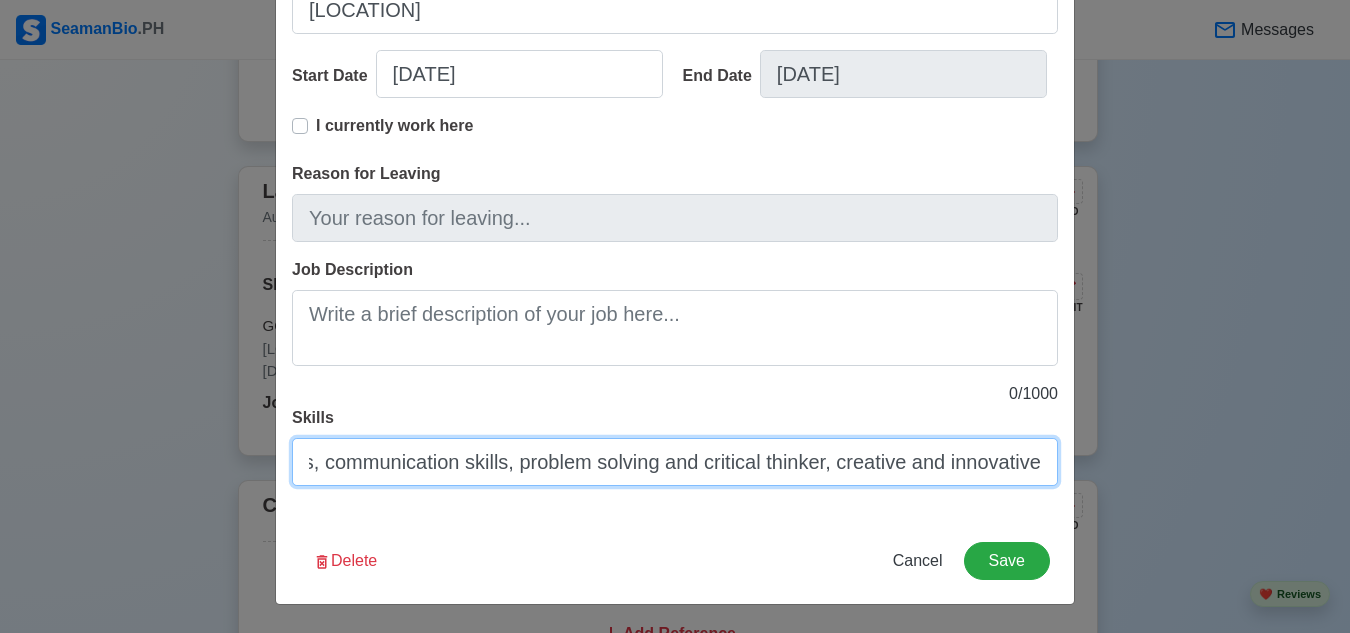 type on "Leadership skills, communication skills, problem solving and critical thinker, creative and innovative." 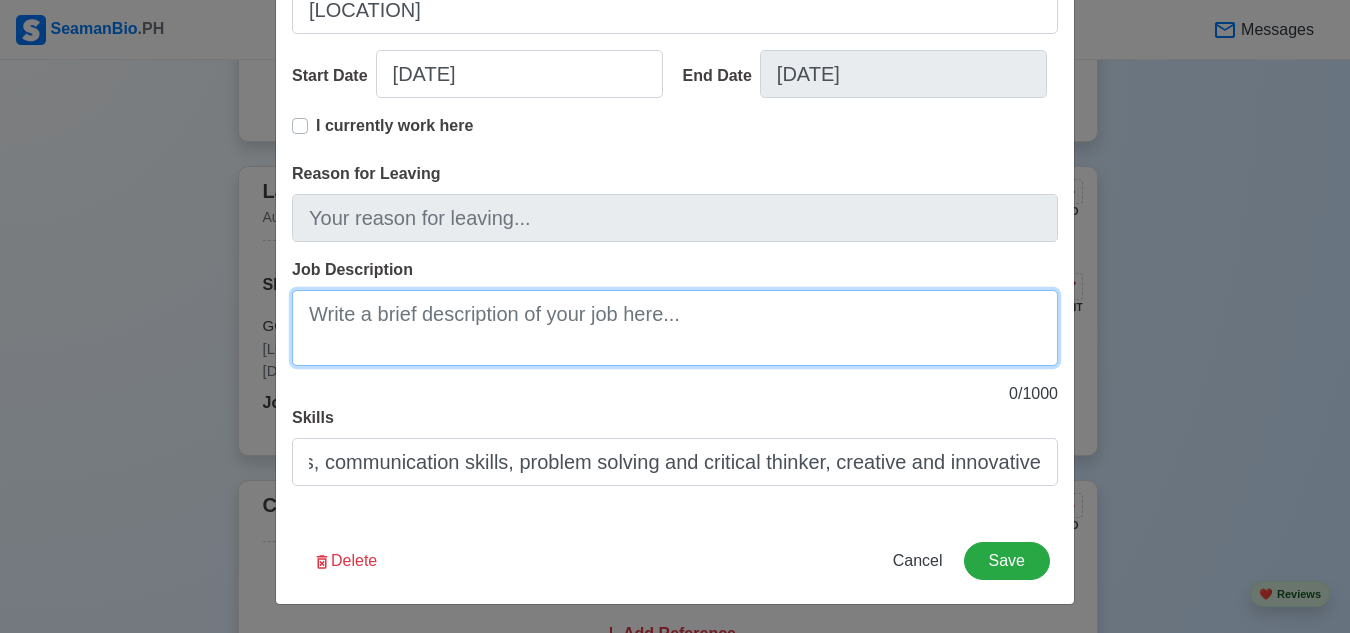 click on "Job Description" at bounding box center (675, 328) 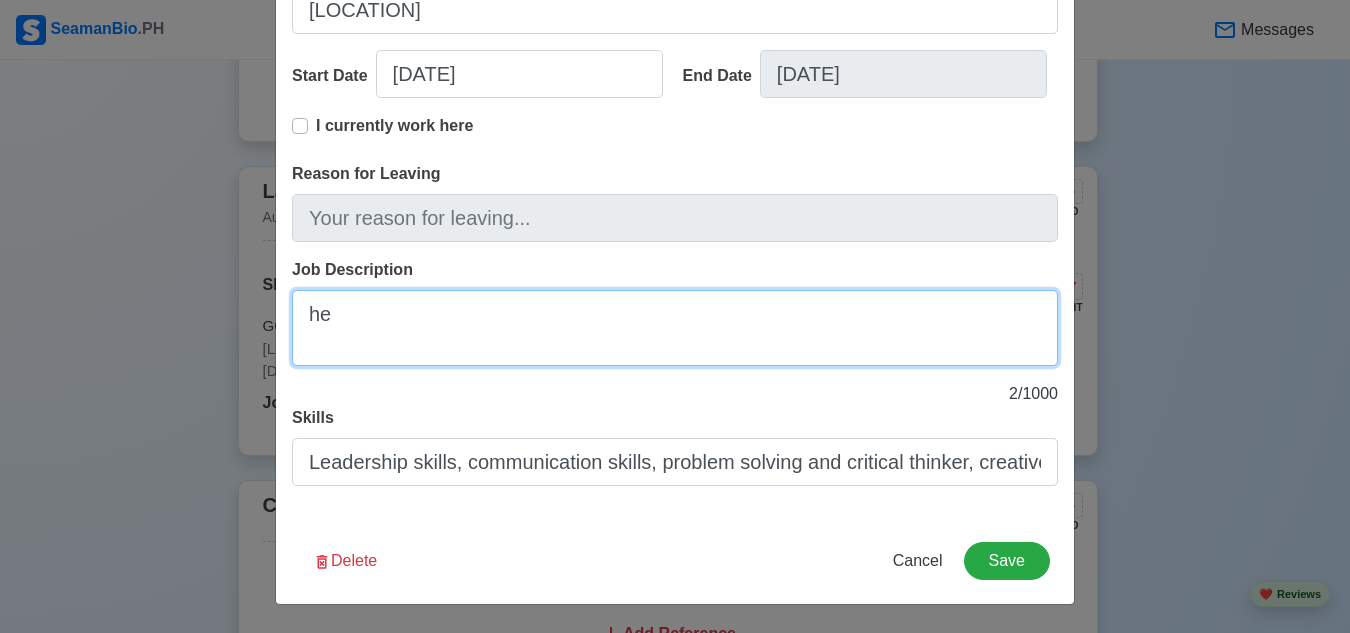 type on "h" 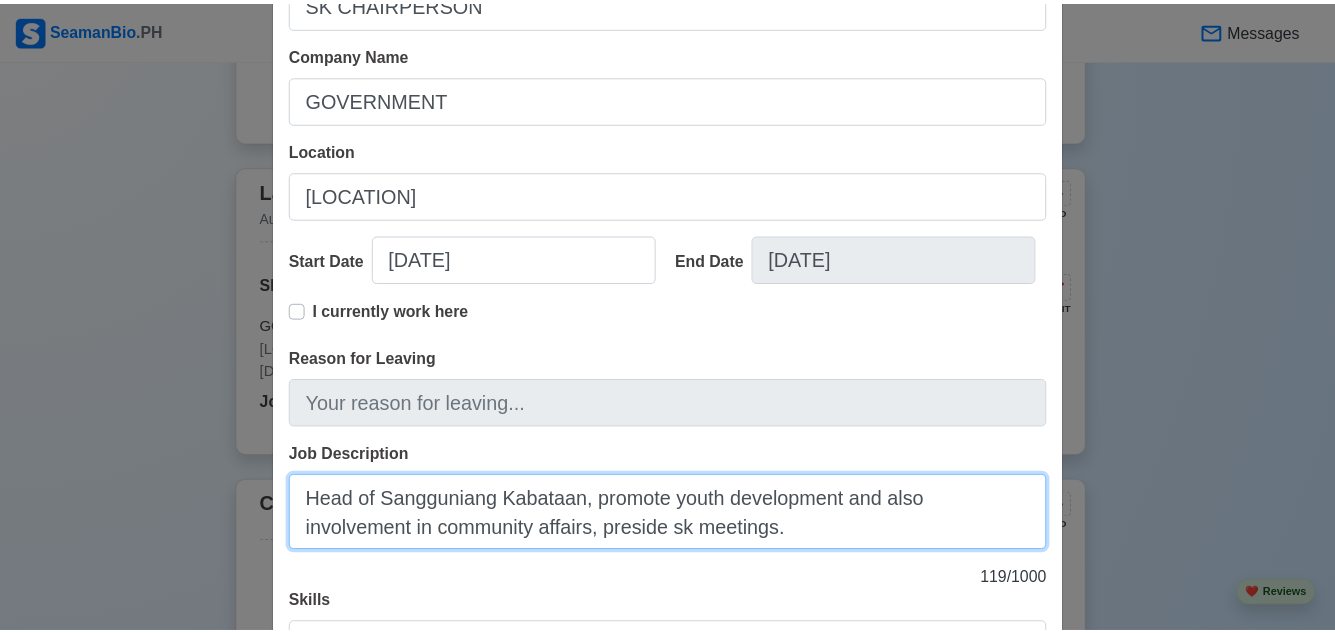 scroll, scrollTop: 351, scrollLeft: 0, axis: vertical 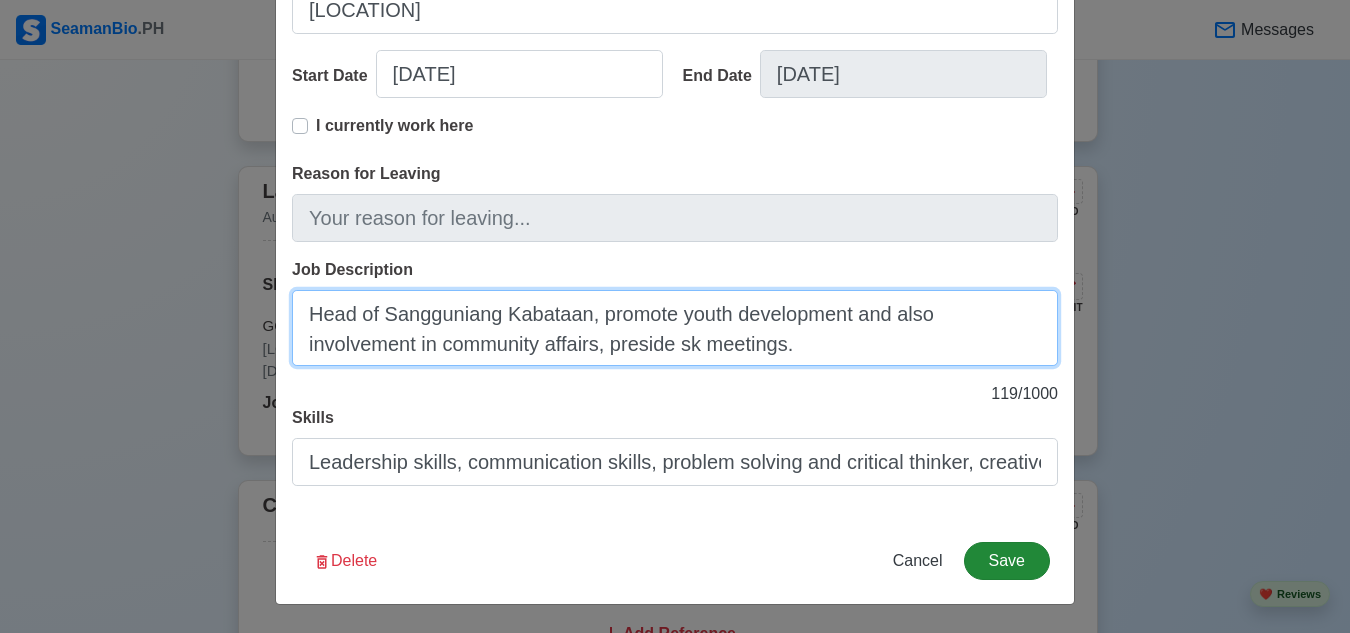 type on "Head of Sangguniang Kabataan, promote youth development and also involvement in community affairs, preside sk meetings." 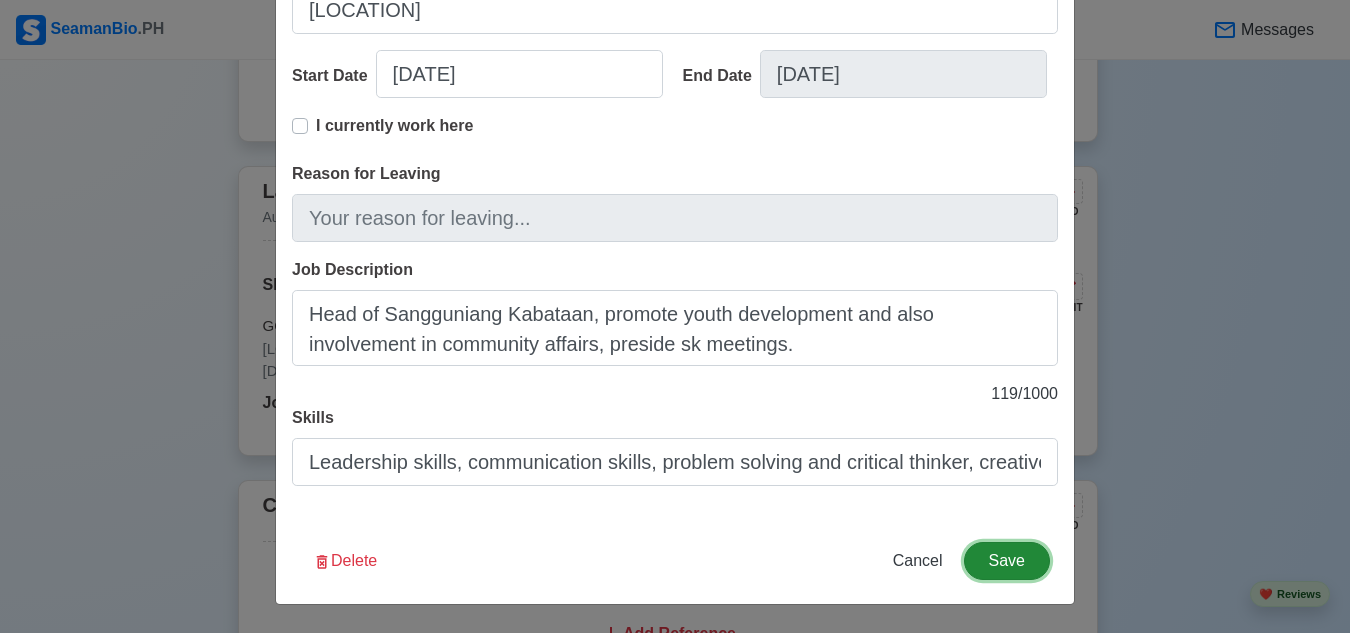 click on "Save" at bounding box center (1007, 561) 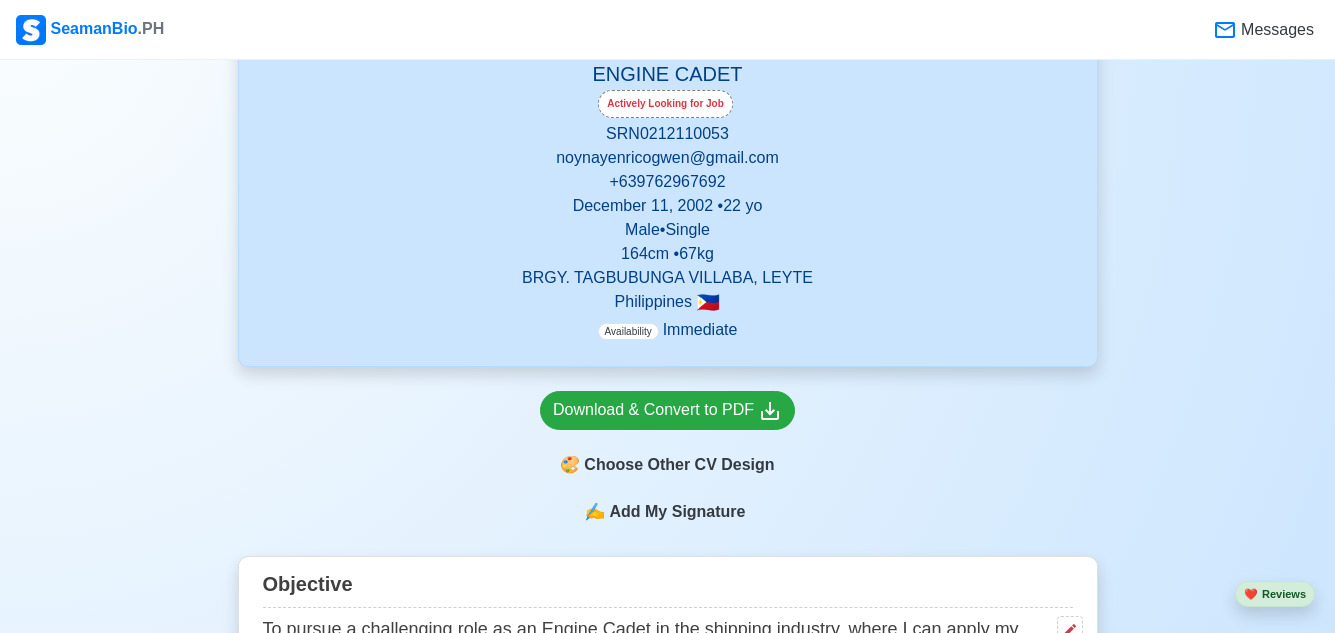 scroll, scrollTop: 500, scrollLeft: 0, axis: vertical 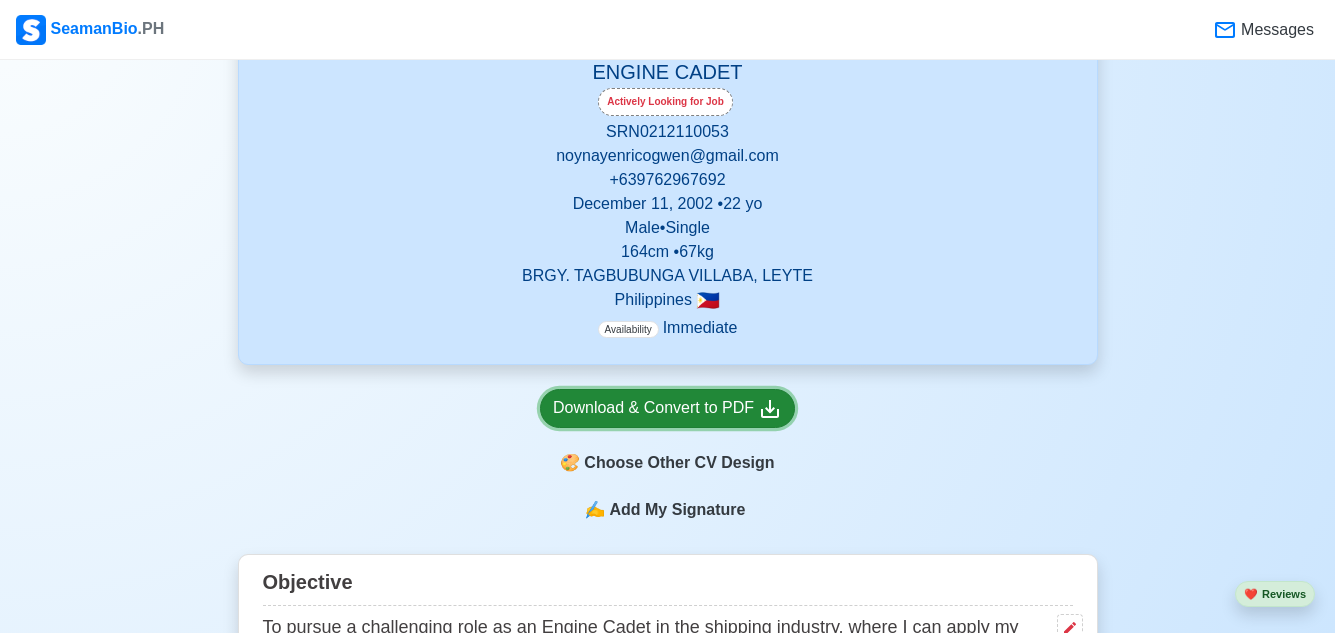 click on "Download & Convert to PDF" at bounding box center (667, 408) 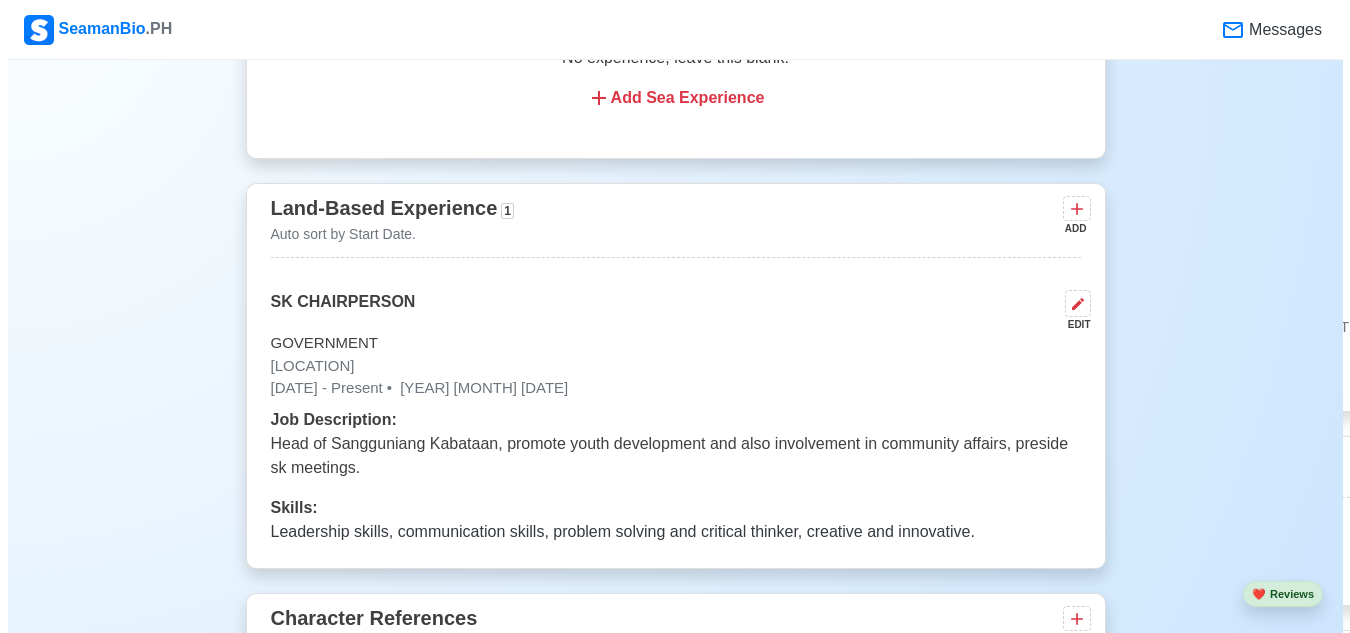 scroll, scrollTop: 3900, scrollLeft: 0, axis: vertical 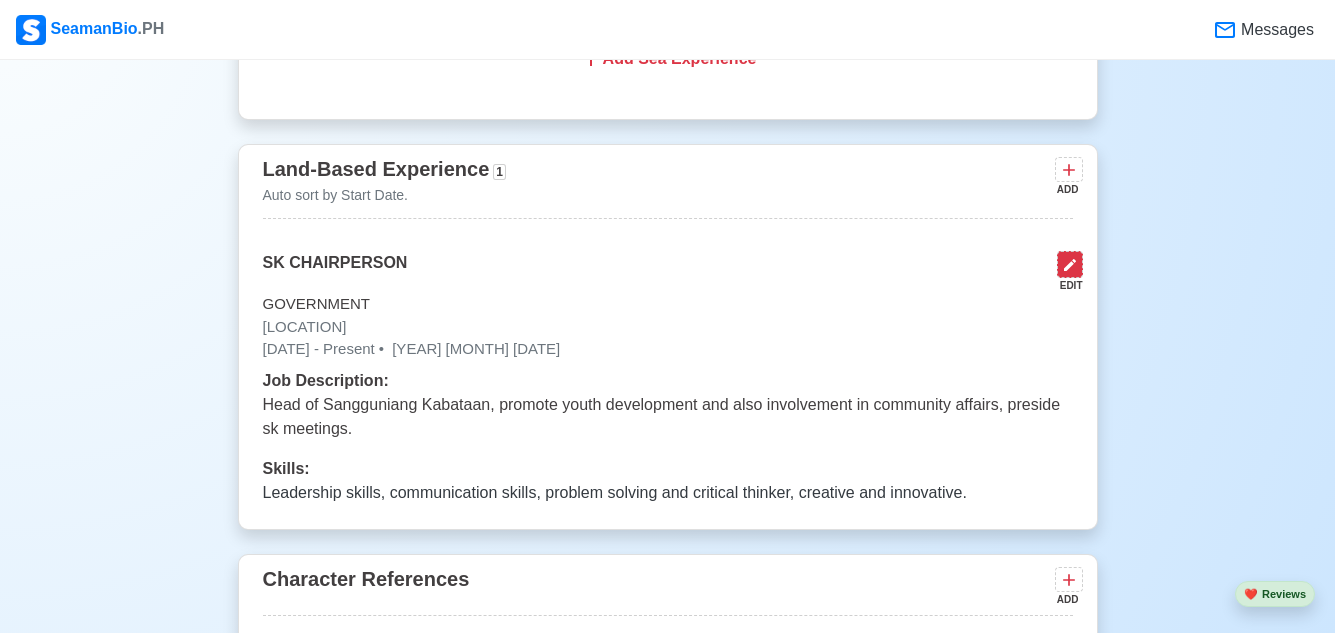 click 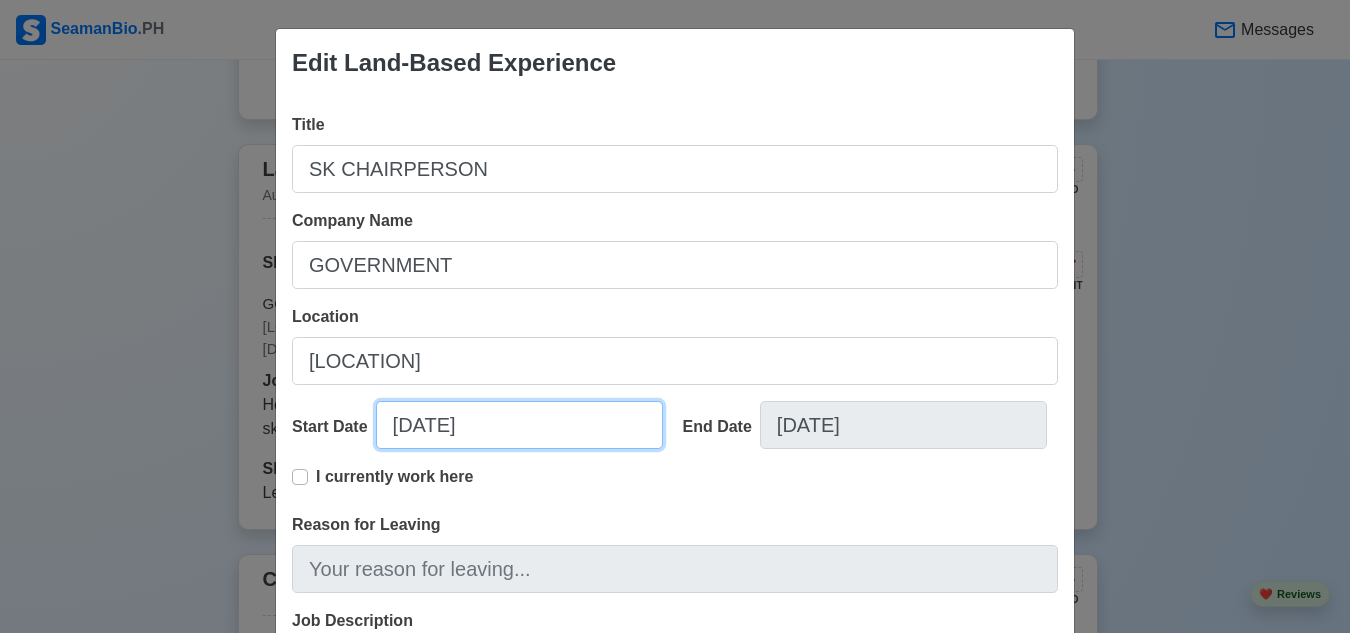 click on "[DATE]" at bounding box center [519, 425] 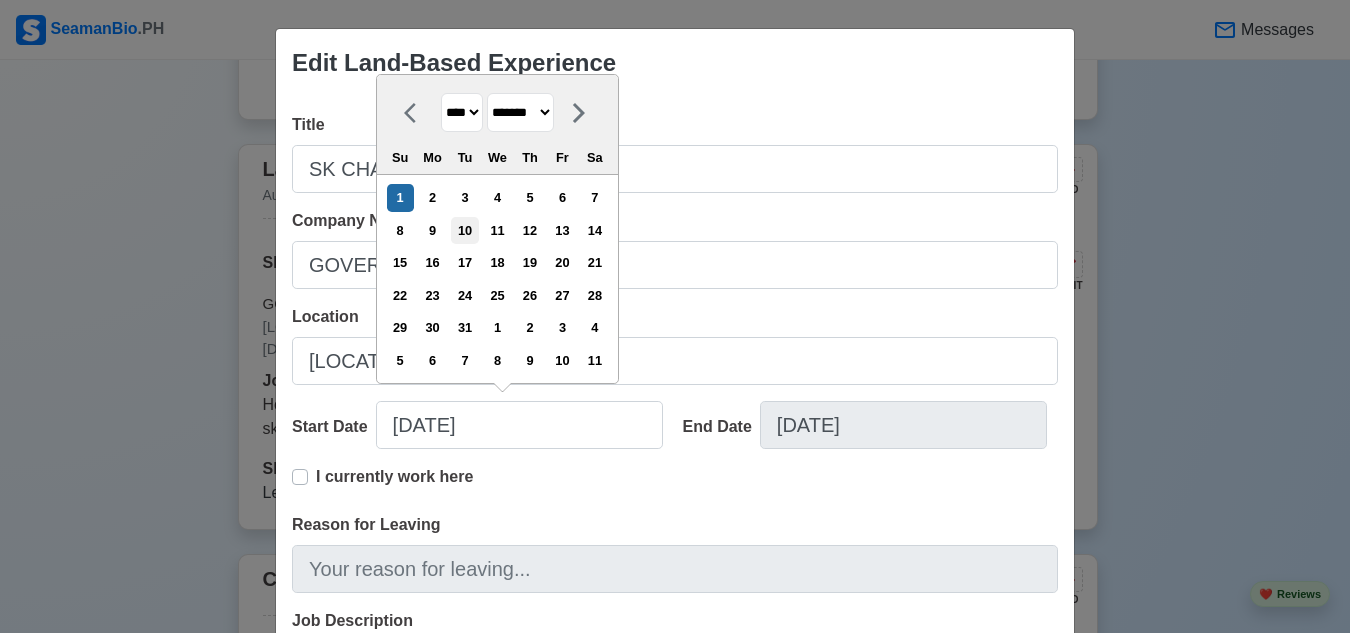 click on "10" at bounding box center (464, 230) 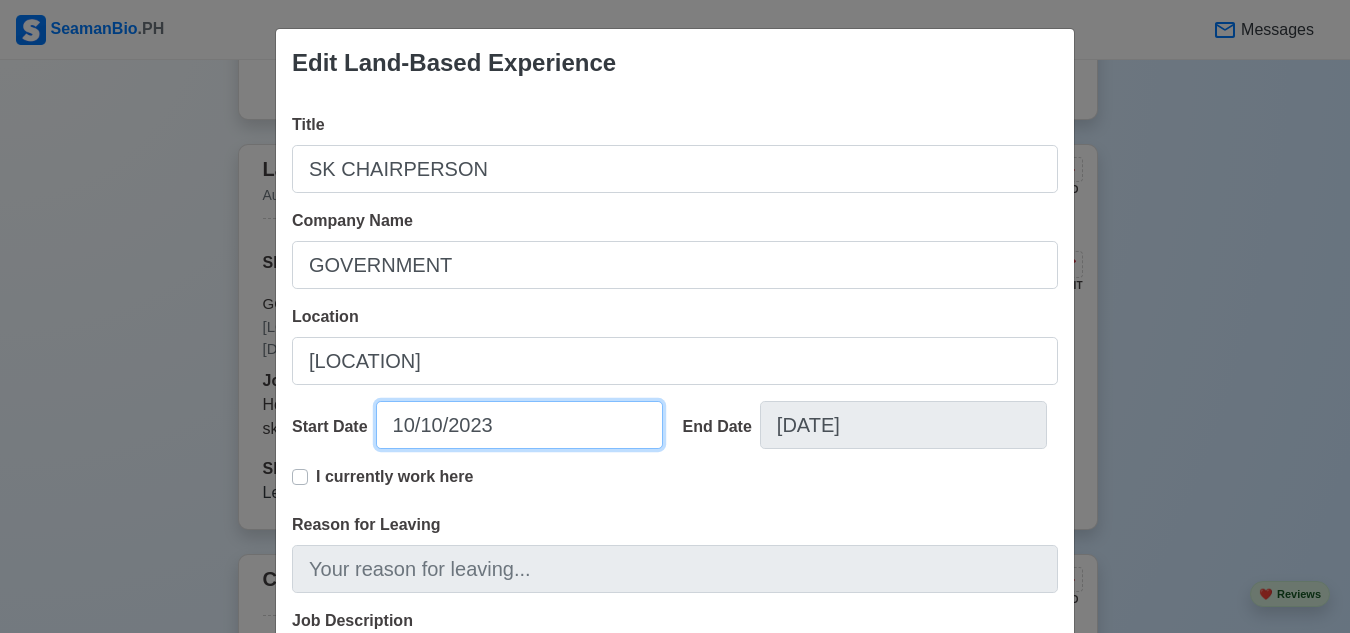 click on "10/10/2023" at bounding box center (519, 425) 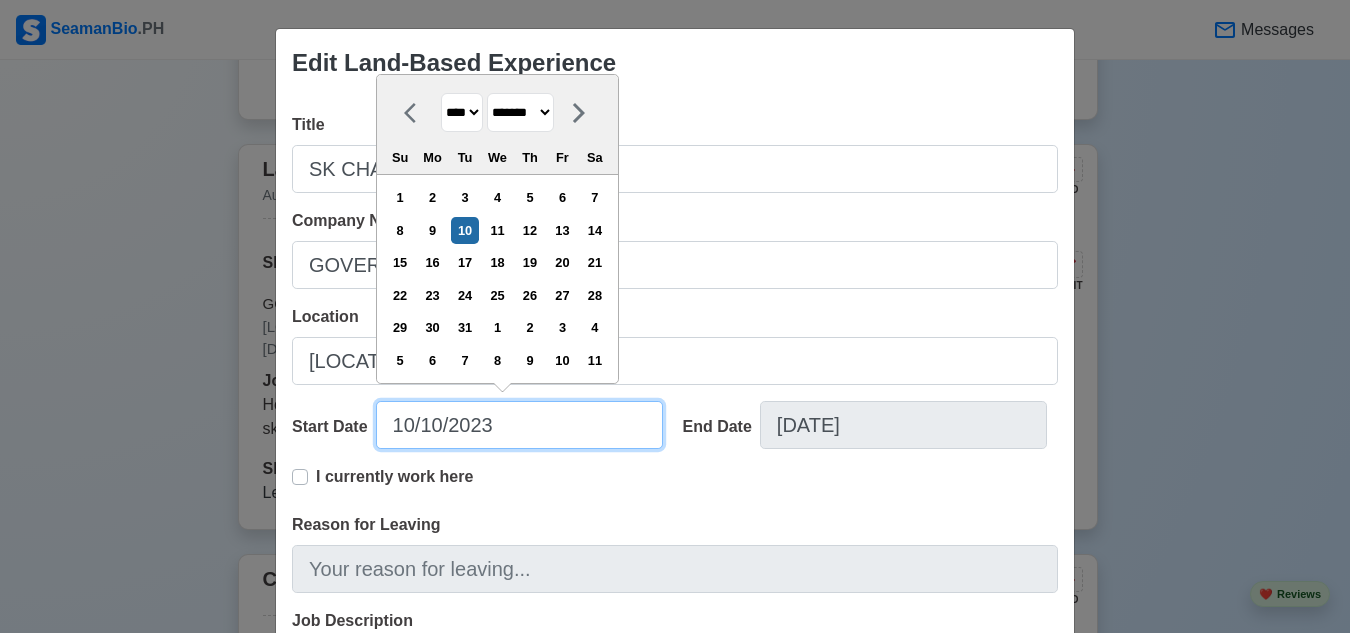 click on "10/10/2023" at bounding box center [519, 425] 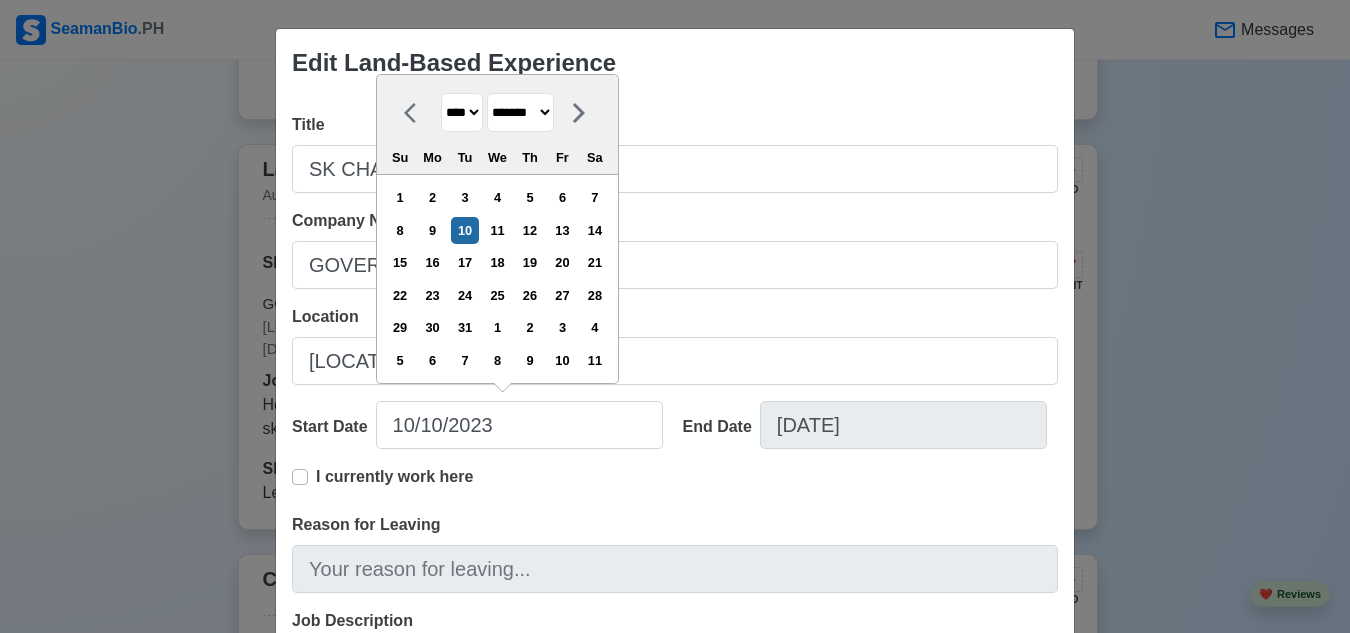 click on "15" at bounding box center [400, 262] 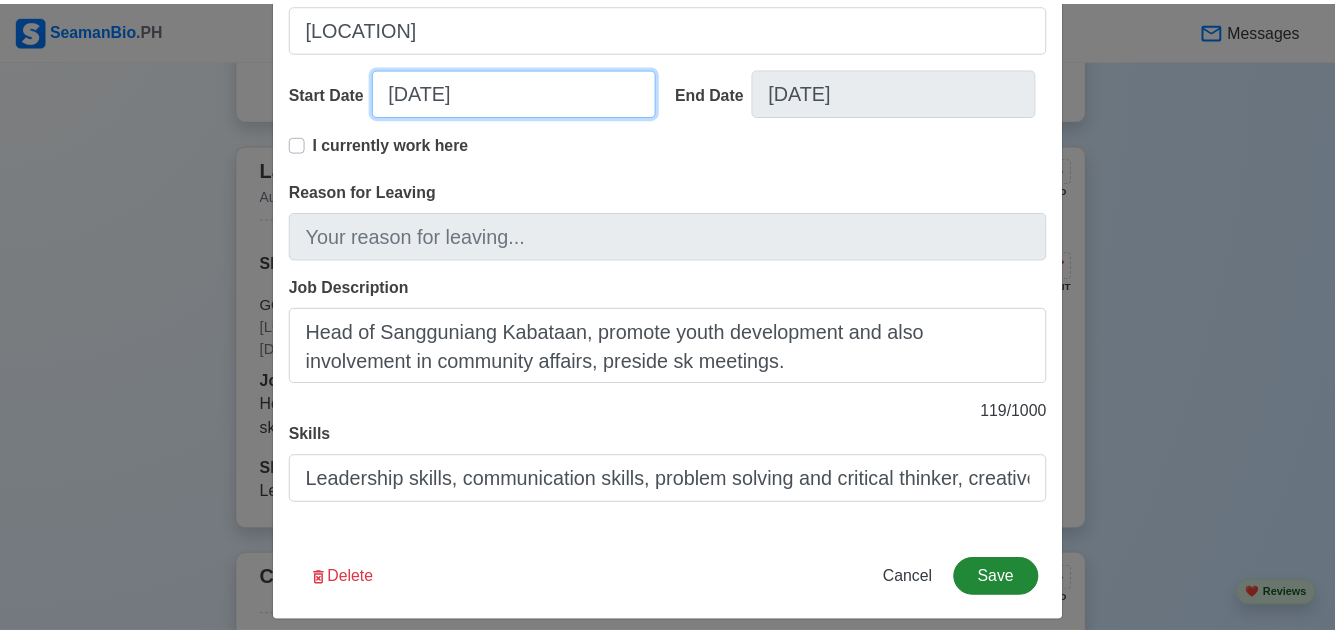 scroll, scrollTop: 351, scrollLeft: 0, axis: vertical 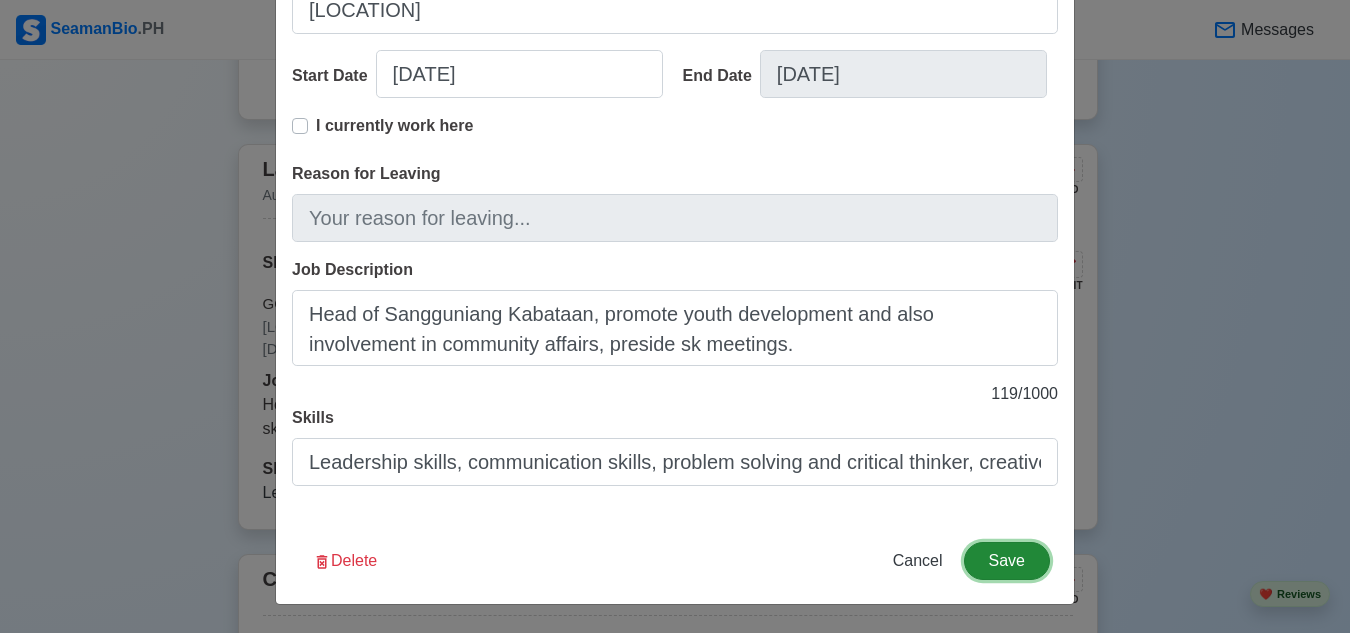 click on "Save" at bounding box center [1007, 561] 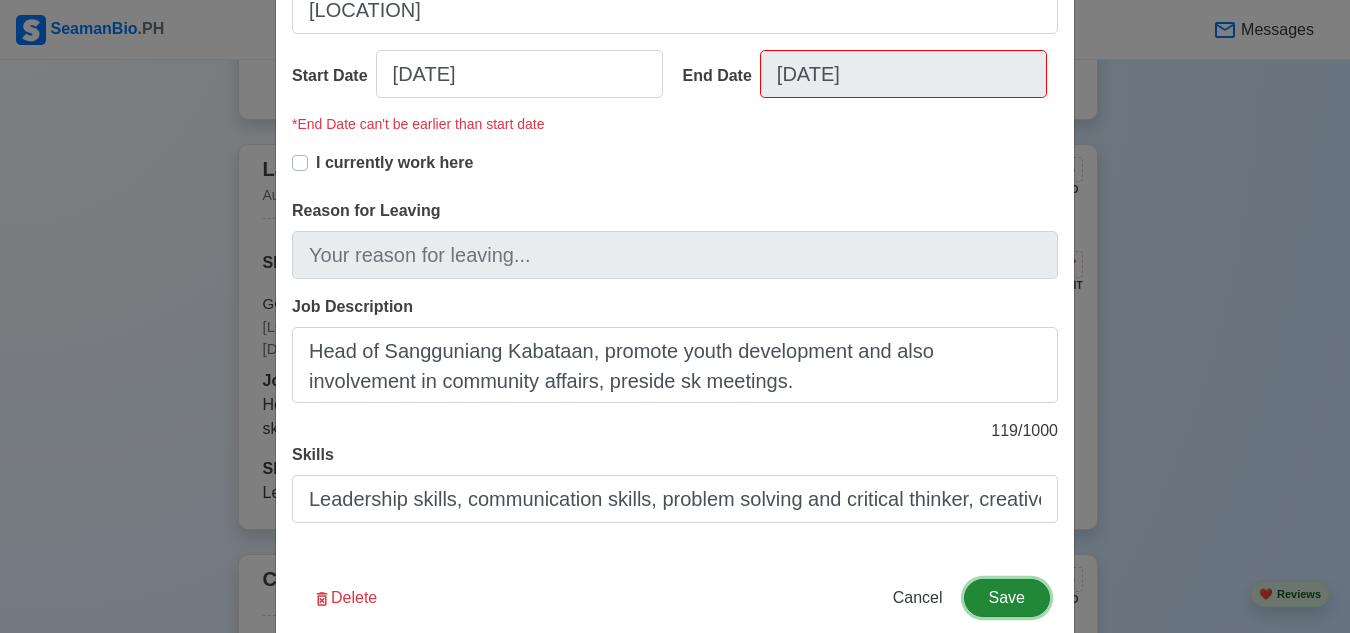 click on "Save" at bounding box center (1007, 598) 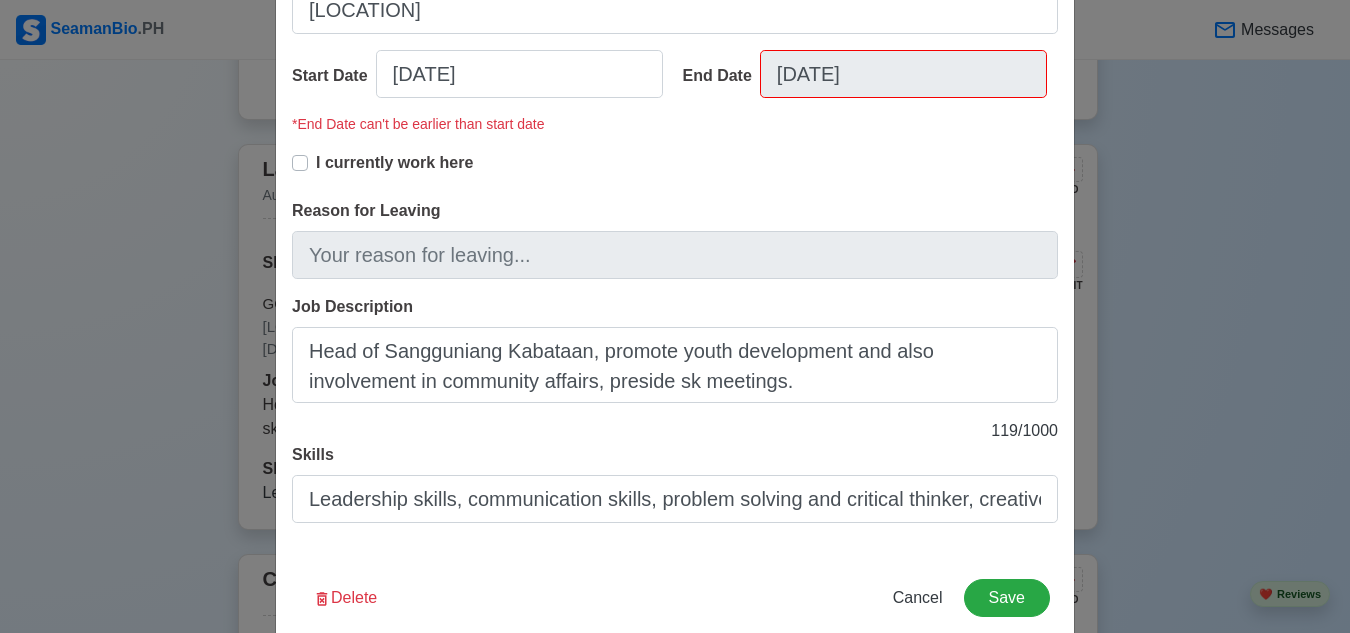 click on "I currently work here" at bounding box center [394, 171] 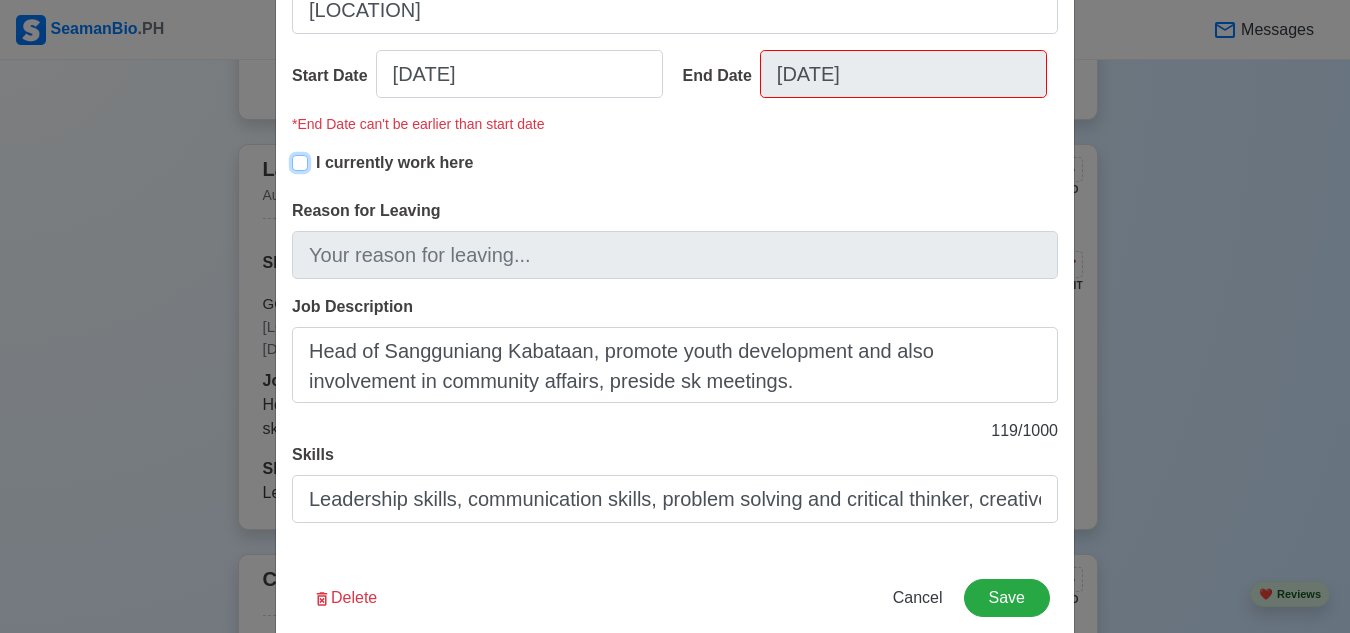 type on "[DATE]" 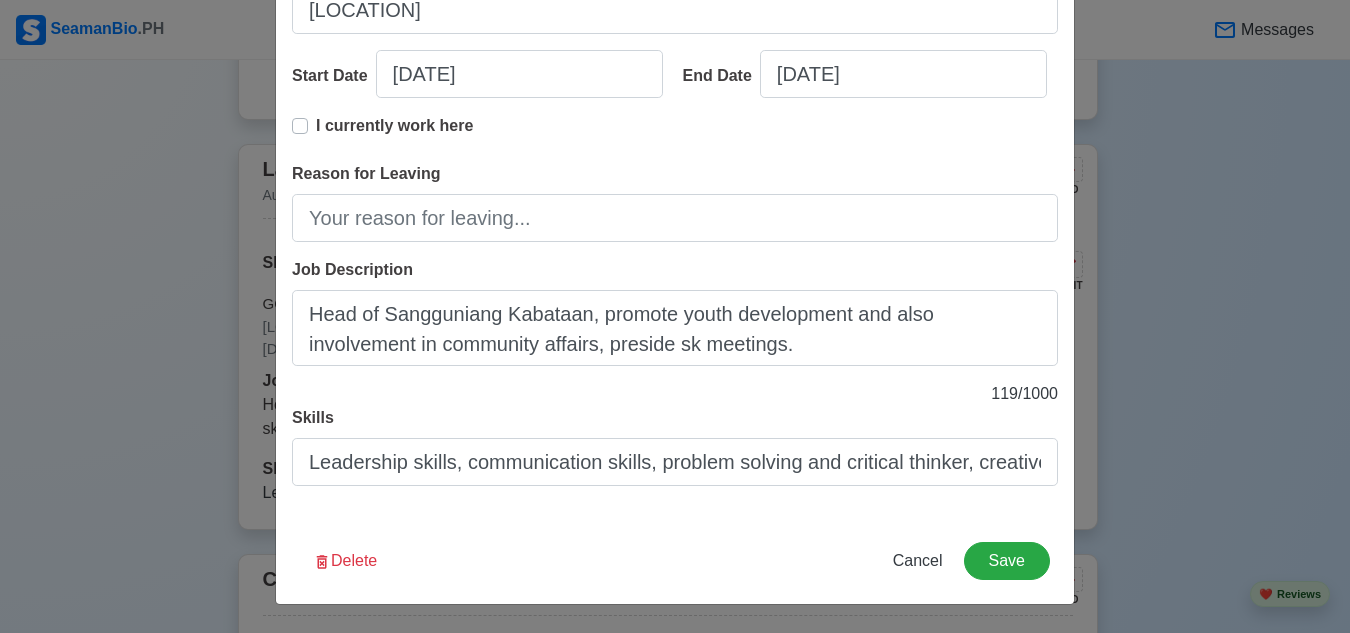 click on "I currently work here" at bounding box center [394, 134] 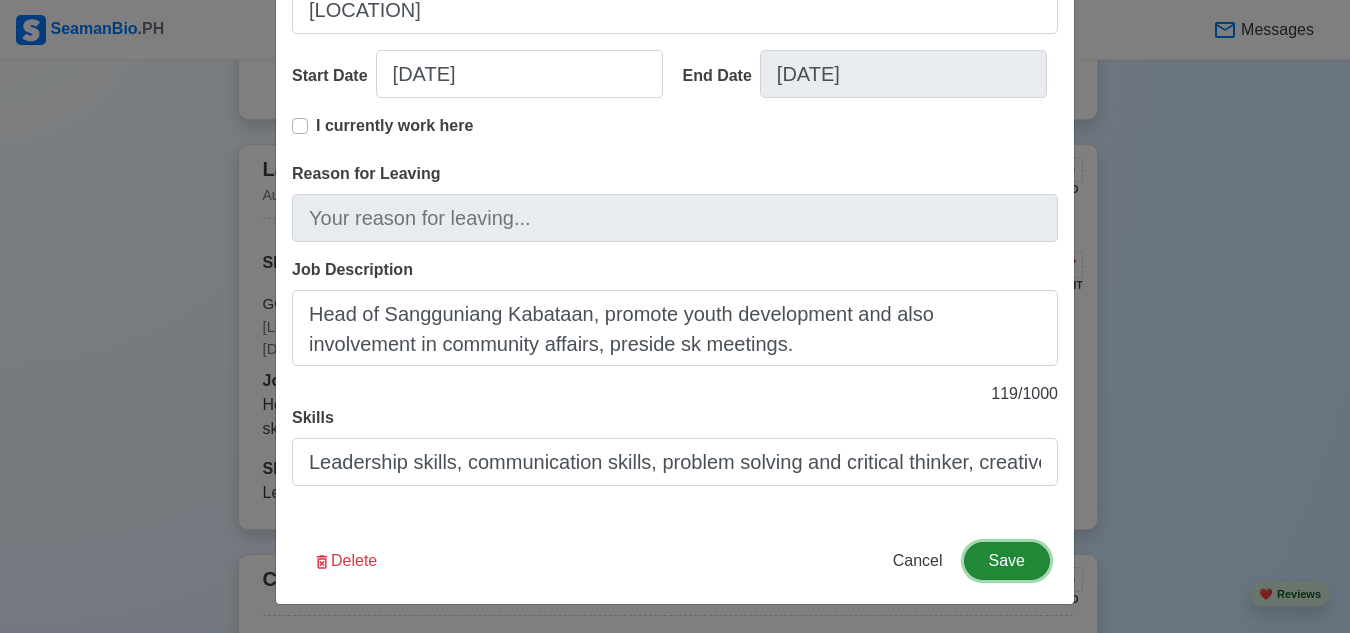 click on "Save" at bounding box center [1007, 561] 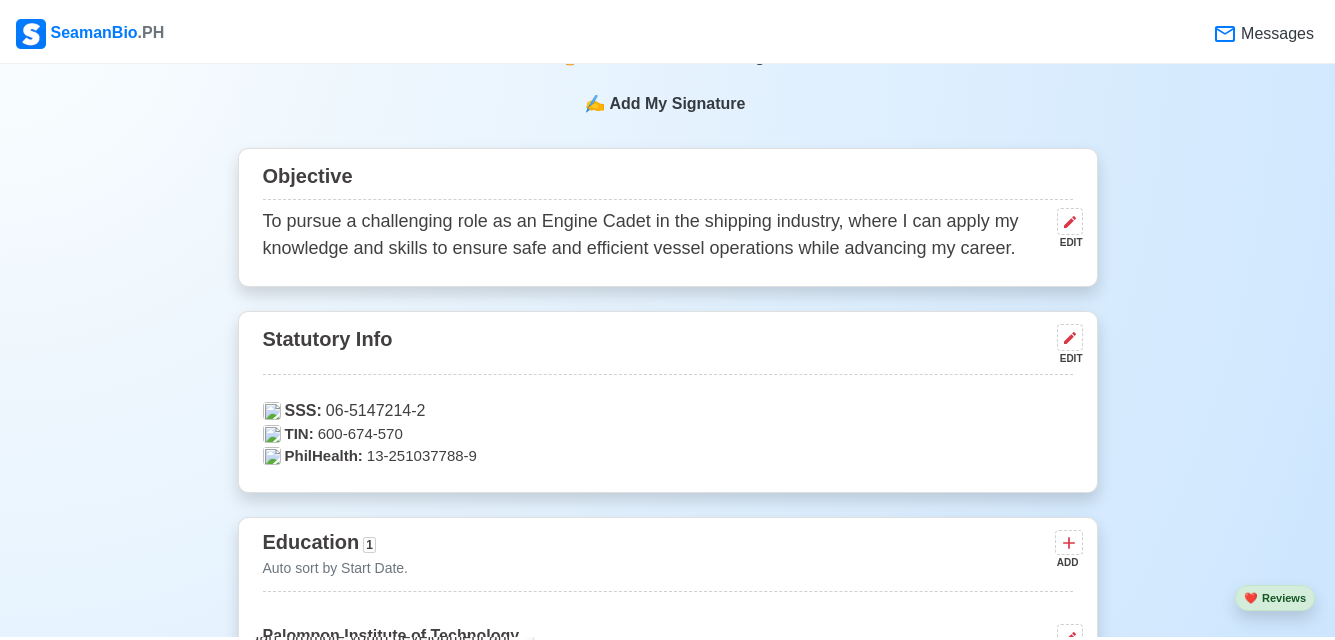 scroll, scrollTop: 700, scrollLeft: 0, axis: vertical 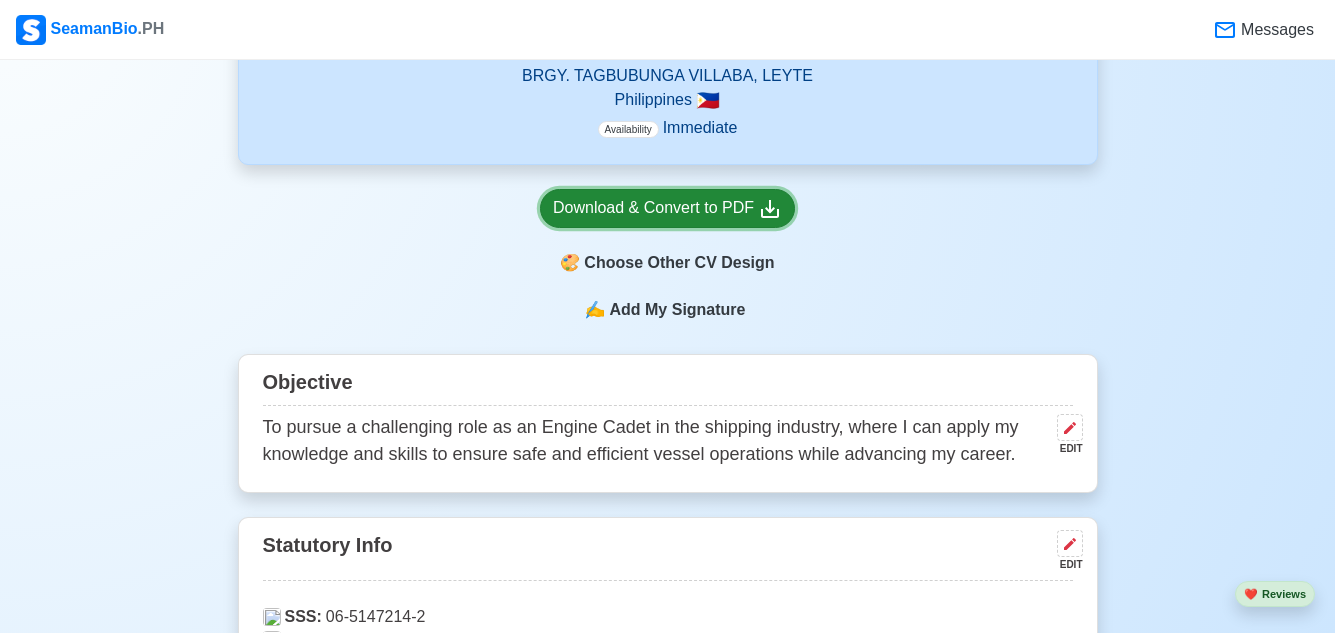 click on "Download & Convert to PDF" at bounding box center (667, 208) 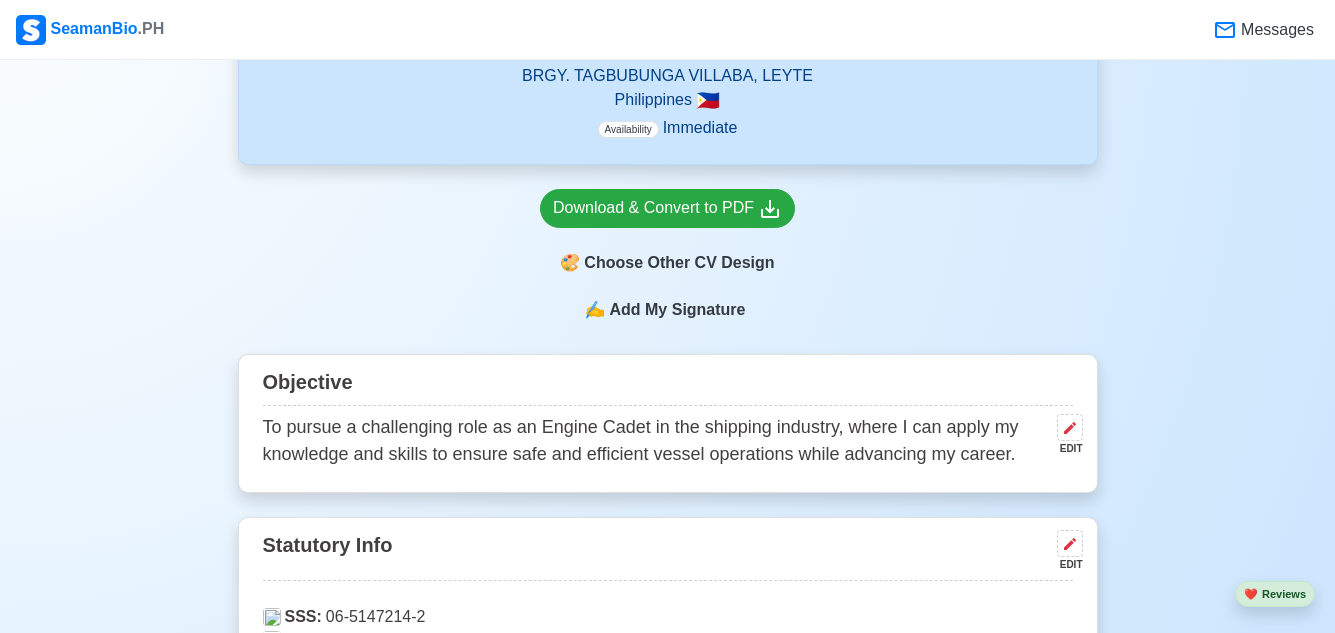 click on "New 🧑🏻‍💻   Practice Interview 🏬   Apply to Agencies 🔥 Apply Jobs 🚢   Log My Travels Your Action Items   🎯 1 Photo Education Training 4 Exp Change Upload ENRICO GWEN G. NOYNAY Edit ENGINE CADET Actively Looking for Job SRN  [NUMBER] noynayenricogwen@example.com [PHONE] [DATE]   •  22   yo Male  •  Single 164  cm •  67  kg BRGY. TAGBUBUNGA VILLABA, [STATE] Philippines   🇵🇭 Availability Immediate Download & Convert to PDF 🎨 Choose Other CV Design ✍️ Add My Signature Objective To pursue a challenging role as an Engine Cadet in the shipping industry, where I can apply my knowledge and skills to ensure safe and efficient vessel operations while advancing my career. EDIT Statutory Info EDIT SSS: [NUMBER] TIN: [NUMBER] PhilHealth: [NUMBER] Education 1 Auto sort by Start Date. ADD Palompon Institute of Technology EDIT BS in Marine Engineneering [DATE] - [DATE] Travel Documents 2 Passport, US Visa, Seaman Book, etc. ADD Passport EDIT [NUMBER] [NUMBER]" at bounding box center (667, 1916) 